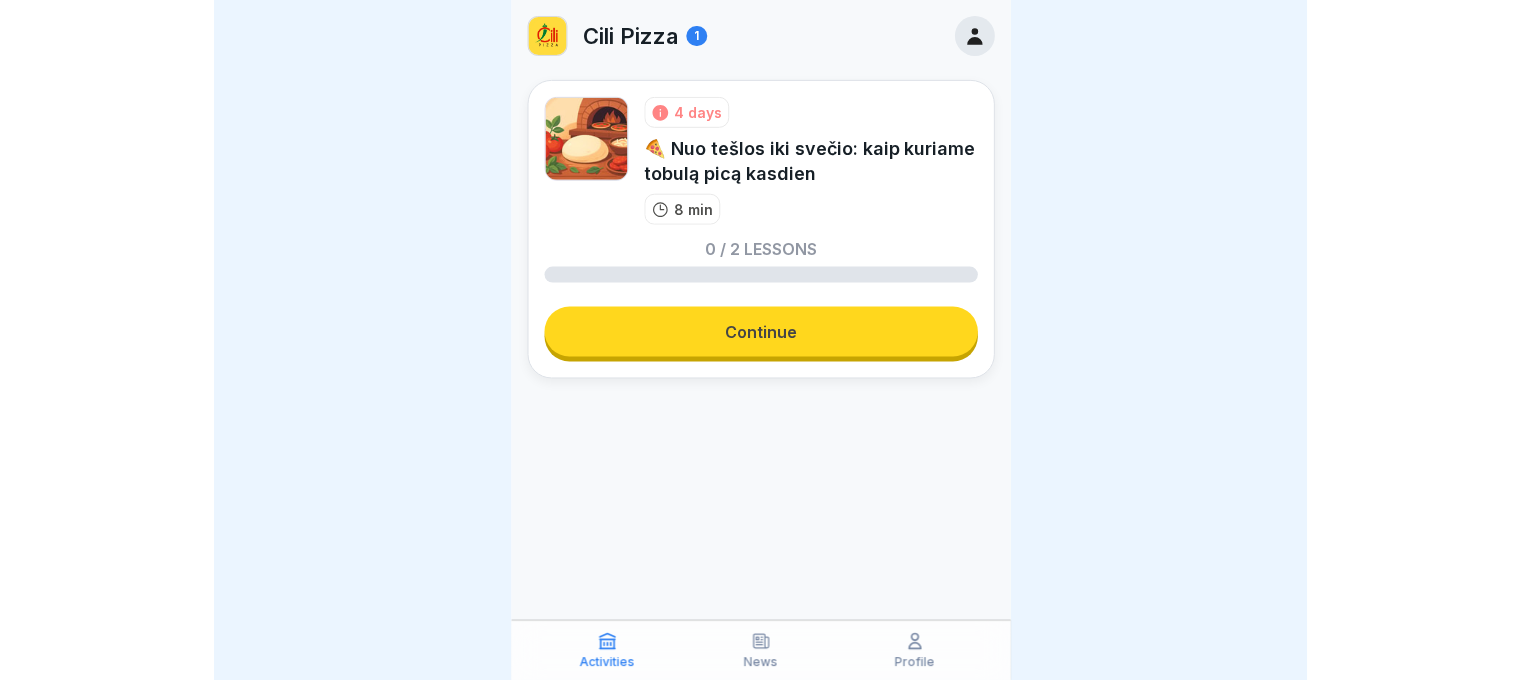 scroll, scrollTop: 0, scrollLeft: 0, axis: both 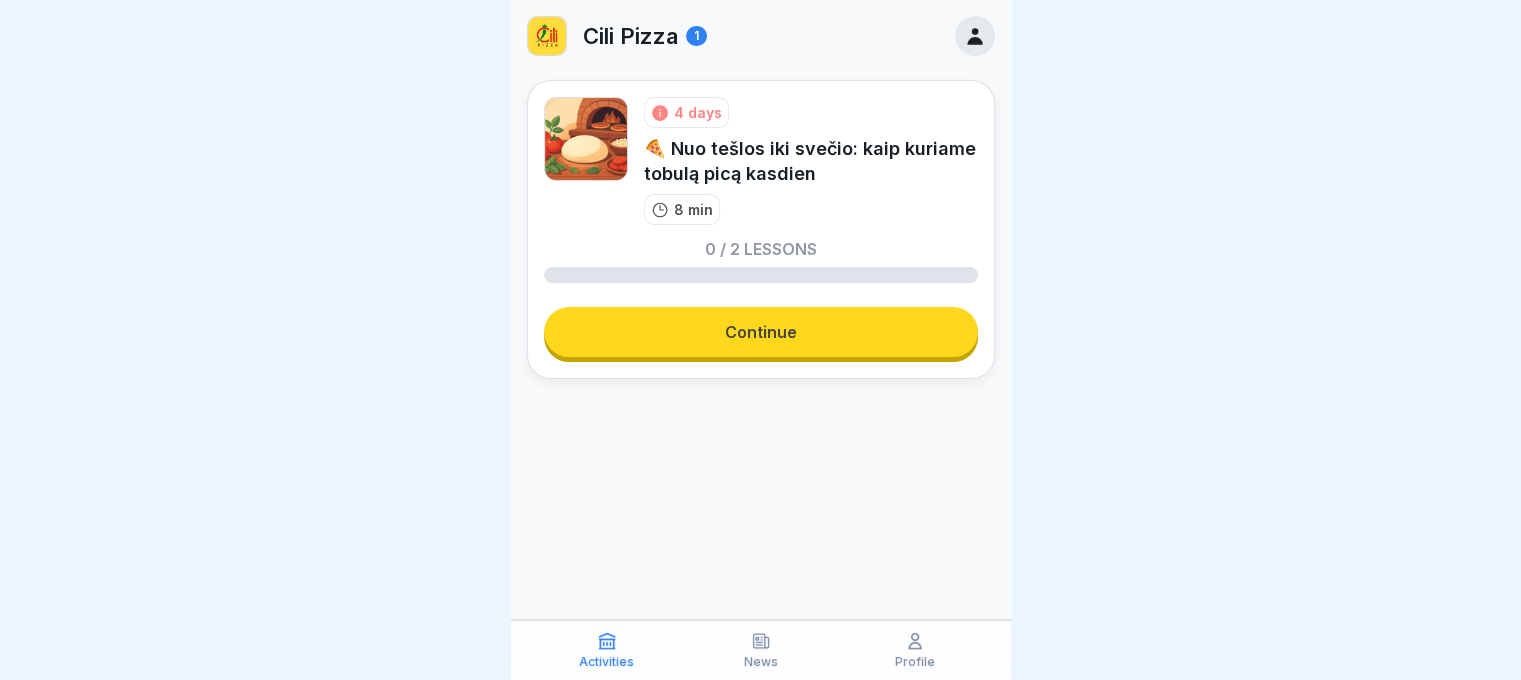 click on "4 days 🍕 Nuo tešlos iki svečio: kaip kuriame tobulą picą kasdien 8 min 0 / 2 lessons Continue" at bounding box center [761, 229] 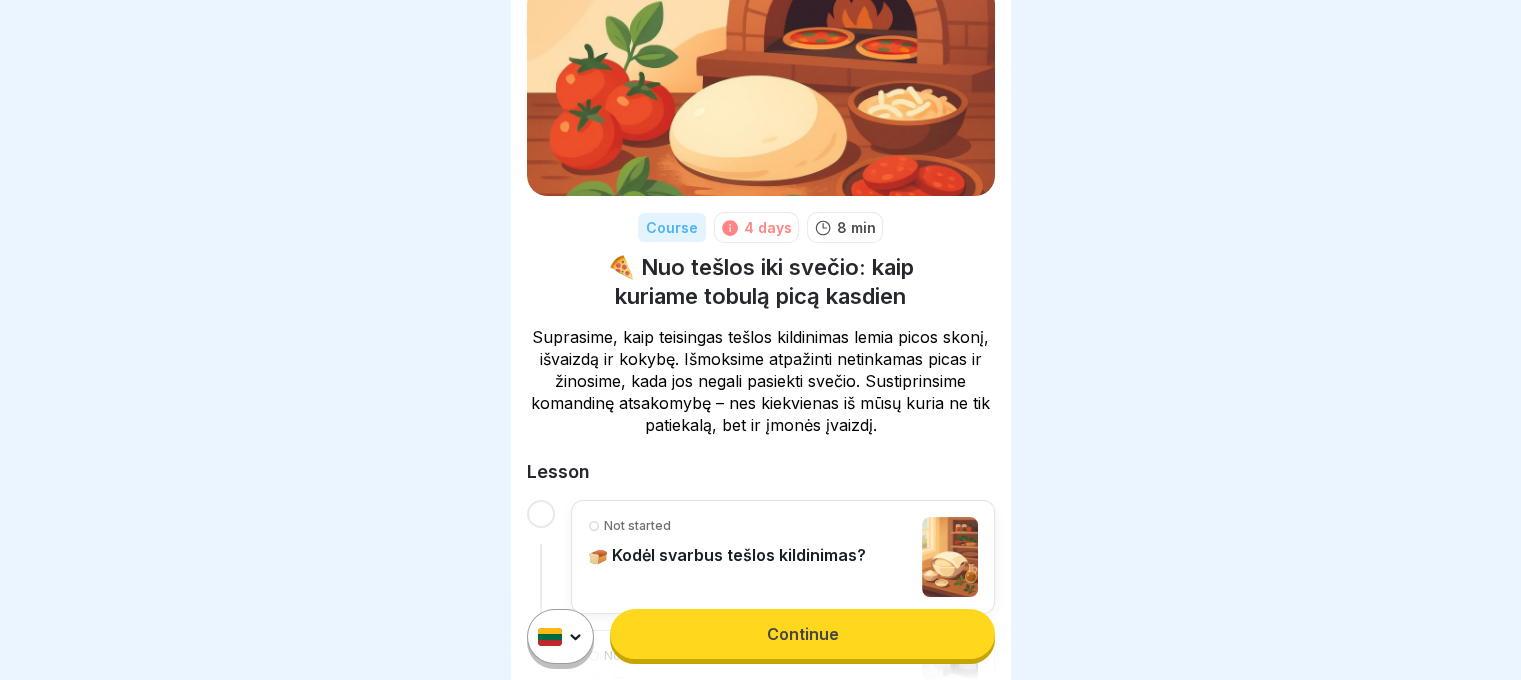 scroll, scrollTop: 248, scrollLeft: 0, axis: vertical 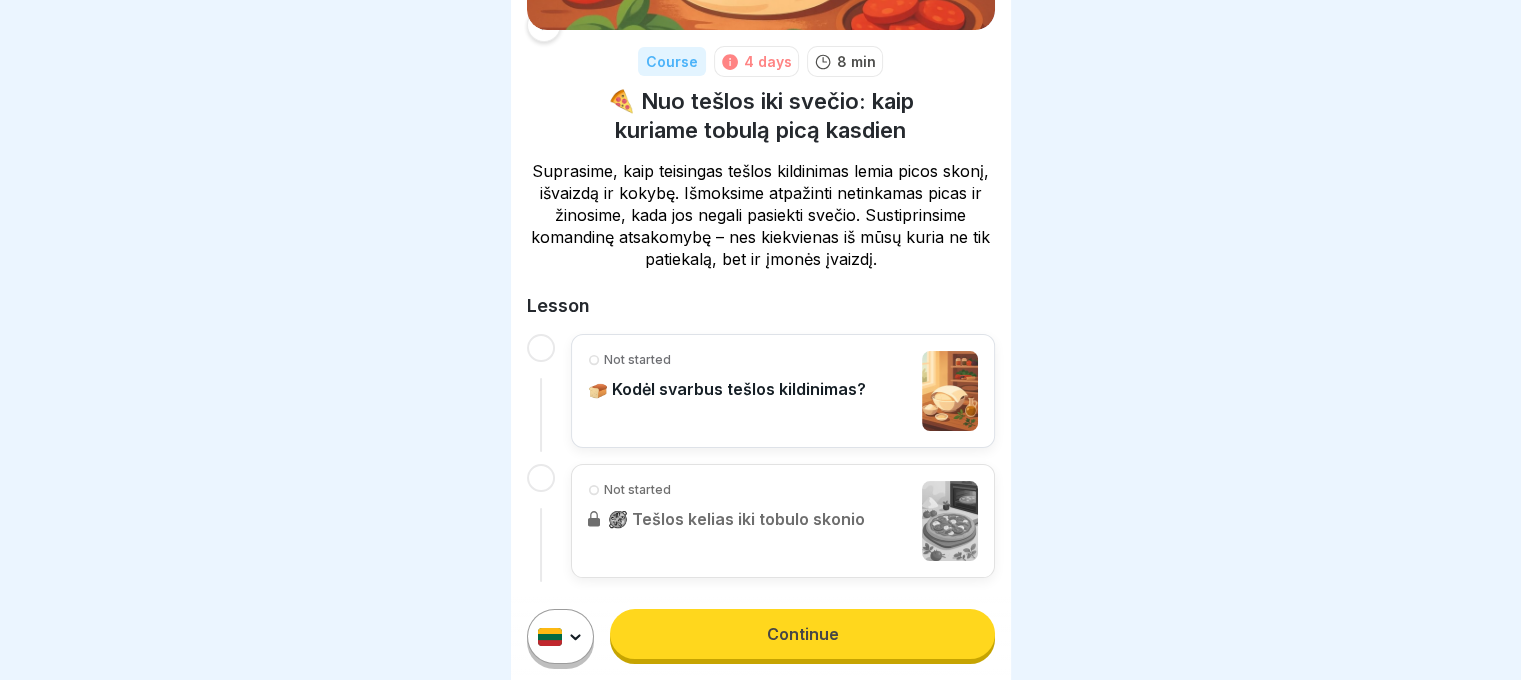 click on "Continue" at bounding box center (802, 634) 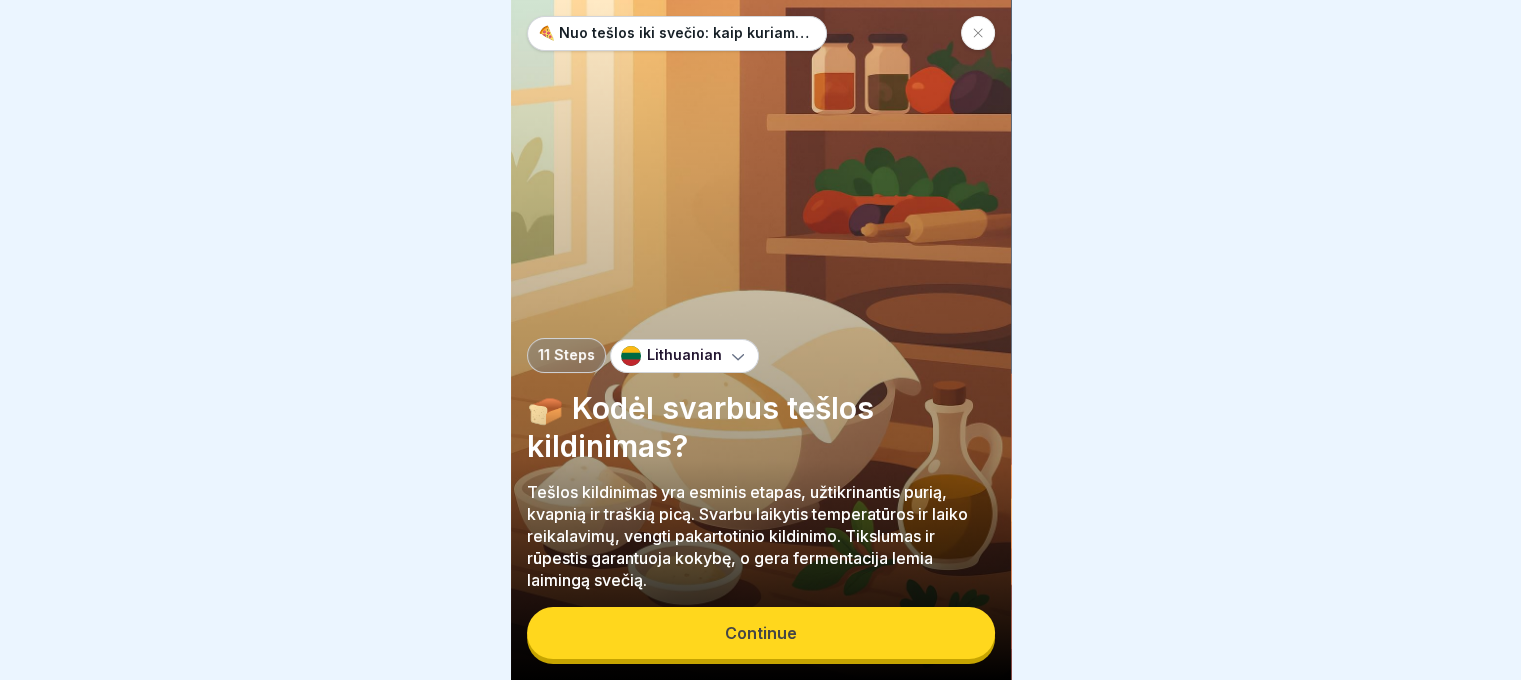 click on "Continue" at bounding box center [761, 633] 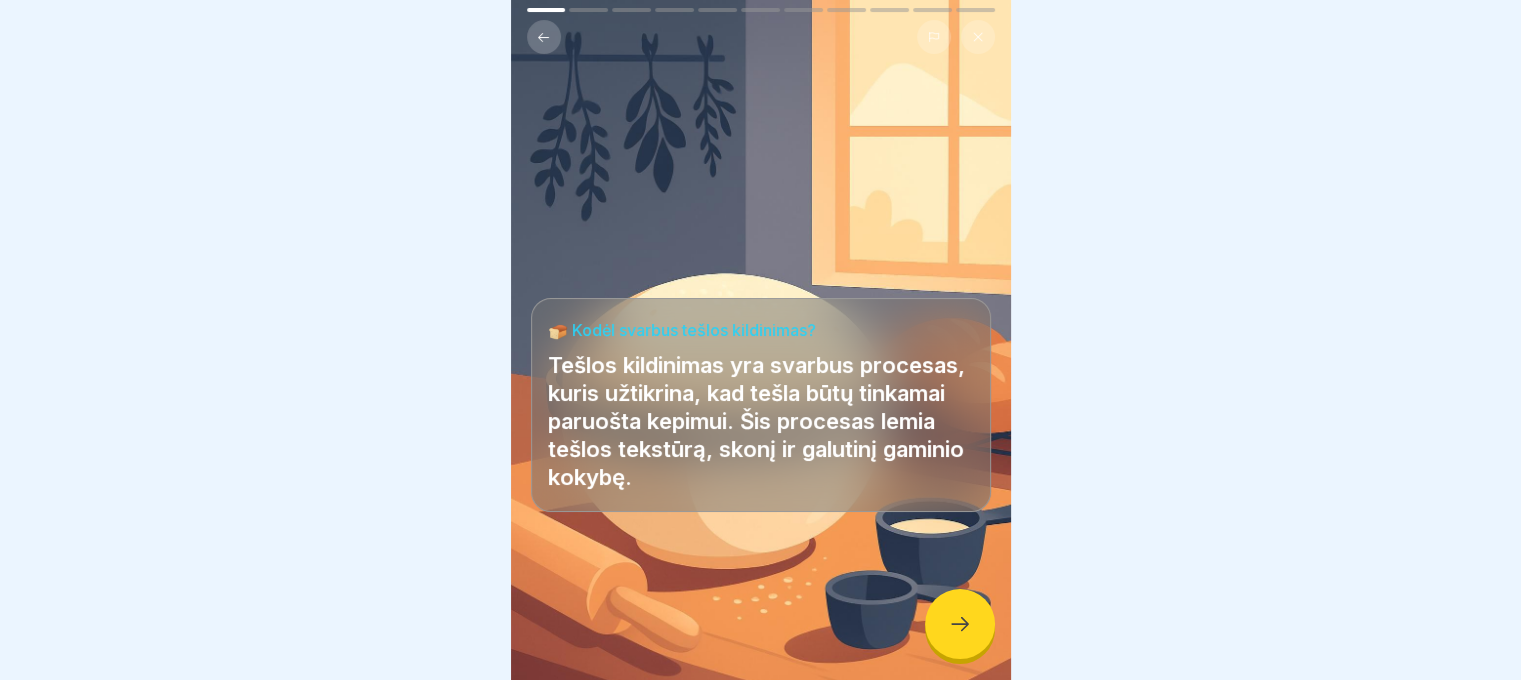 click at bounding box center (960, 624) 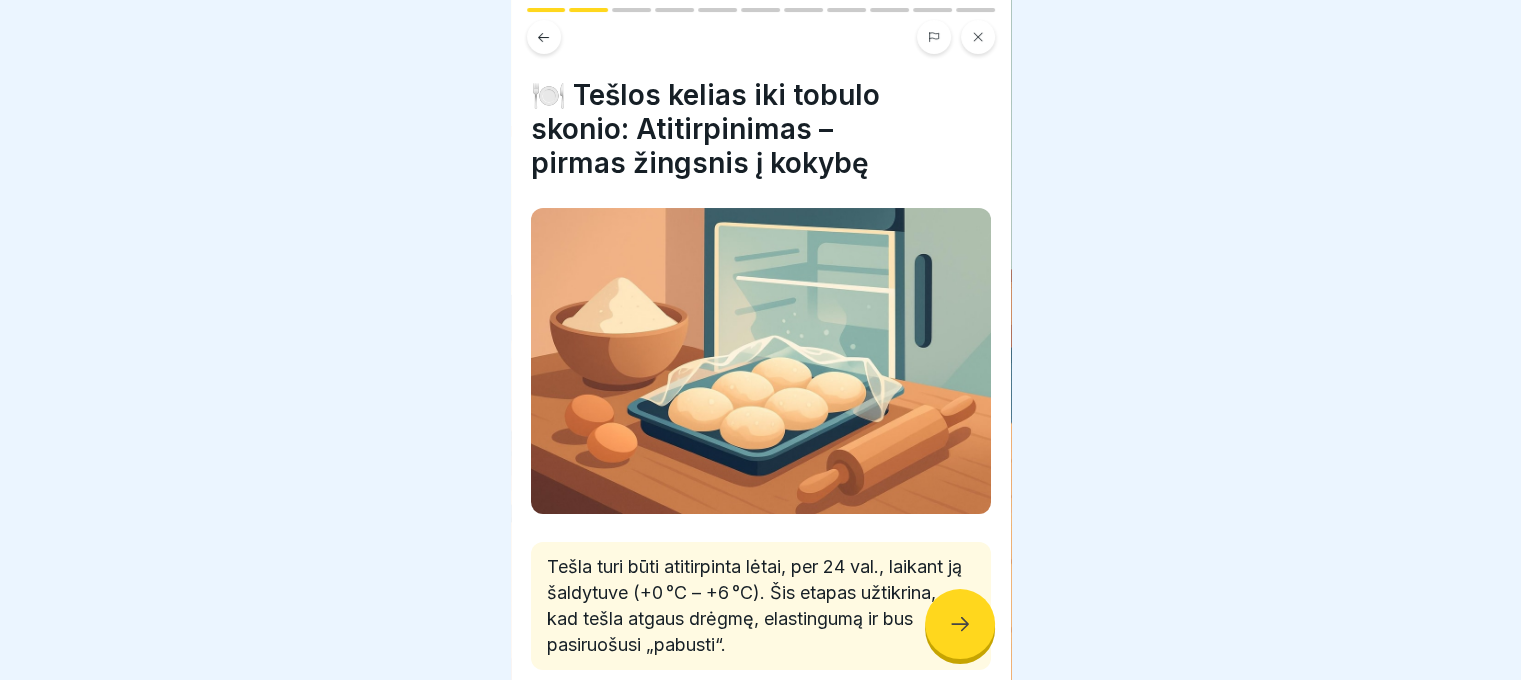 scroll, scrollTop: 15, scrollLeft: 0, axis: vertical 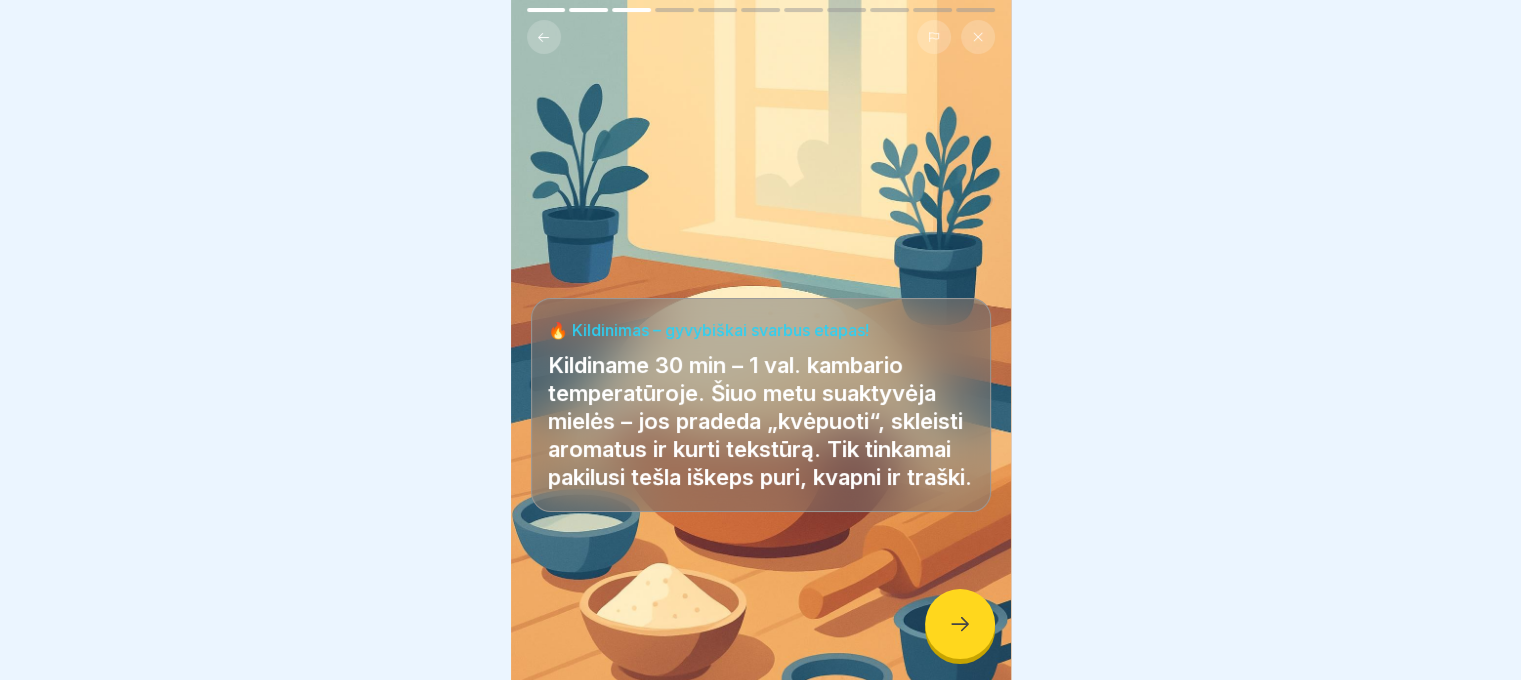 click 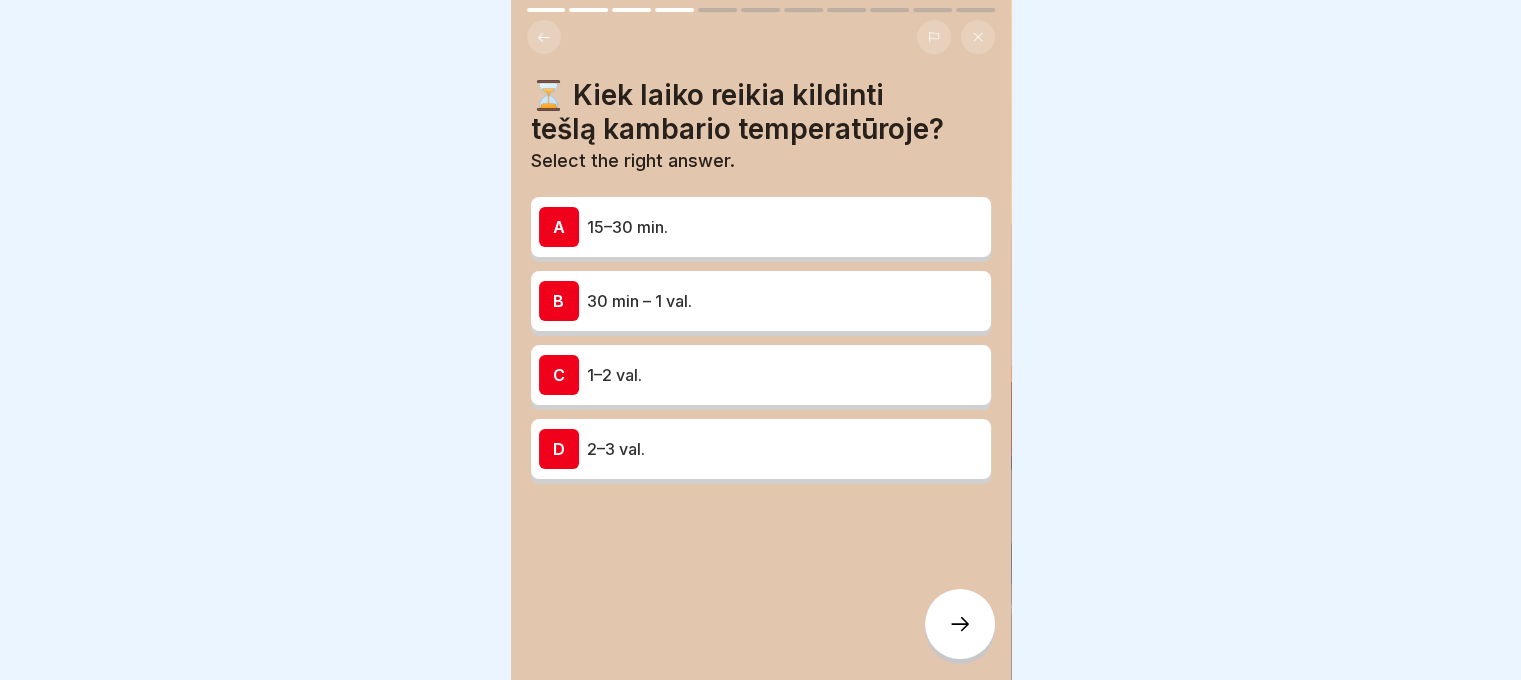 click on "C 1–2 val." at bounding box center (761, 375) 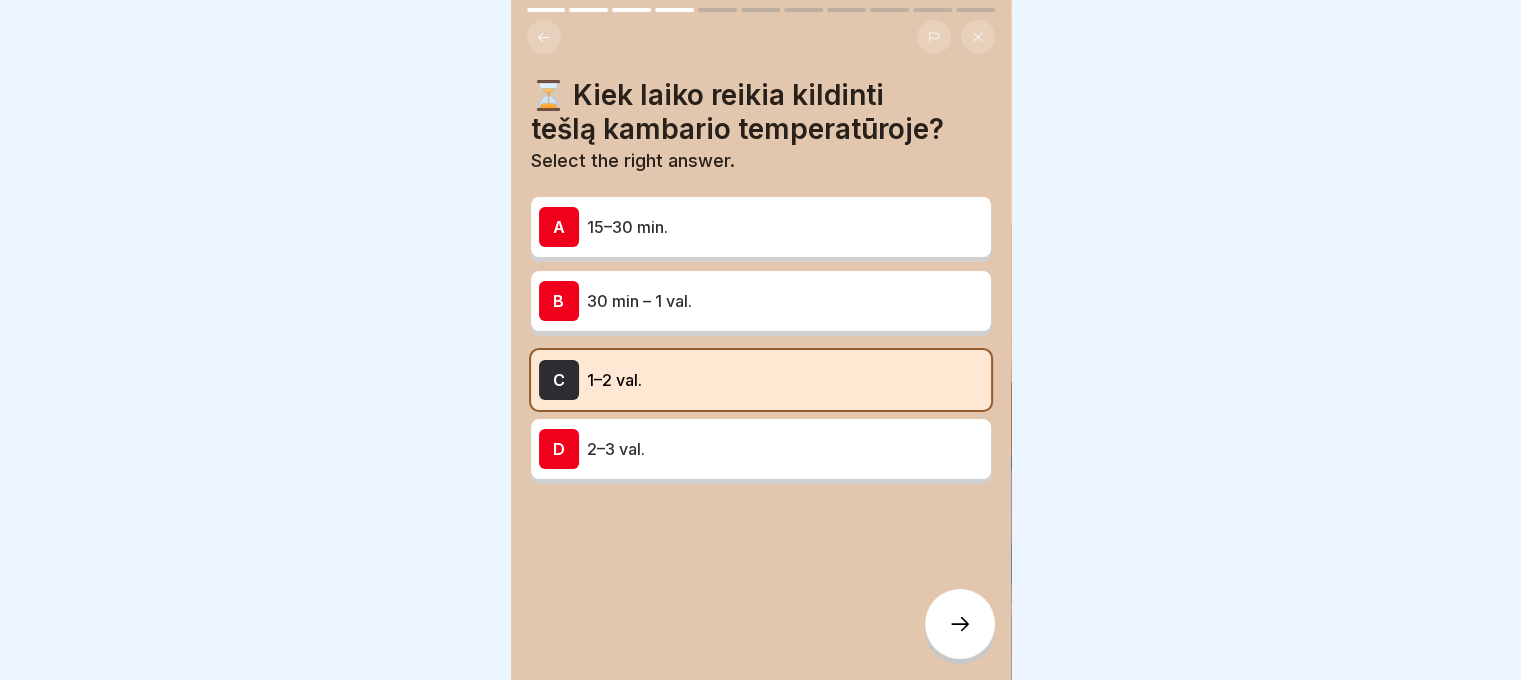 click on "B 30 min – 1 val." at bounding box center (761, 301) 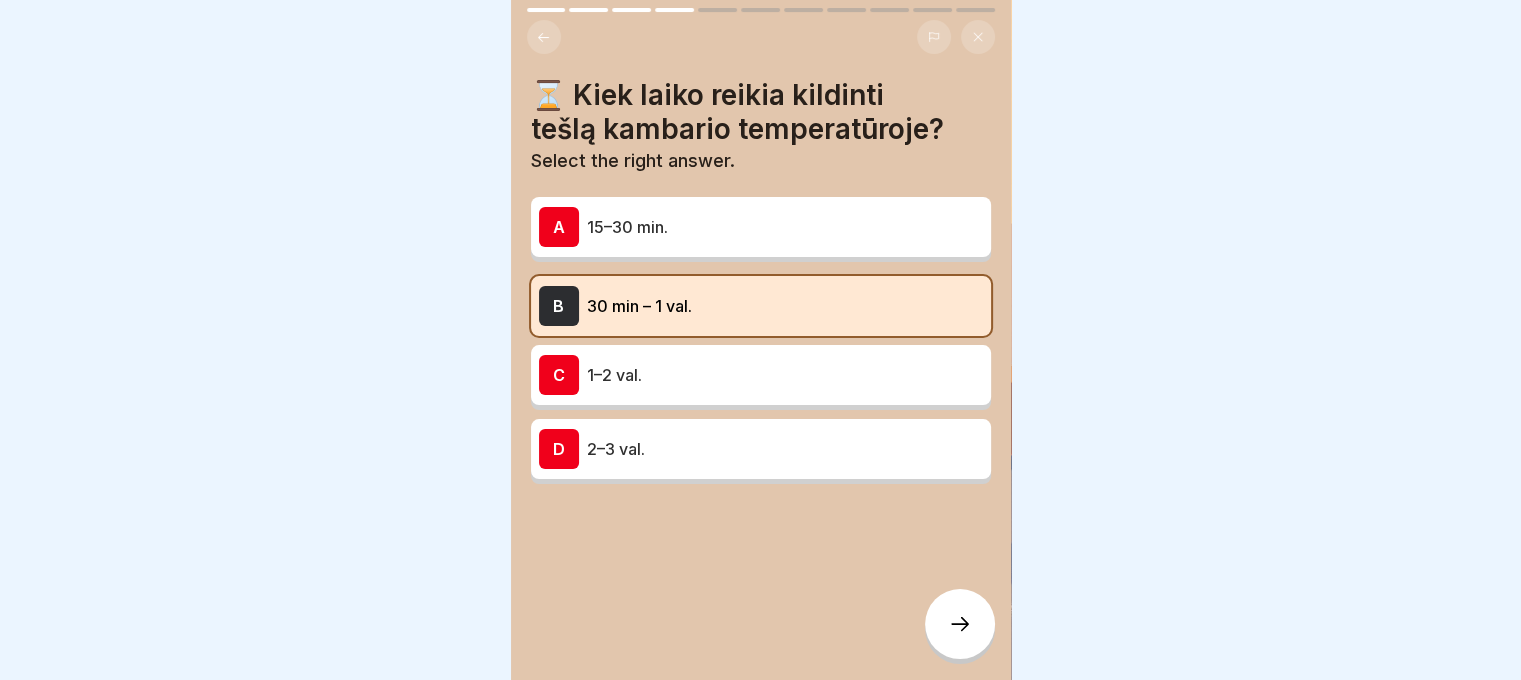 click 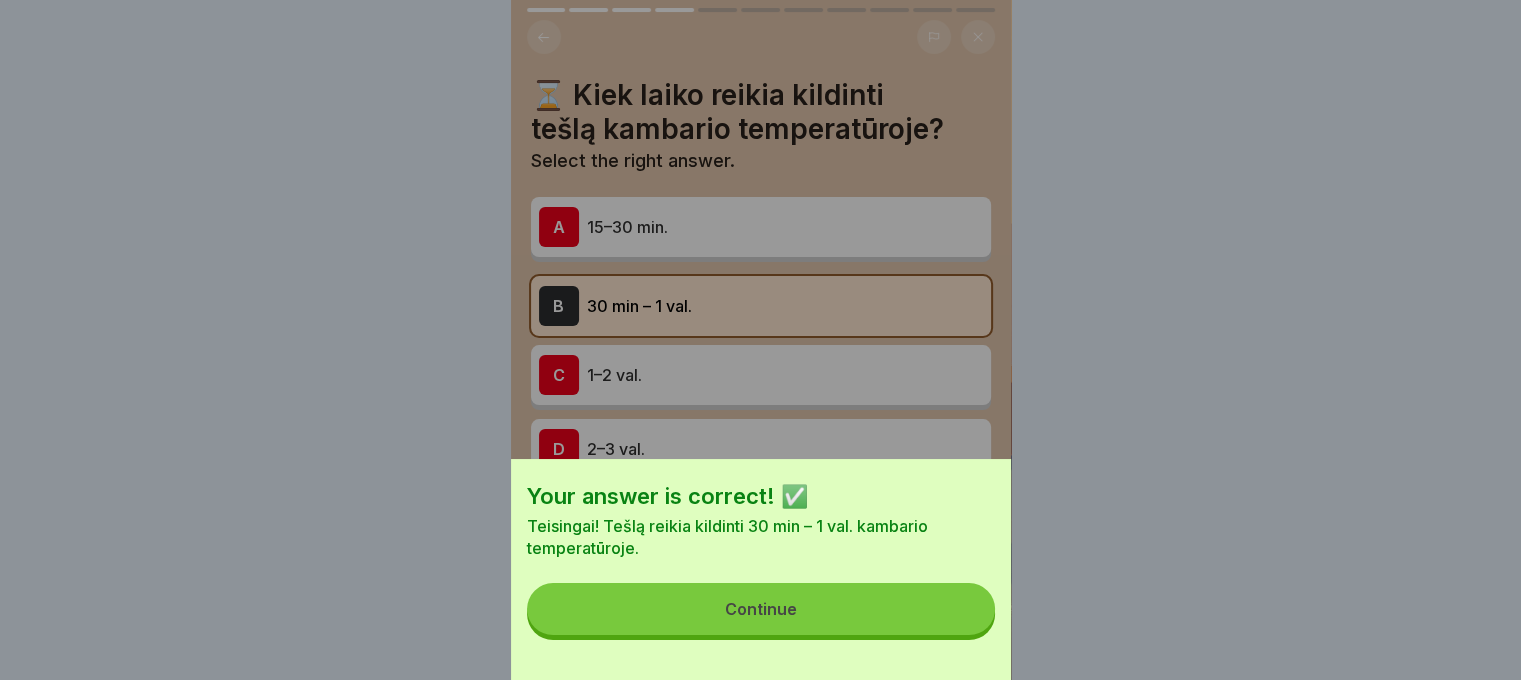 click on "Continue" at bounding box center (761, 609) 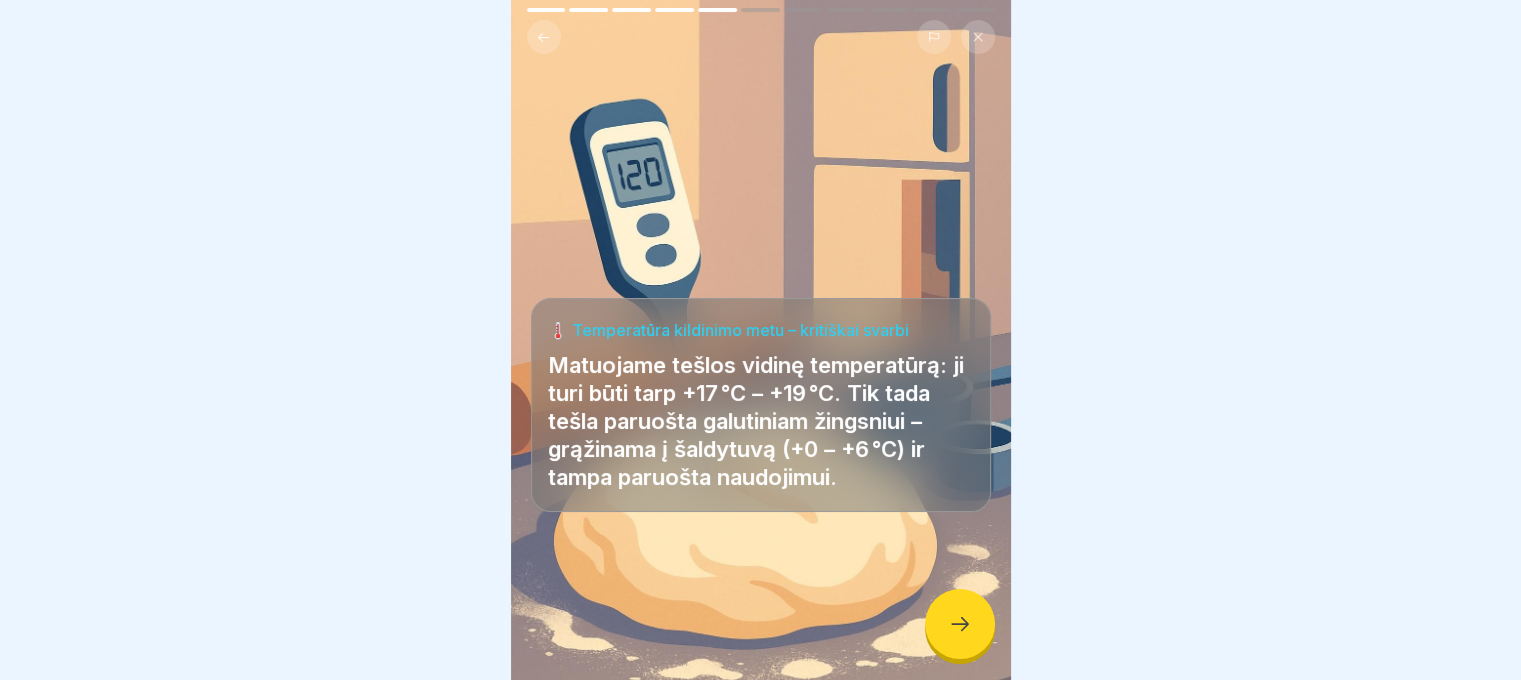 click 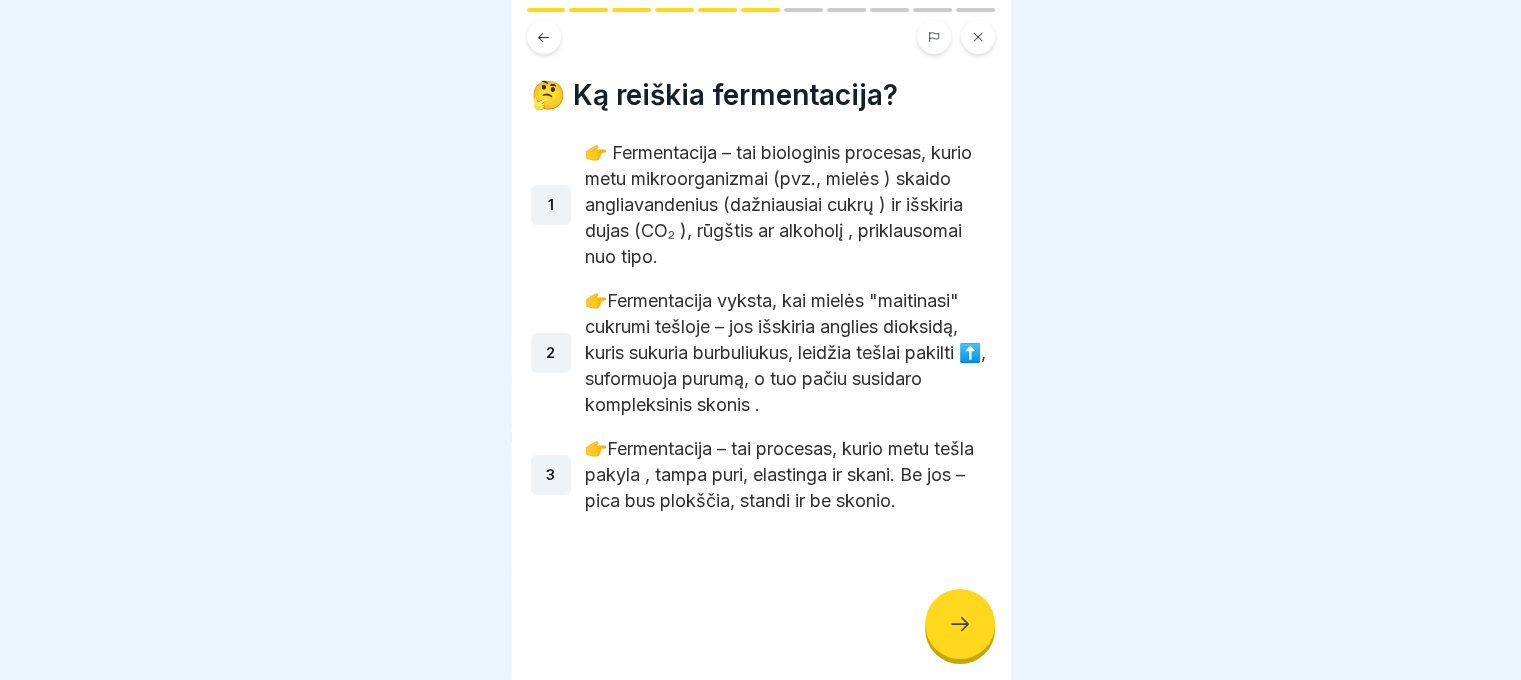 click 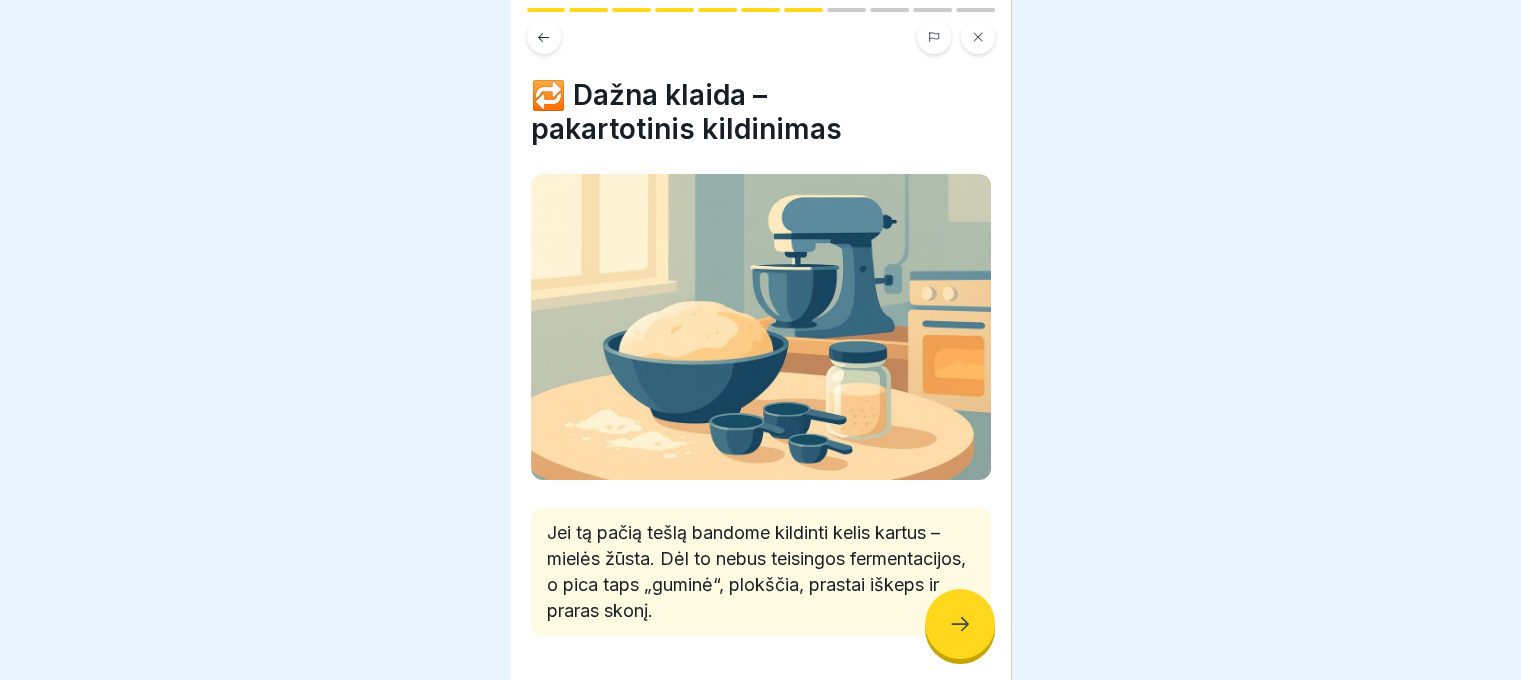 click 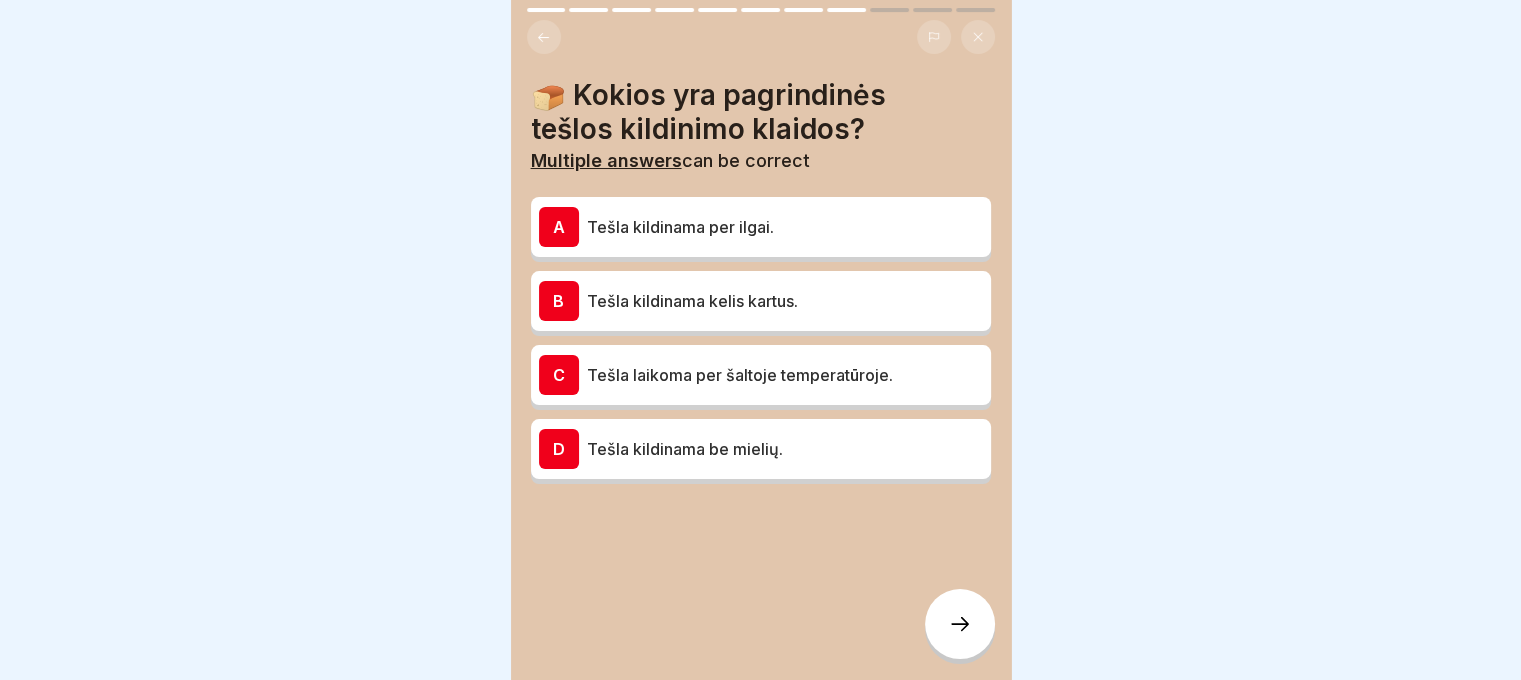 click on "B Tešla kildinama kelis kartus." at bounding box center (761, 301) 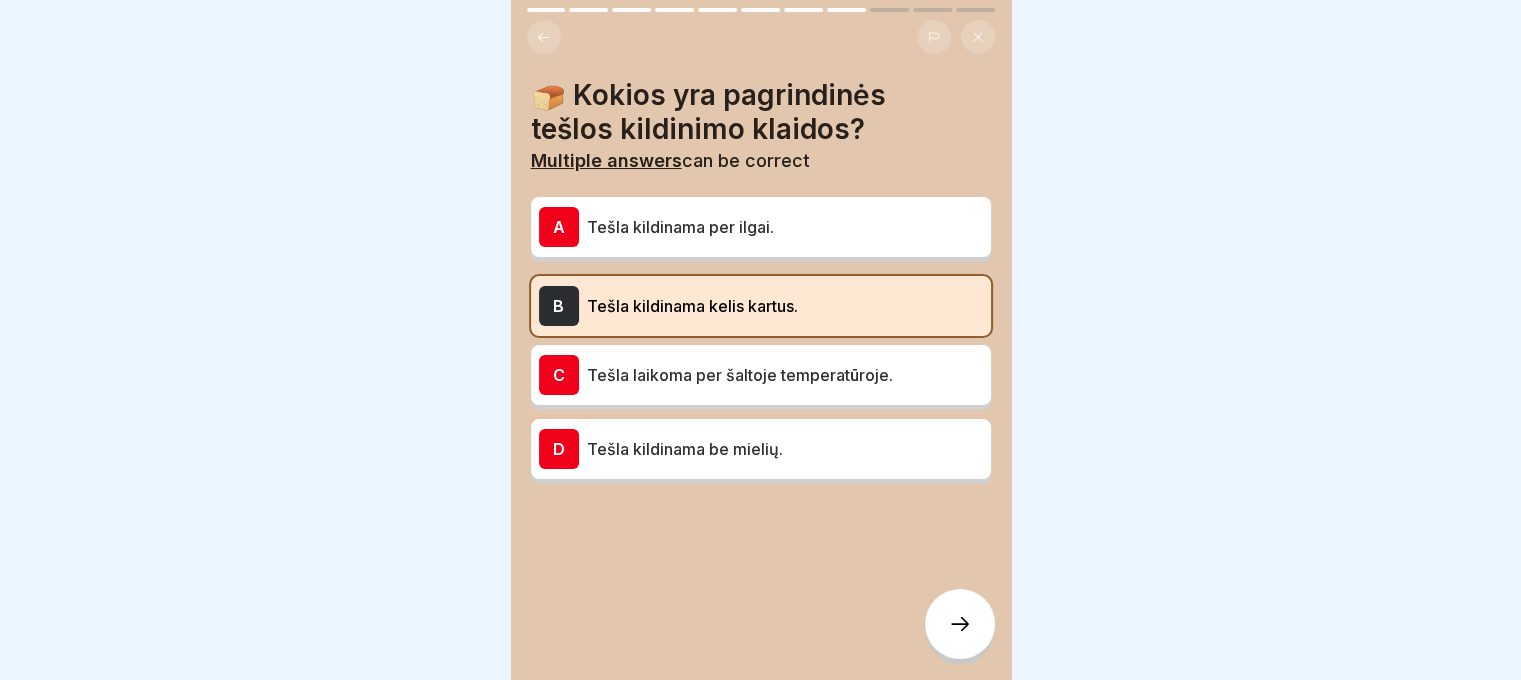 click on "A Tešla kildinama per ilgai." at bounding box center (761, 227) 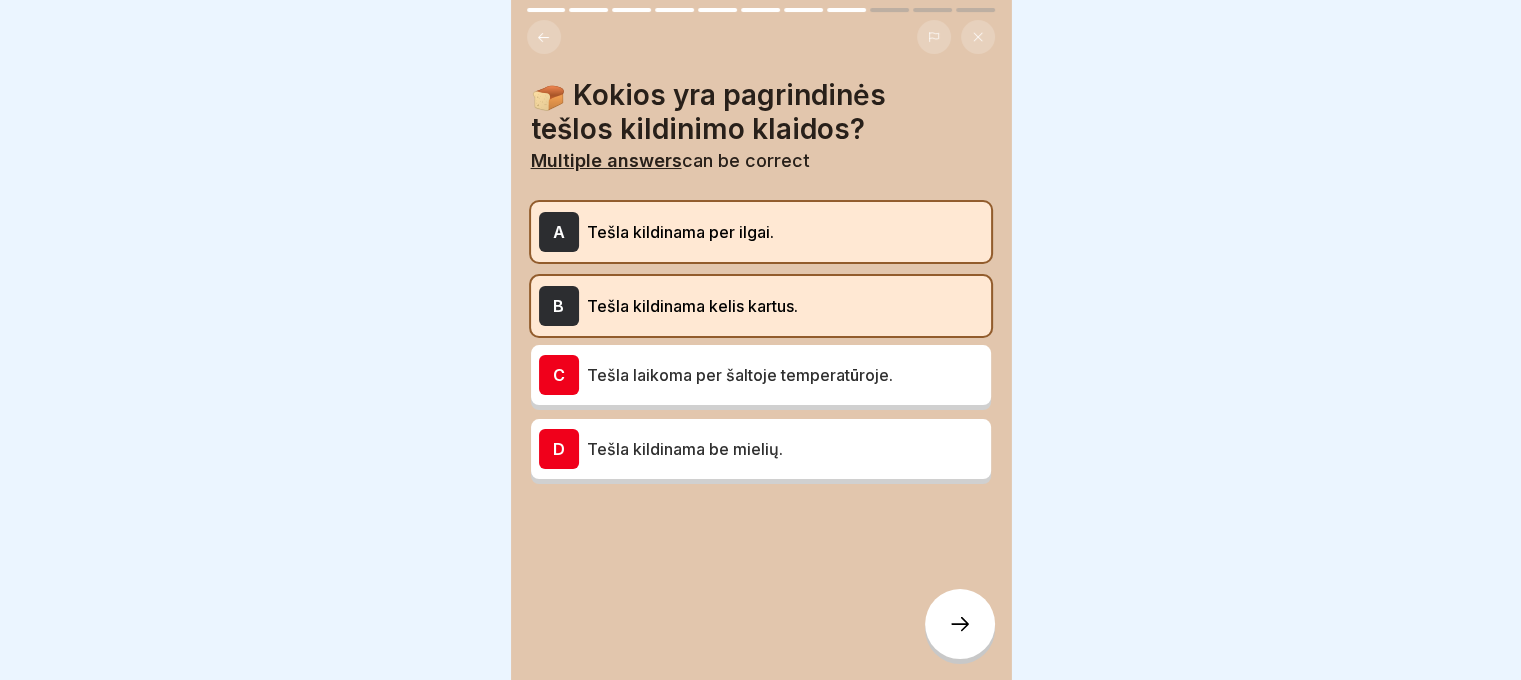 click at bounding box center (960, 624) 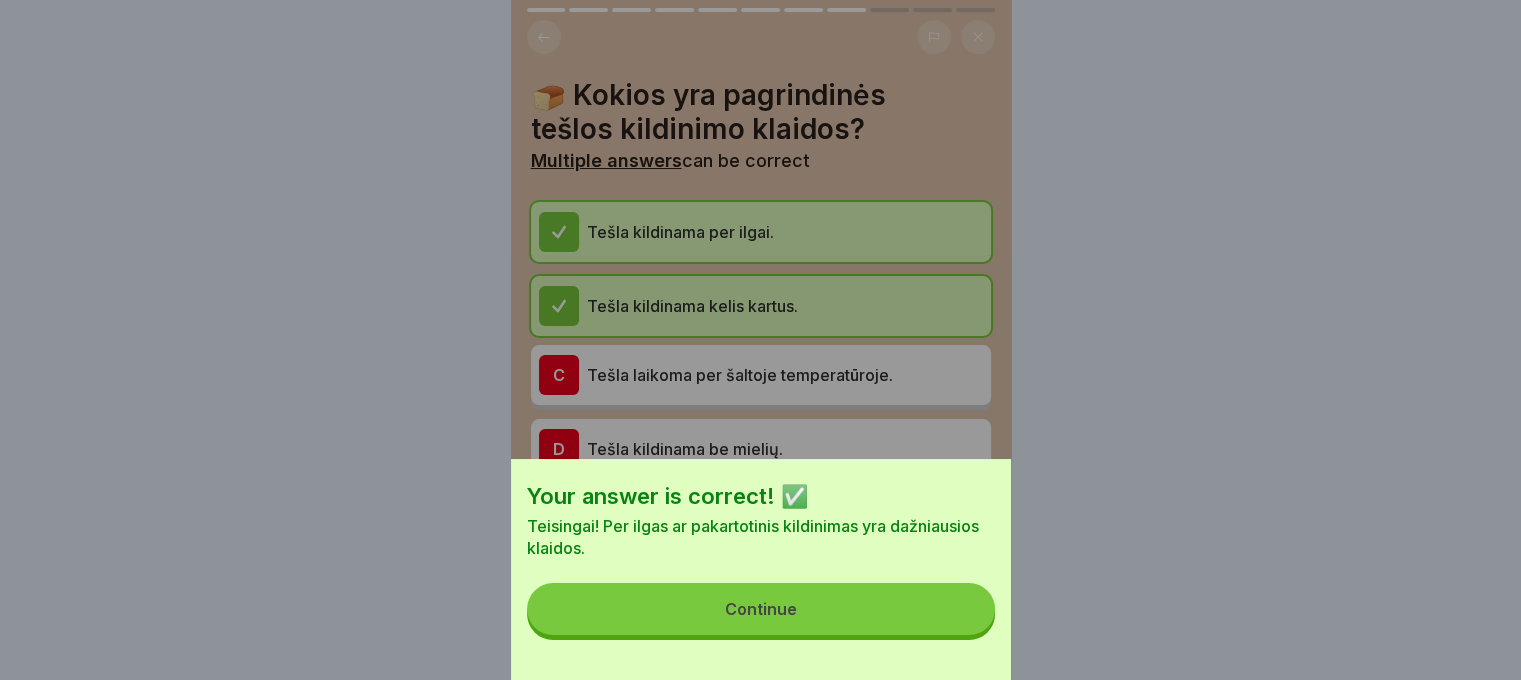 click on "Your answer is correct! ✅ Teisingai! Per ilgas ar pakartotinis kildinimas yra dažniausios klaidos.   Continue" at bounding box center (761, 569) 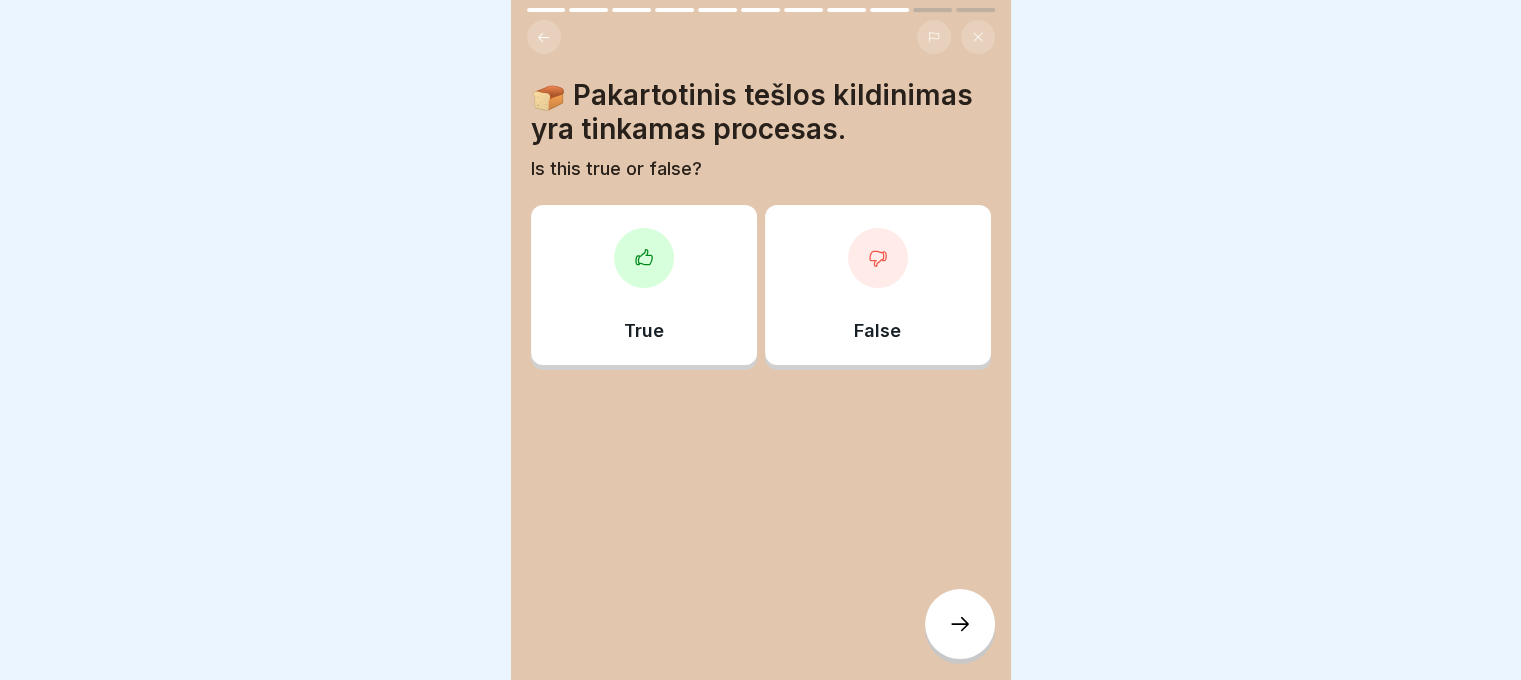 click 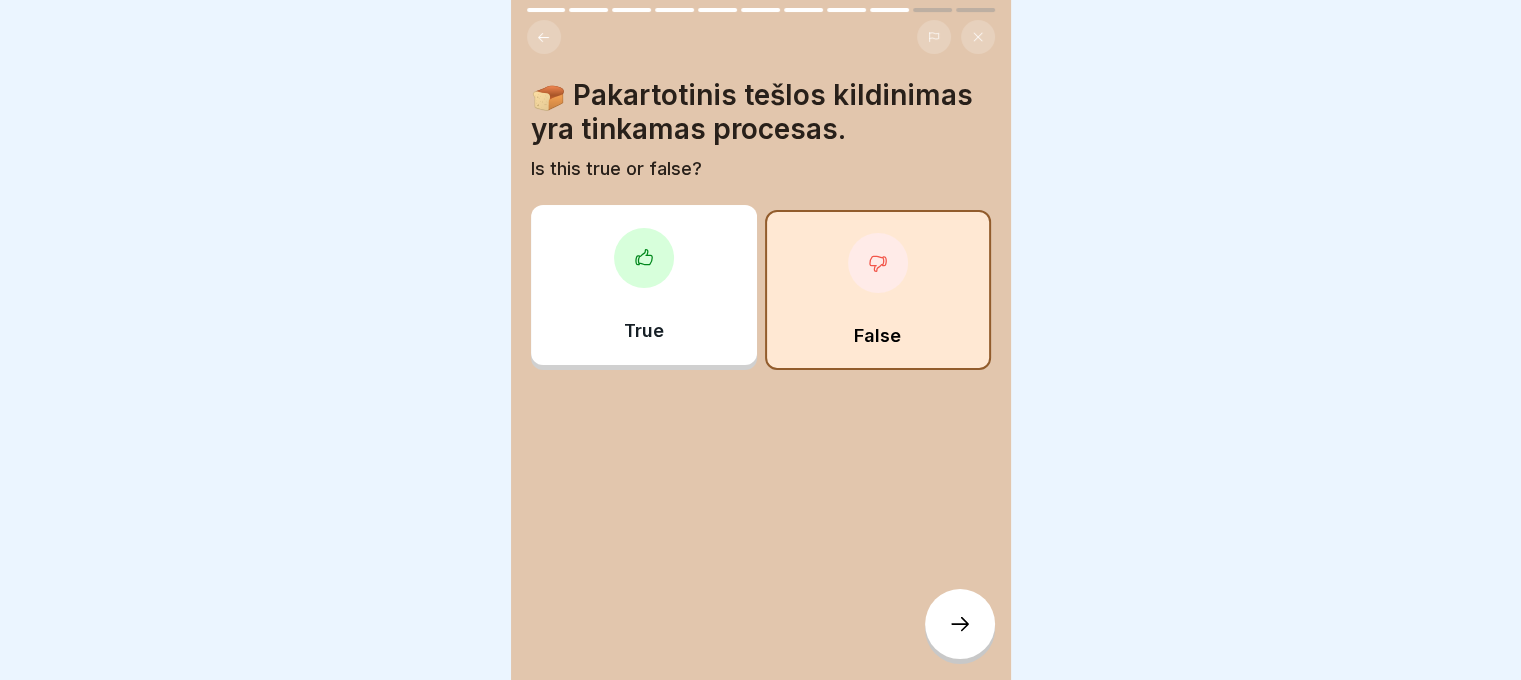 click at bounding box center [960, 624] 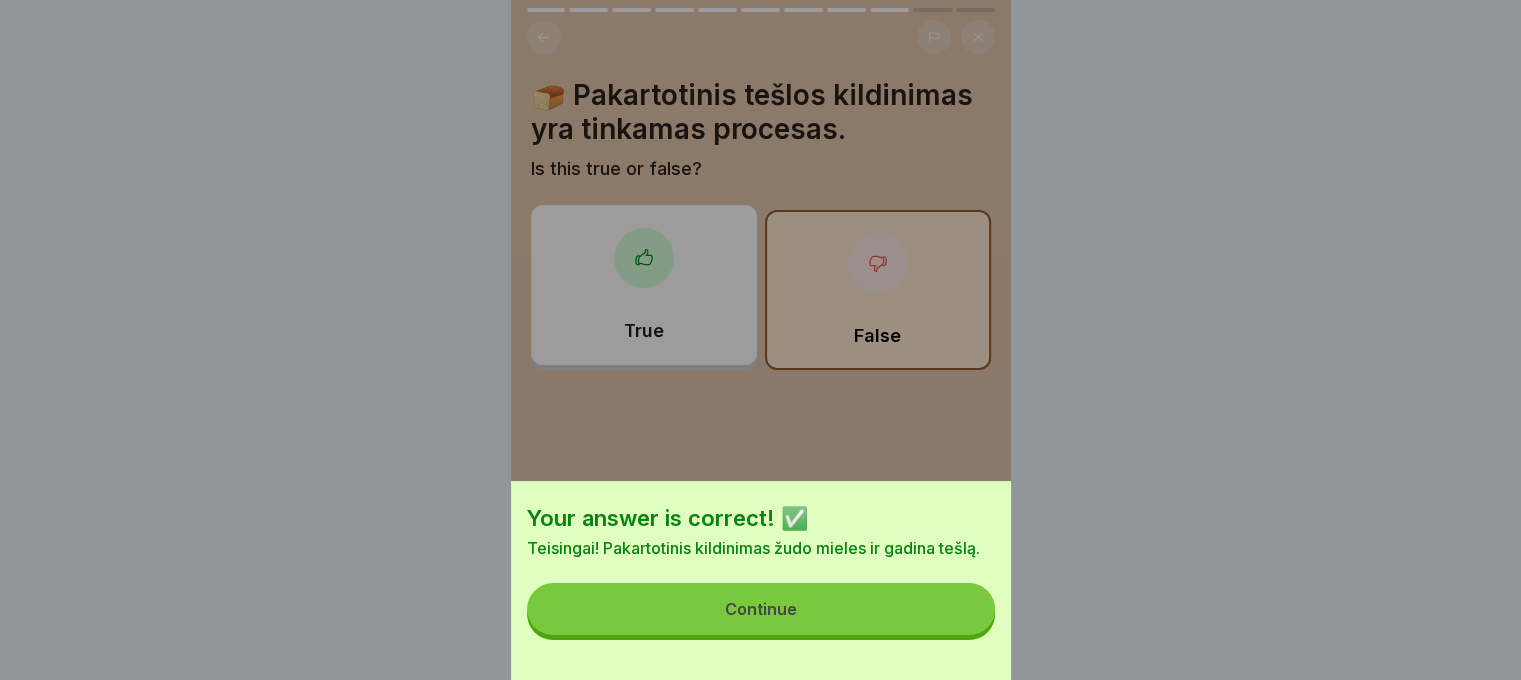 click on "Continue" at bounding box center (761, 609) 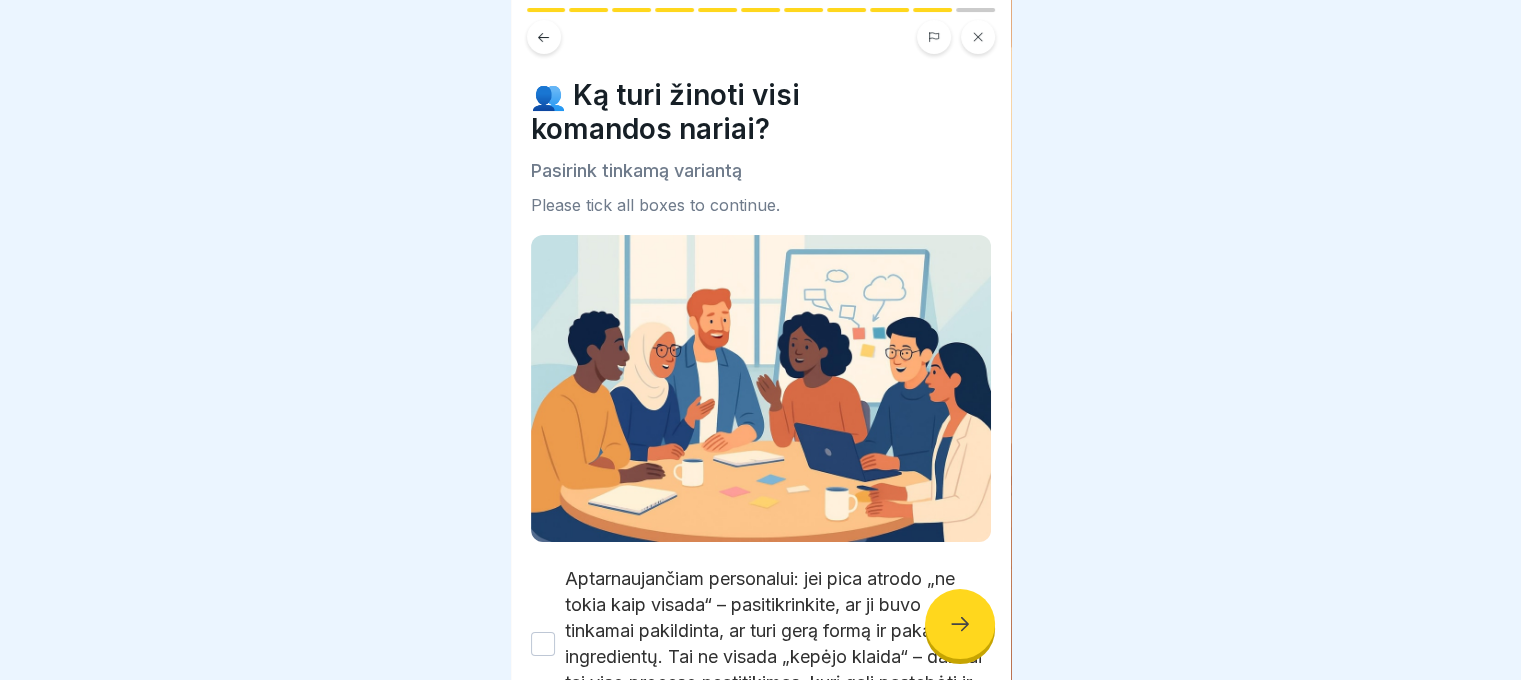 click at bounding box center (960, 624) 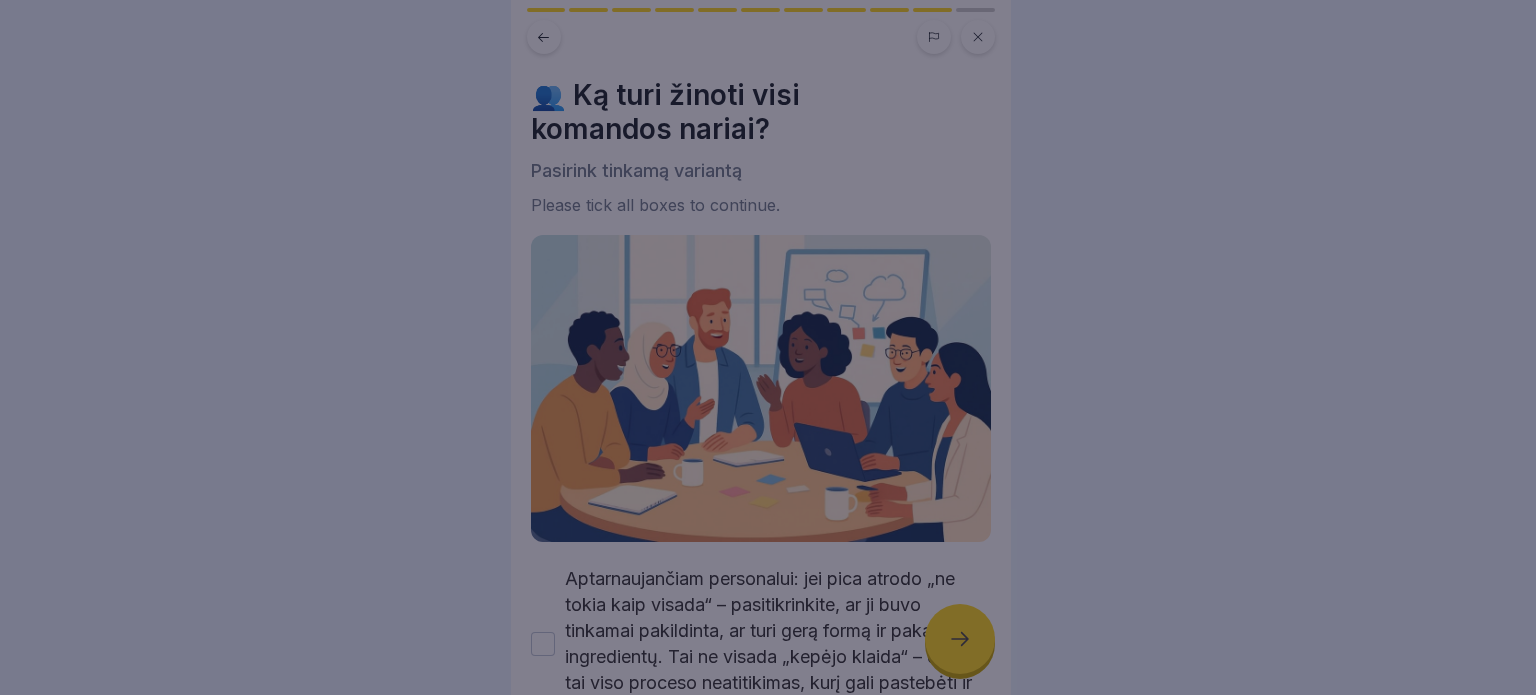 click at bounding box center (768, 347) 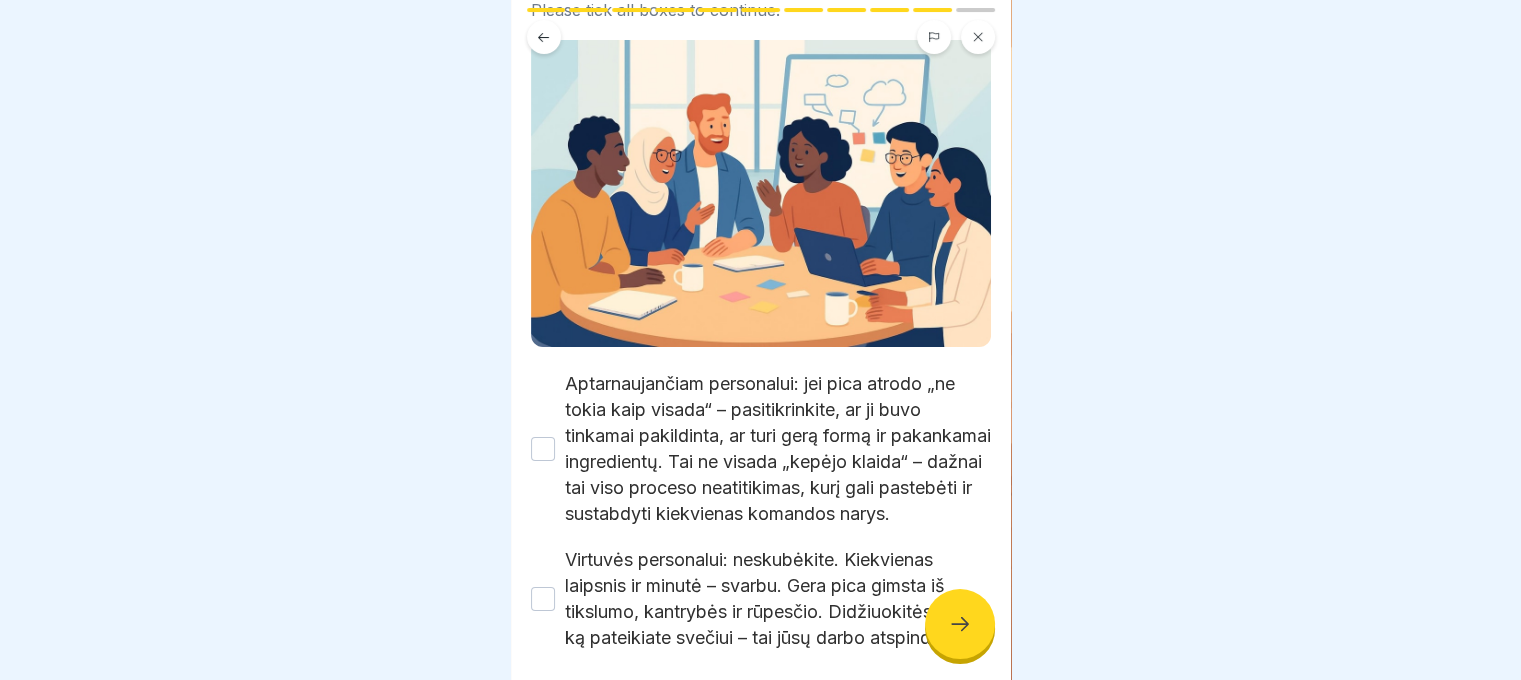 scroll, scrollTop: 327, scrollLeft: 0, axis: vertical 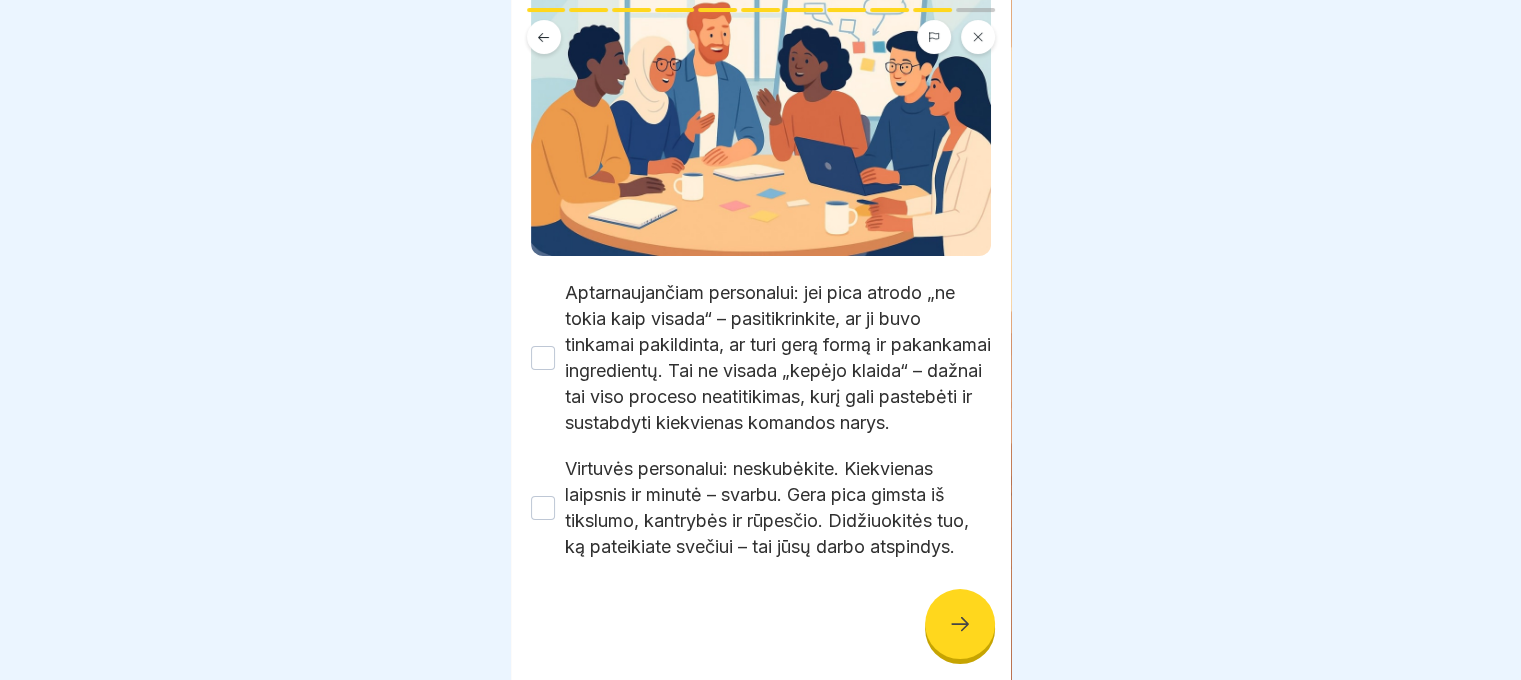 click on "Aptarnaujančiam personalui: jei pica atrodo „ne tokia kaip visada“ – pasitikrinkite, ar ji buvo tinkamai pakildinta, ar turi gerą formą ir pakankamai ingredientų. Tai ne visada „kepėjo klaida“ – dažnai tai viso proceso neatitikimas, kurį gali pastebėti ir sustabdyti kiekvienas komandos narys." at bounding box center [778, 358] 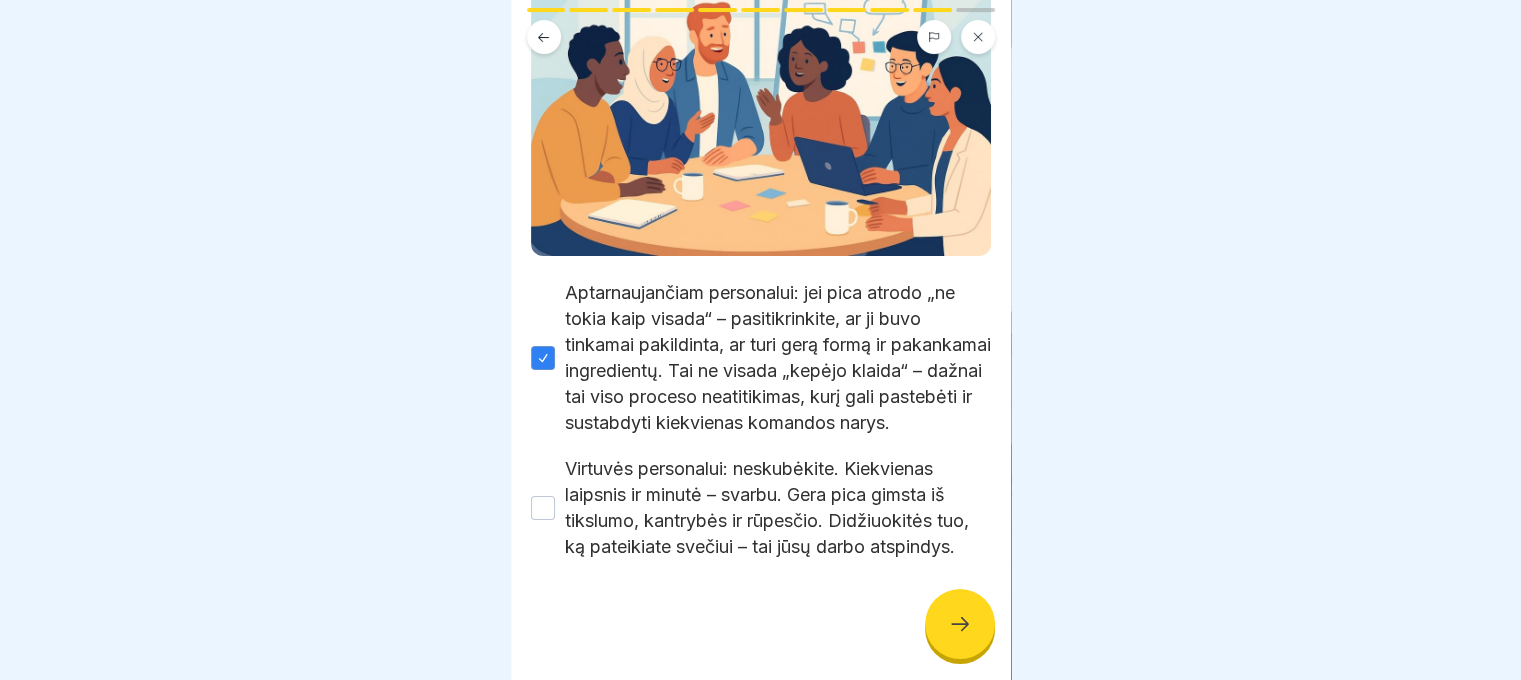 click on "Virtuvės personalui: neskubėkite. Kiekvienas laipsnis ir minutė – svarbu. Gera pica gimsta iš tikslumo, kantrybės ir rūpesčio. Didžiuokitės tuo, ką pateikiate svečiui – tai jūsų darbo atspindys." at bounding box center (778, 508) 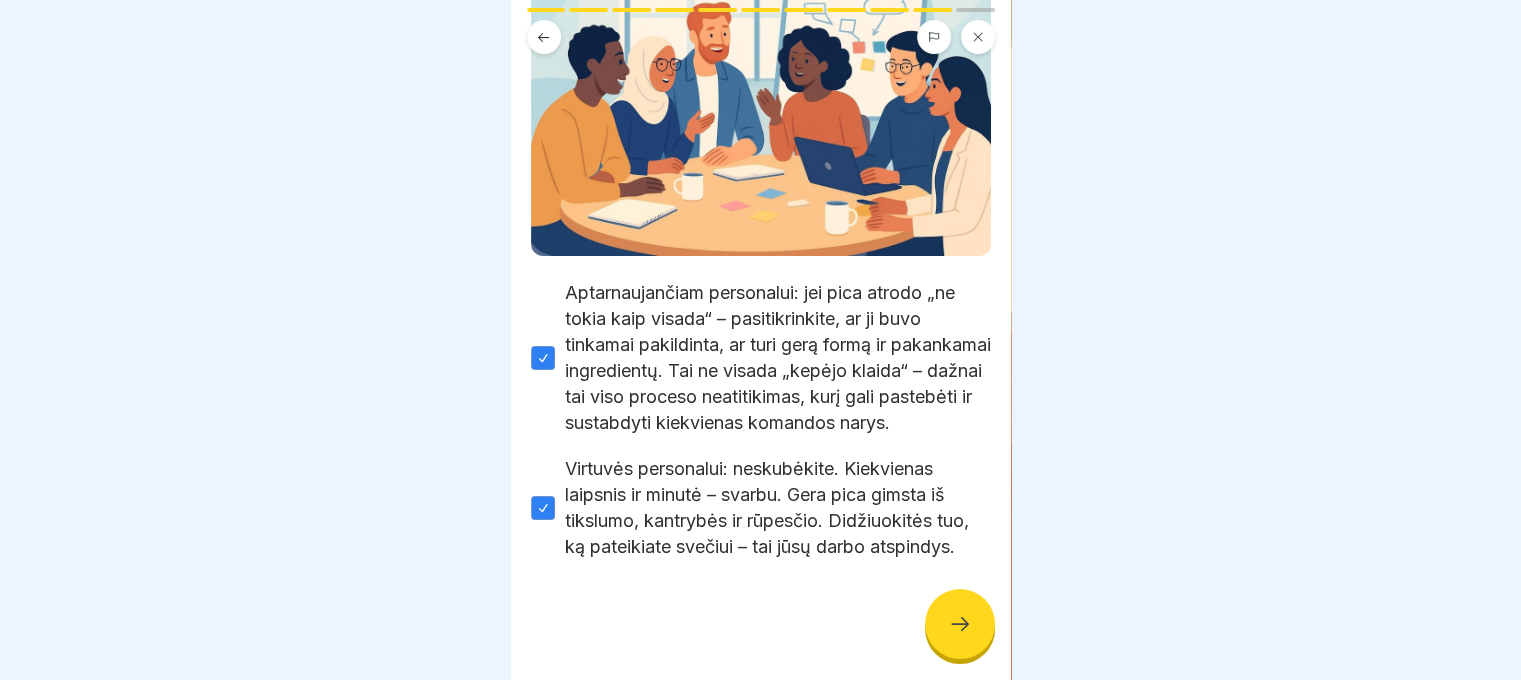 click at bounding box center [761, 620] 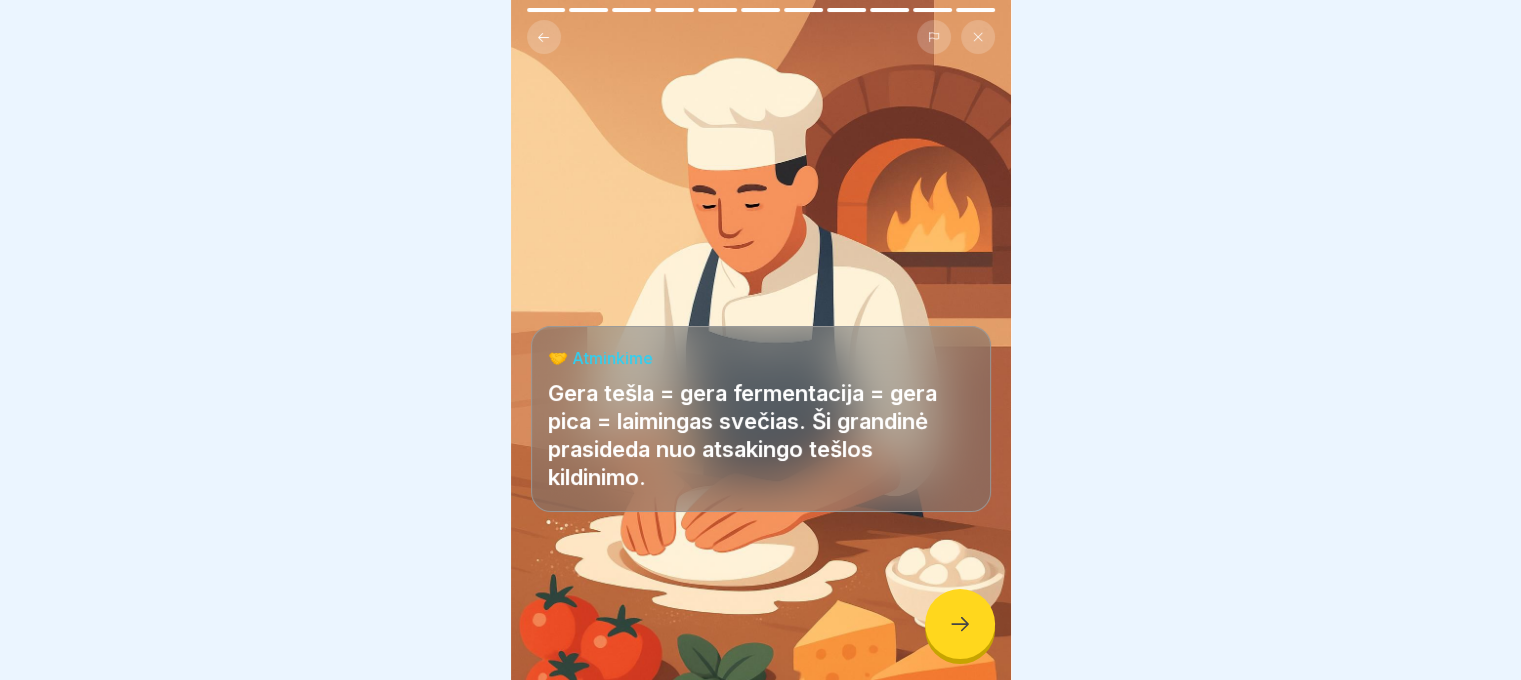 click at bounding box center [960, 624] 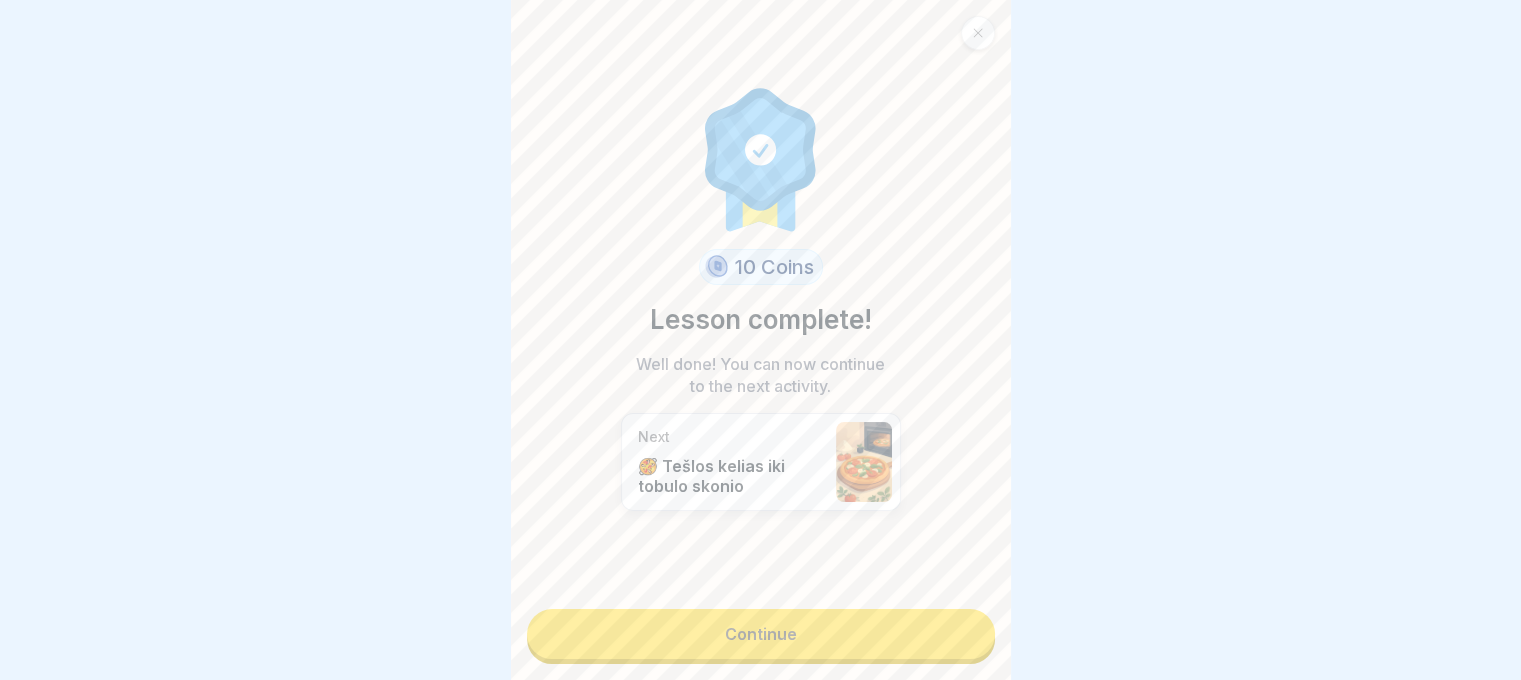 click on "Continue" at bounding box center (761, 634) 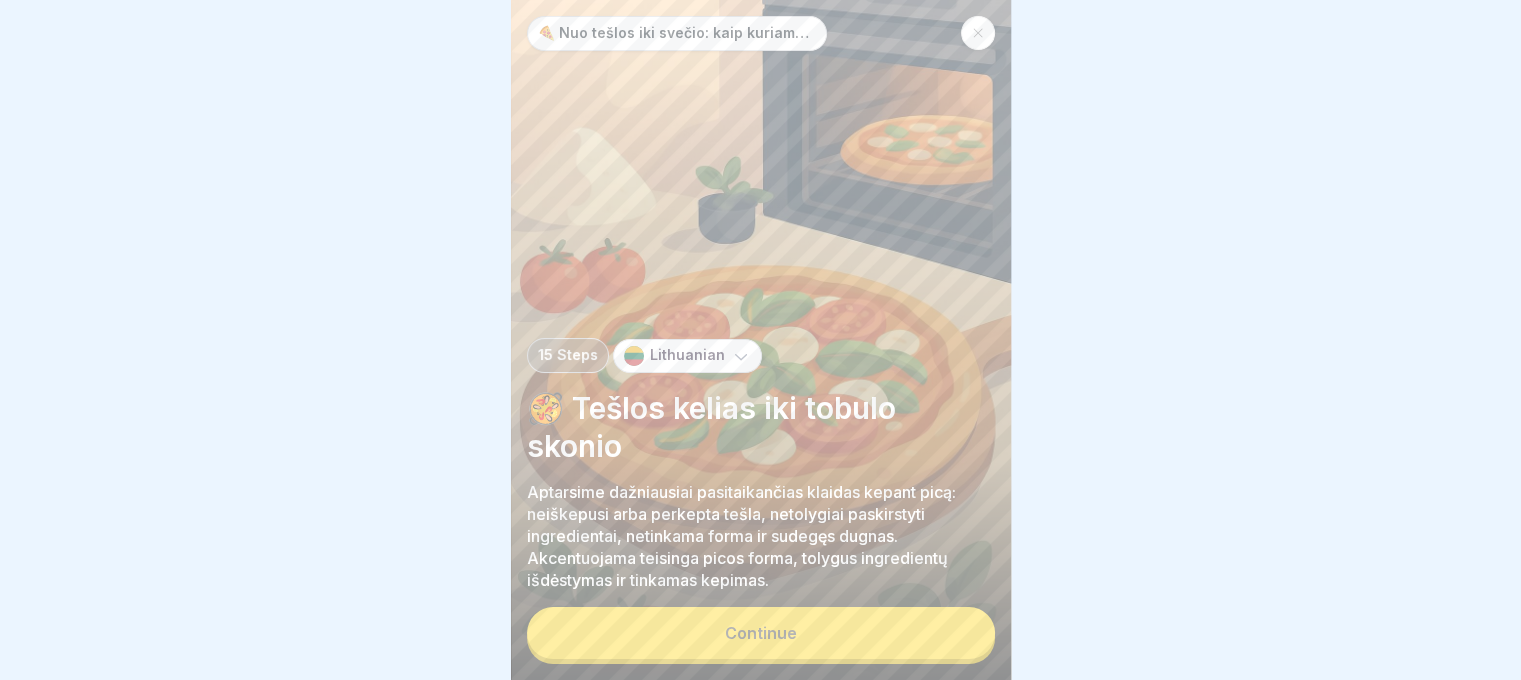 click on "🍕 Nuo tešlos iki svečio: kaip kuriame tobulą picą kasdien 15 Steps Lithuanian 🥘 Tešlos kelias iki tobulo skonio Aptarsime dažniausiai pasitaikančias klaidas kepant picą: neiškepusi arba perkepta tešla, netolygiai paskirstyti ingredientai, netinkama forma ir sudegęs dugnas. Akcentuojama teisinga picos forma, tolygus ingredientų išdėstymas ir tinkamas kepimas. Continue" at bounding box center (761, 340) 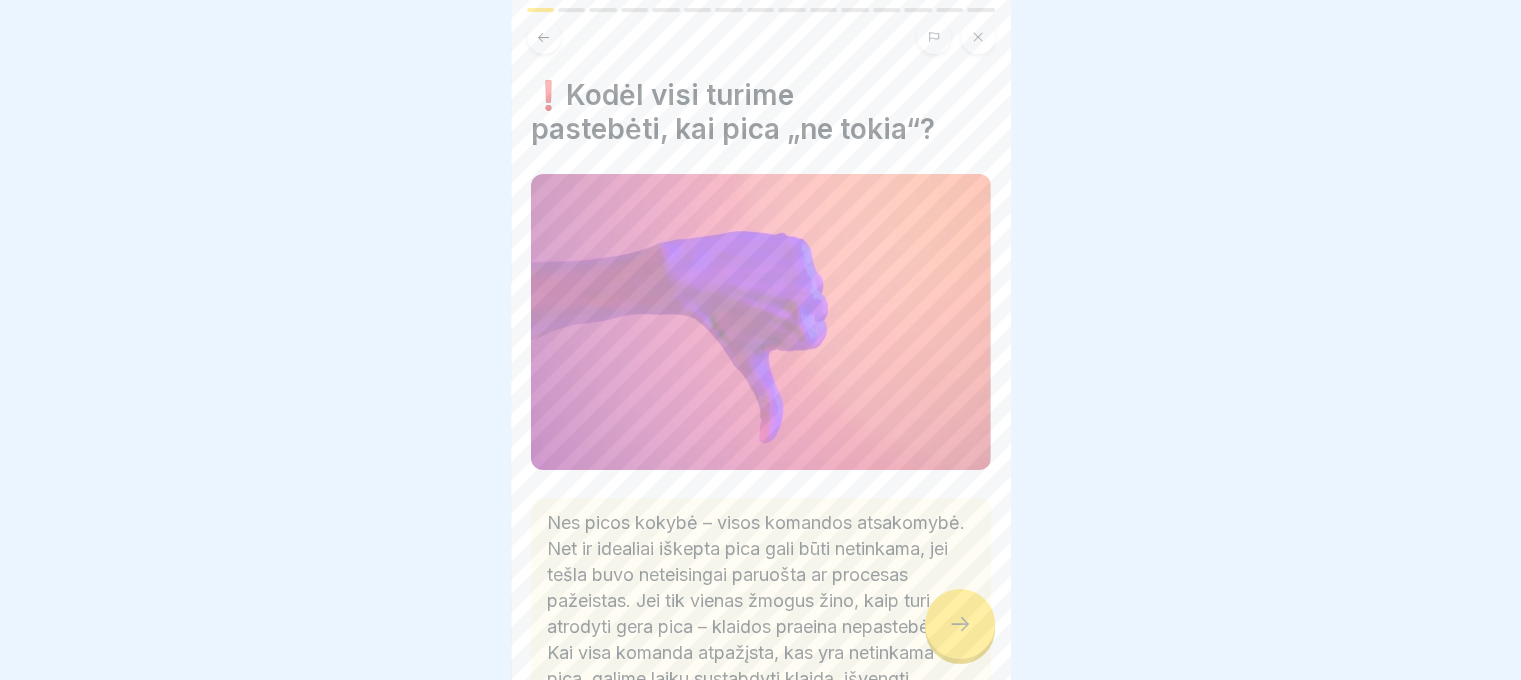 click 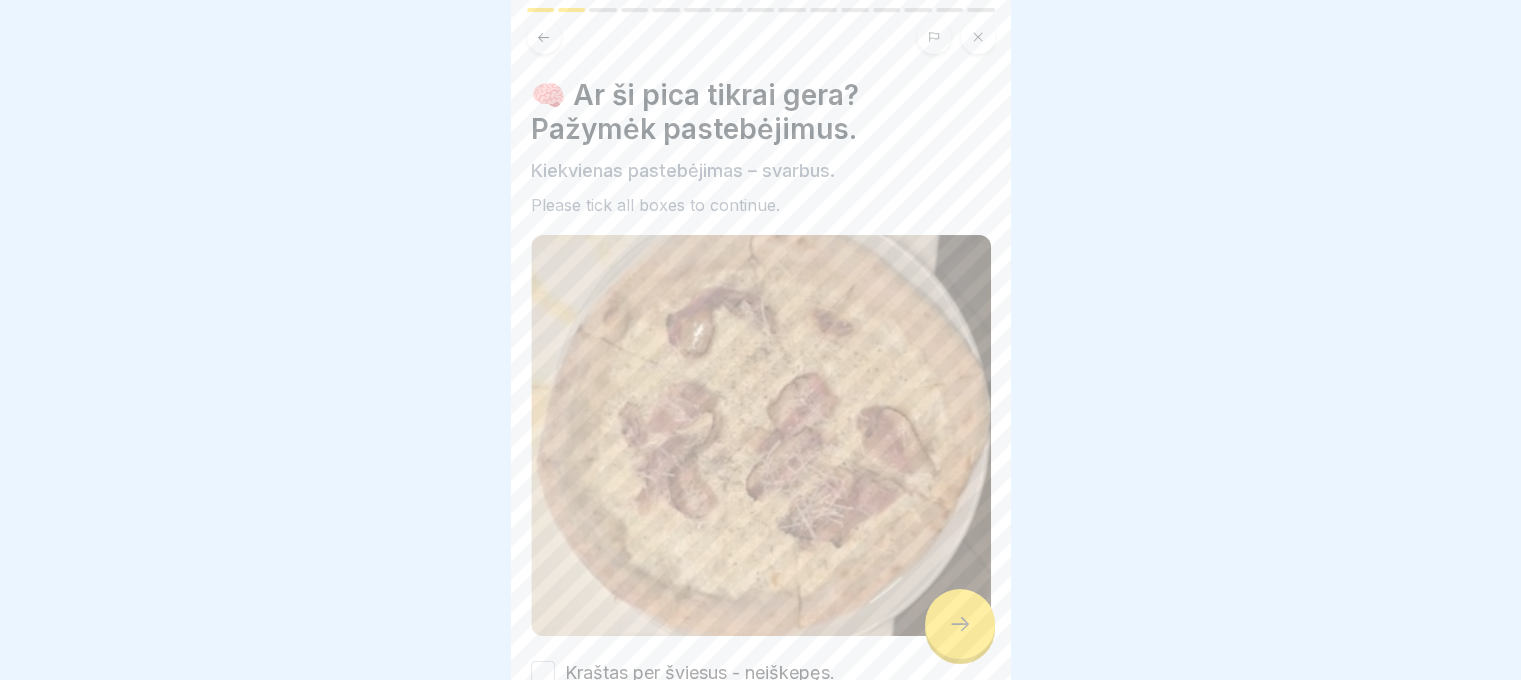 click 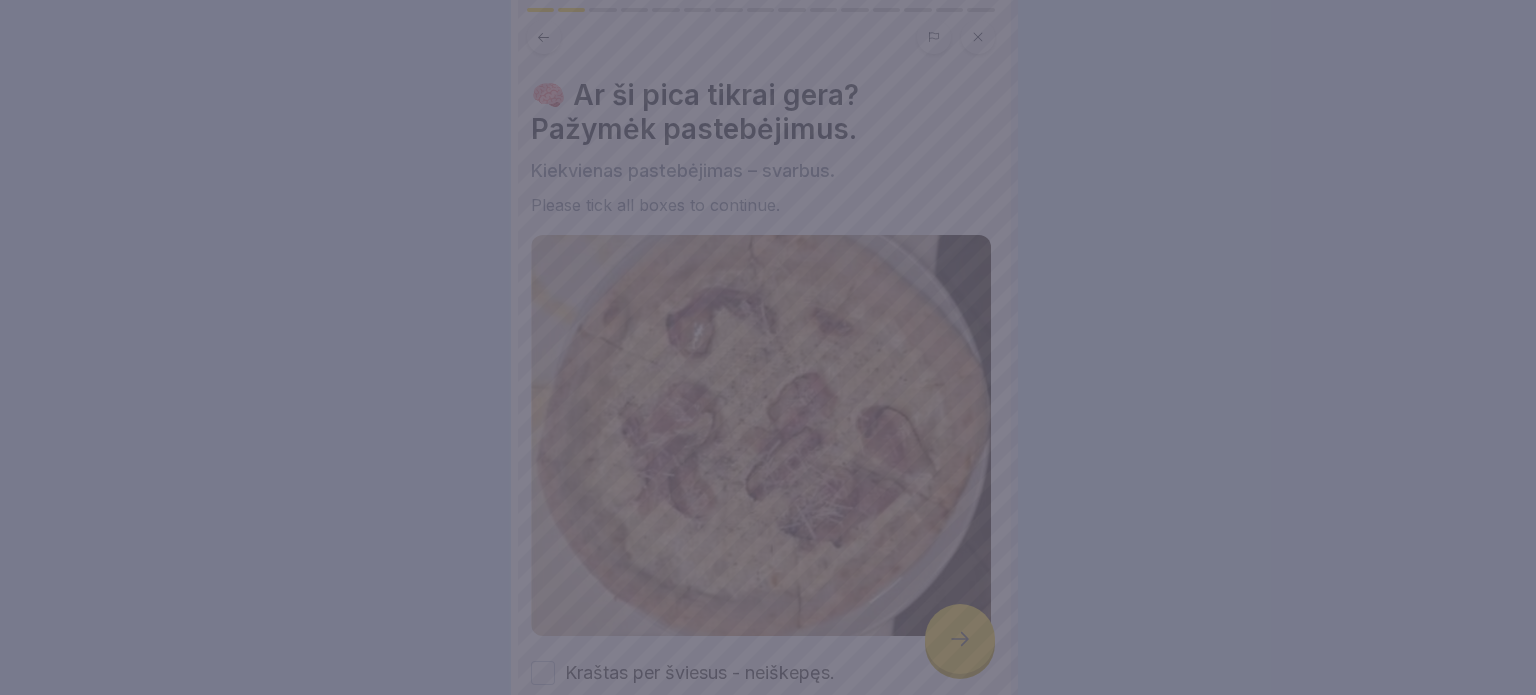 click at bounding box center [768, 347] 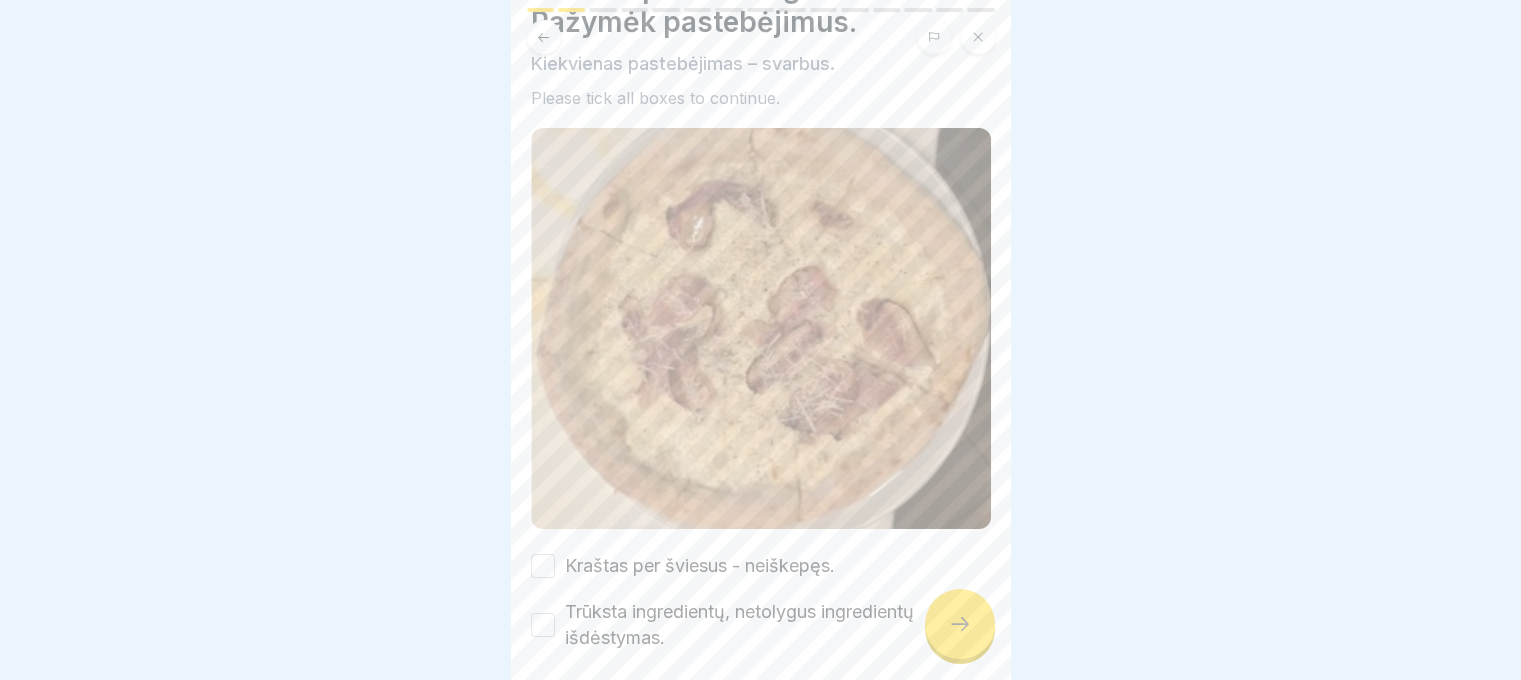 scroll, scrollTop: 184, scrollLeft: 0, axis: vertical 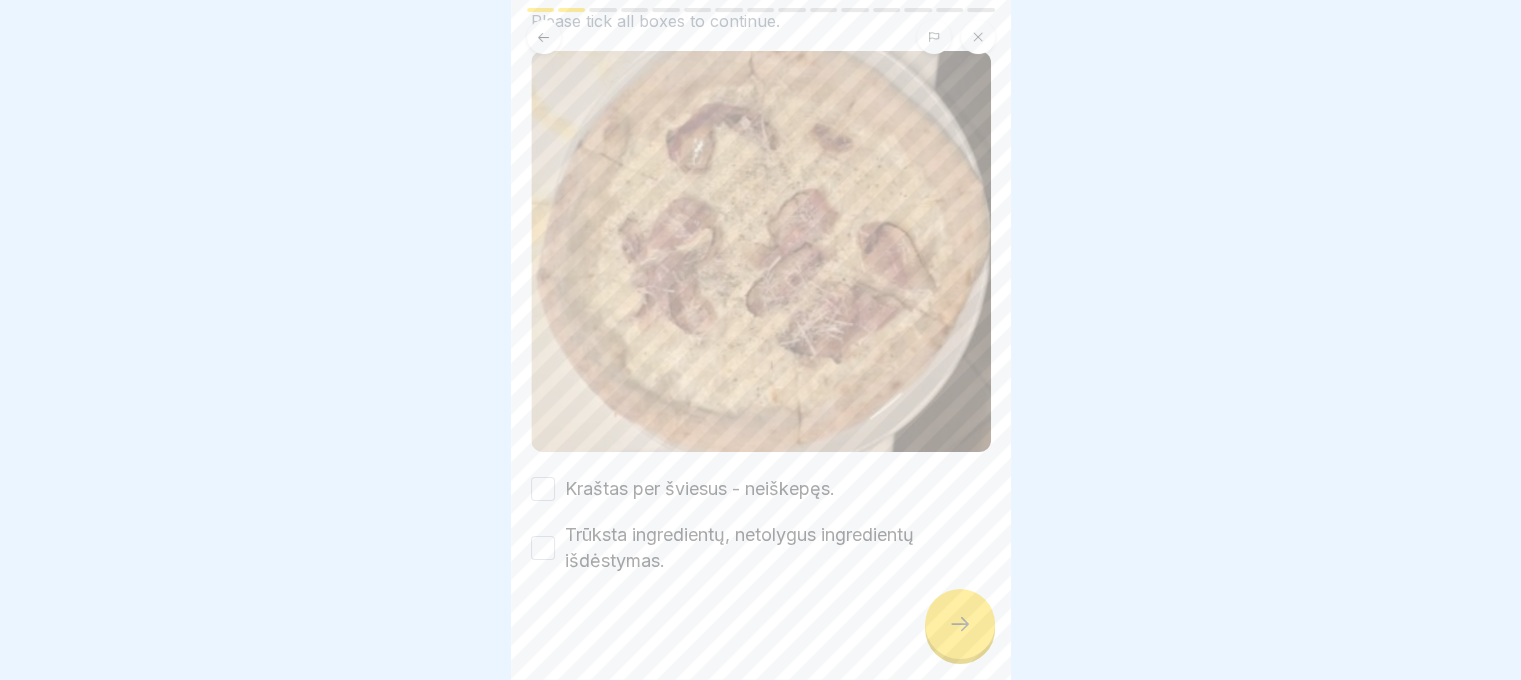 click on "Trūksta ingredientų, netolygus ingredientų išdėstymas." at bounding box center (778, 548) 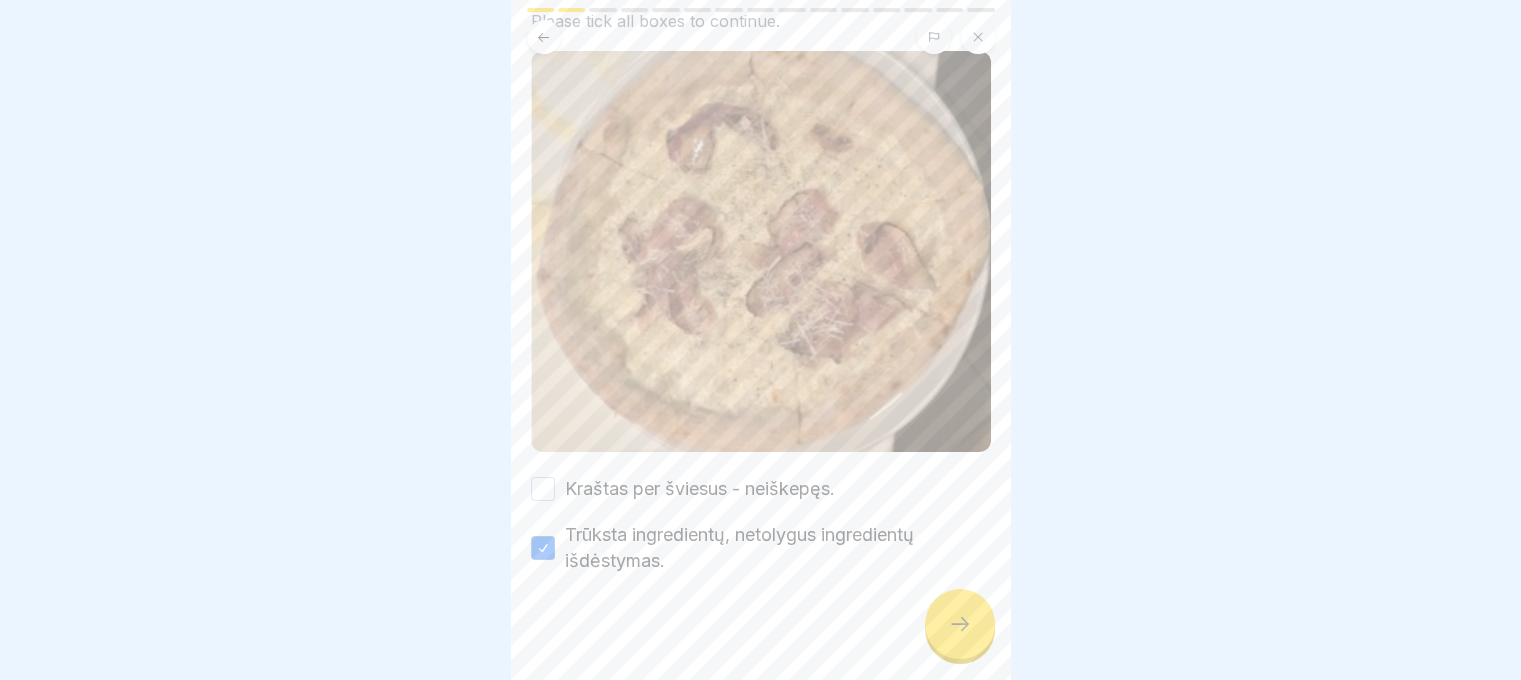 click on "Kraštas per šviesus - neiškepęs. Trūksta ingredientų, netolygus ingredientų išdėstymas." at bounding box center [761, 525] 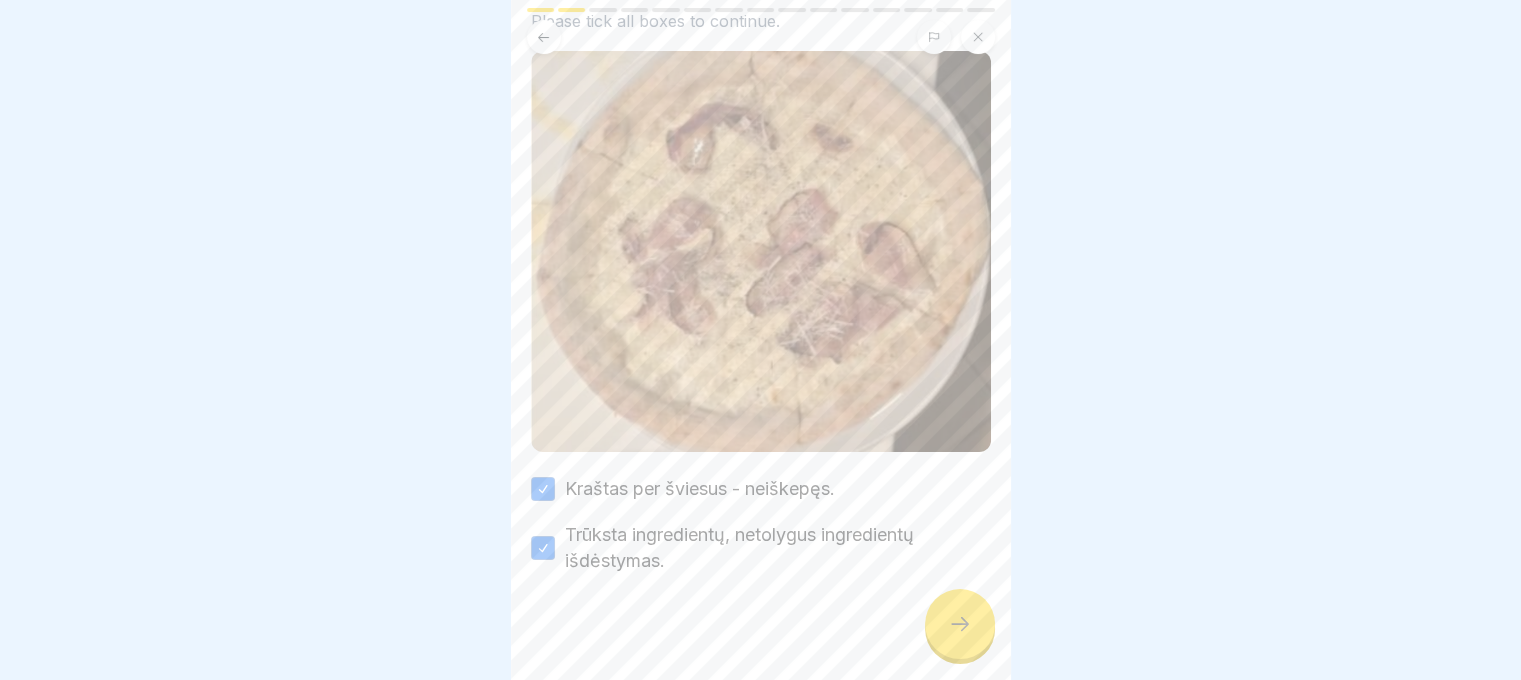 click at bounding box center (960, 624) 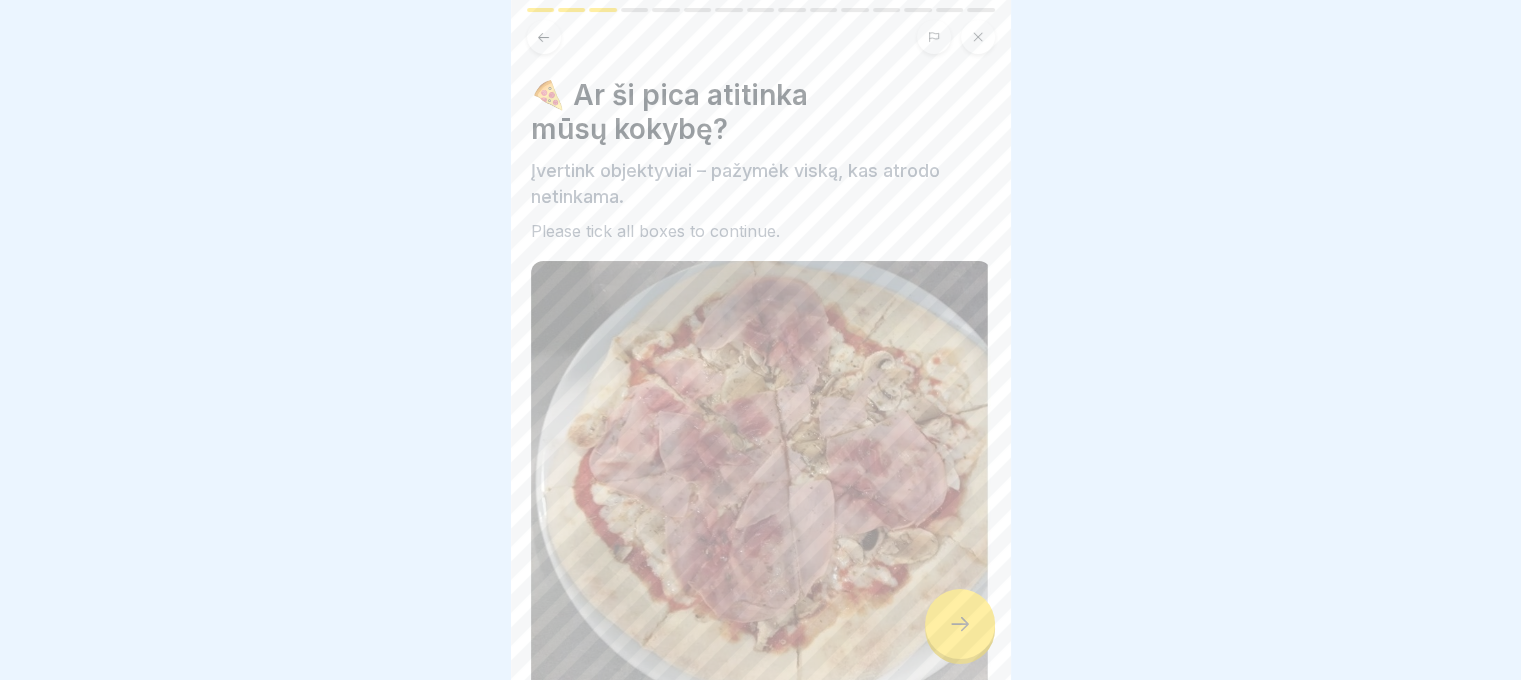 click at bounding box center (960, 624) 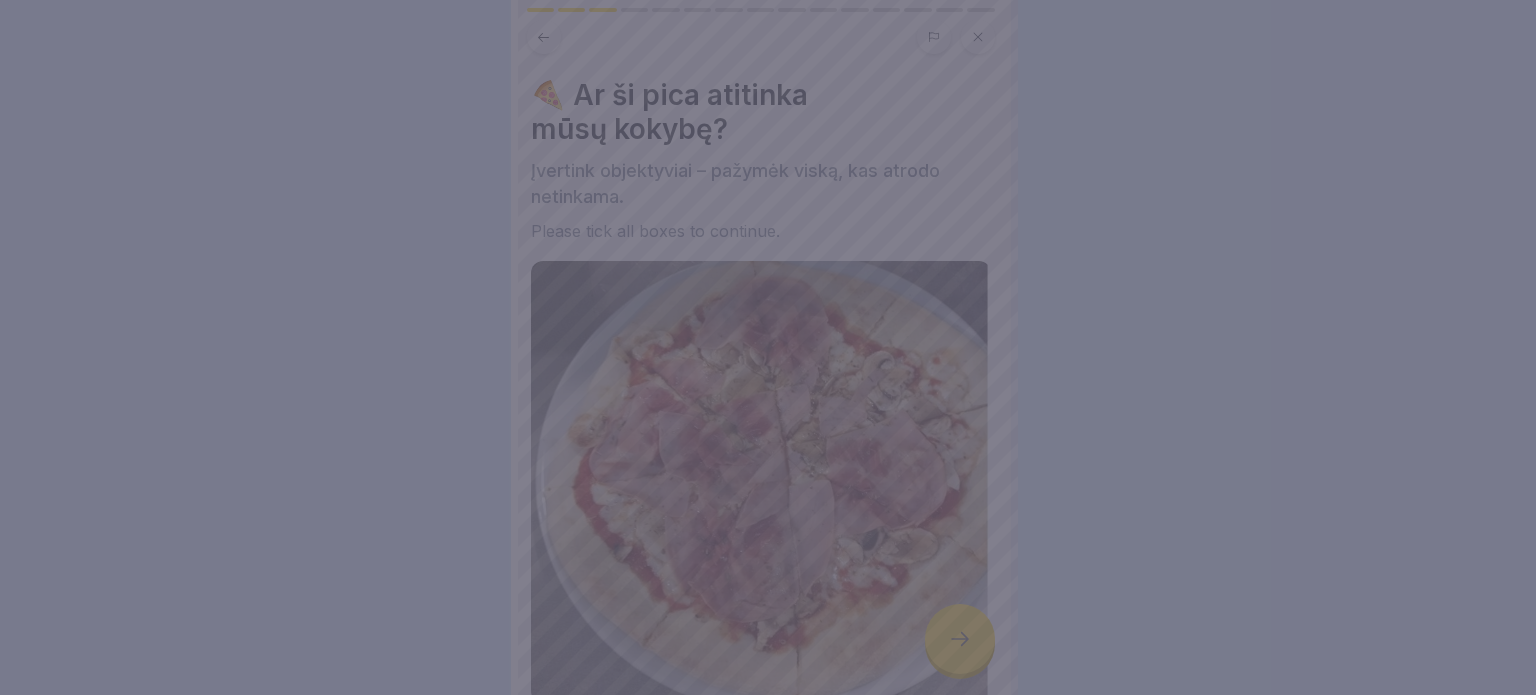 click at bounding box center [768, 347] 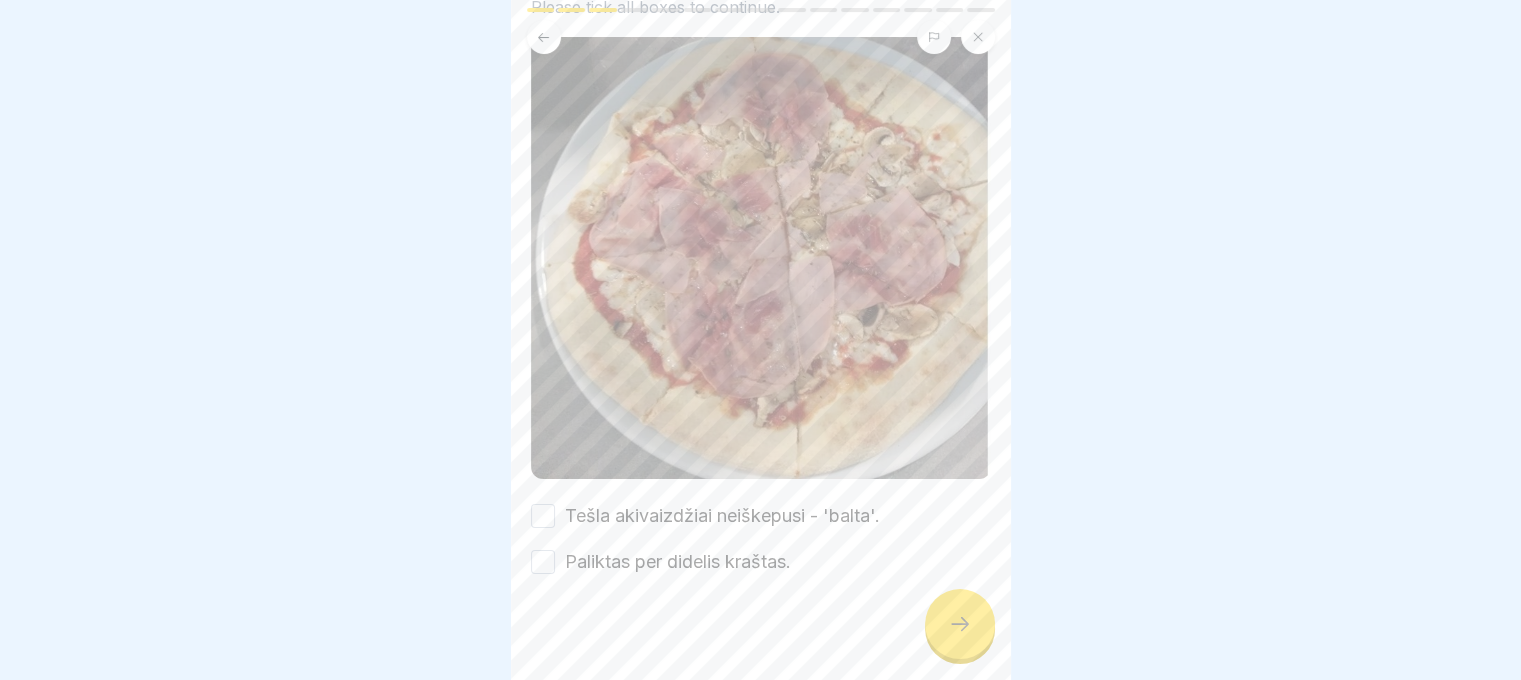 scroll, scrollTop: 224, scrollLeft: 0, axis: vertical 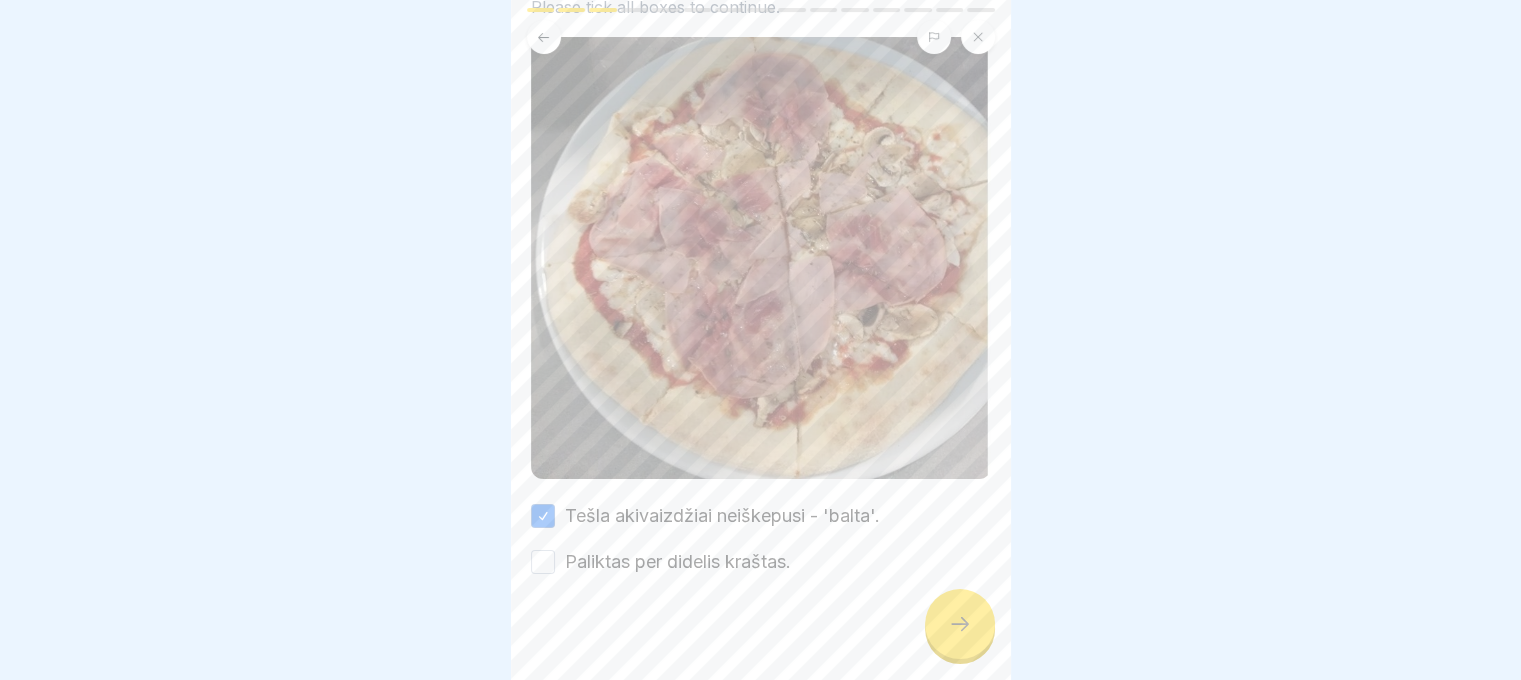 click on "Paliktas per didelis kraštas." at bounding box center [678, 562] 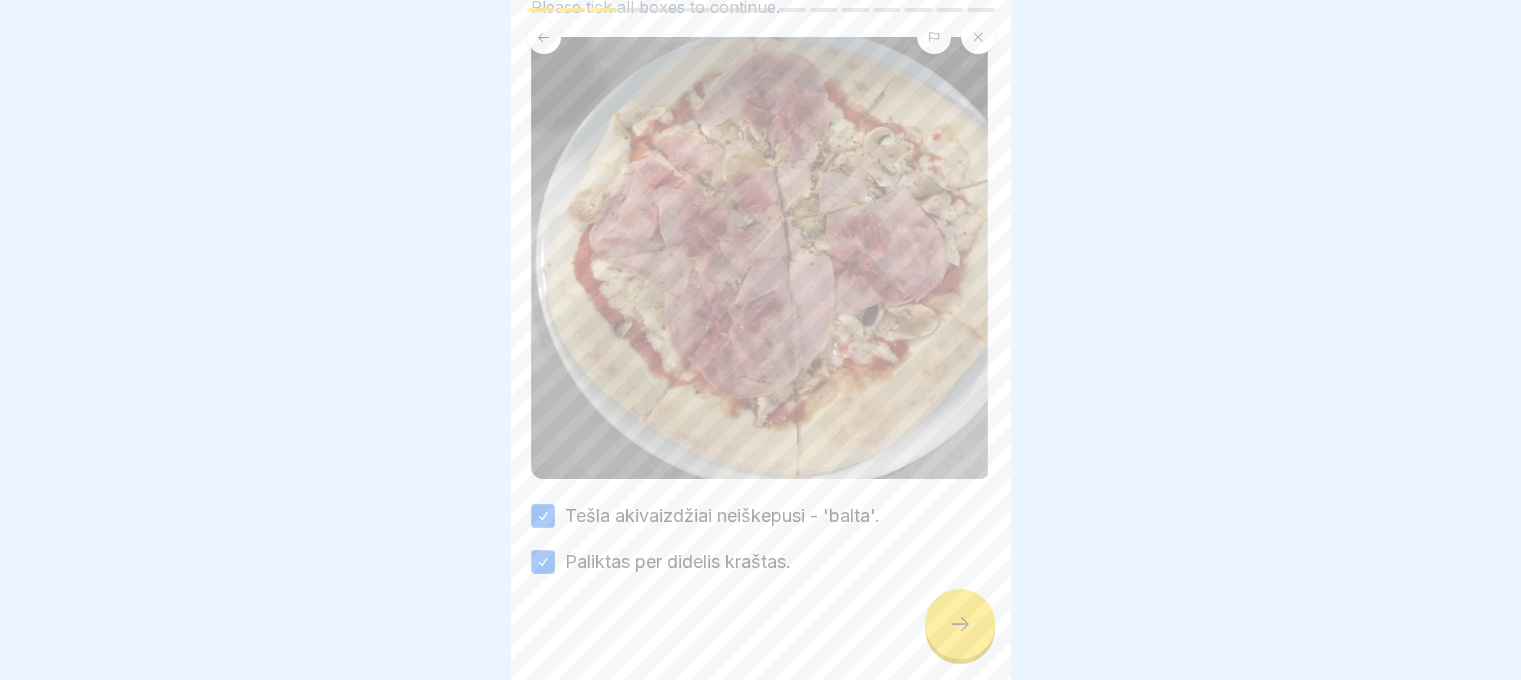click at bounding box center (960, 624) 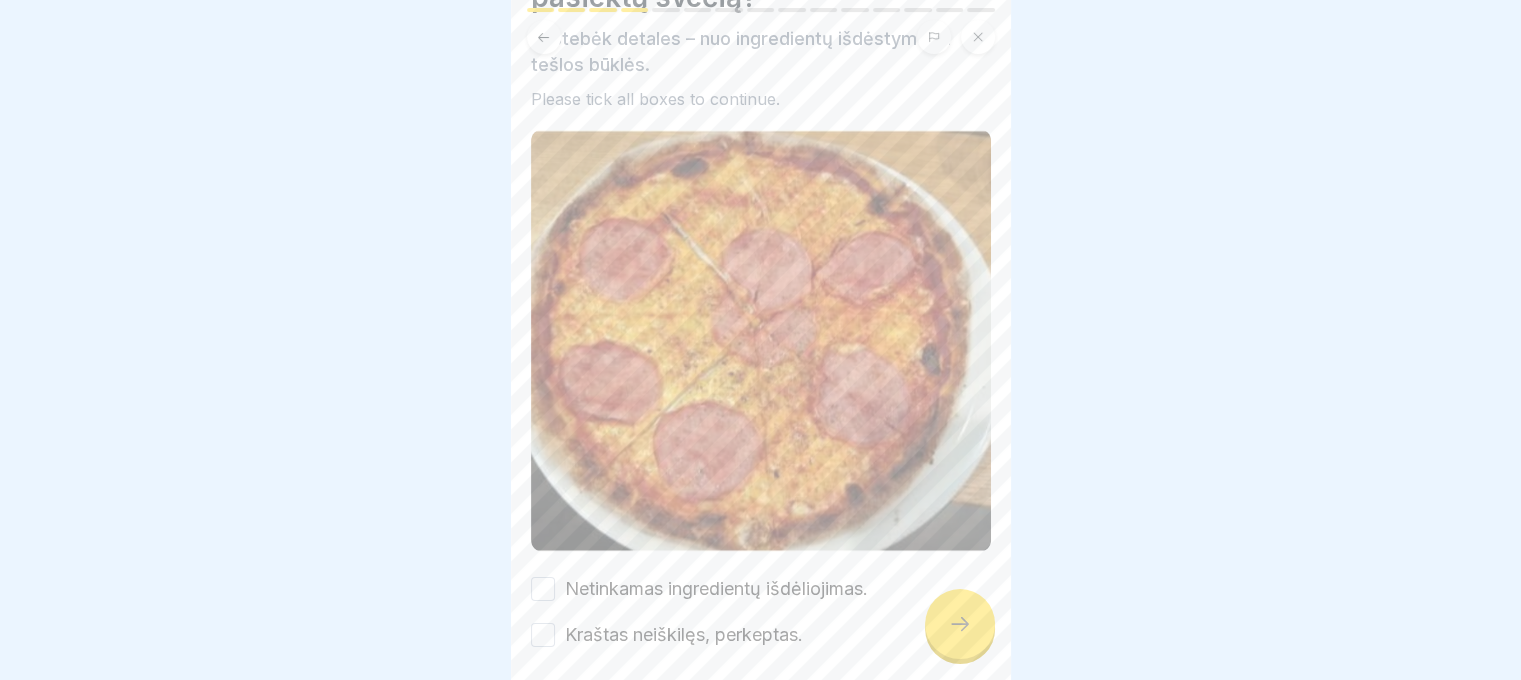 scroll, scrollTop: 205, scrollLeft: 0, axis: vertical 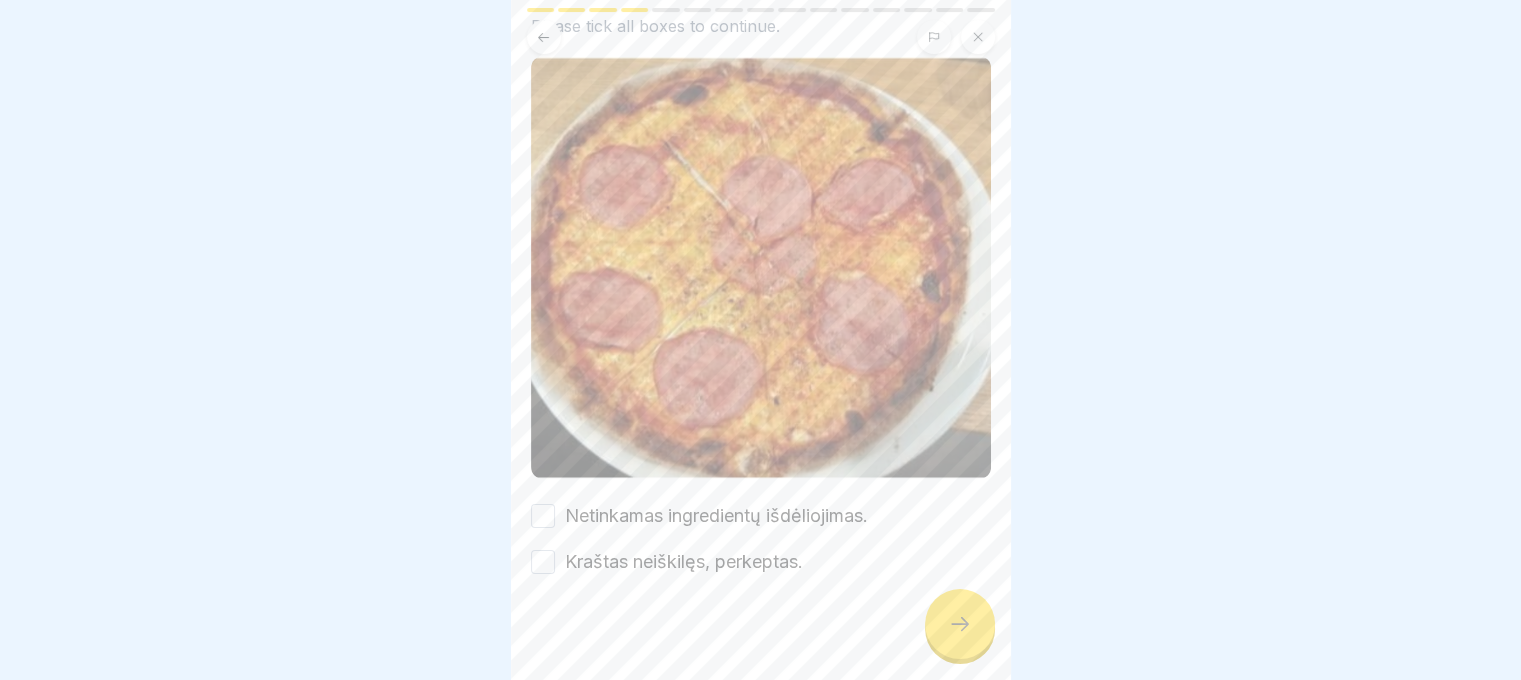 click on "Netinkamas ingredientų išdėliojimas." at bounding box center (716, 516) 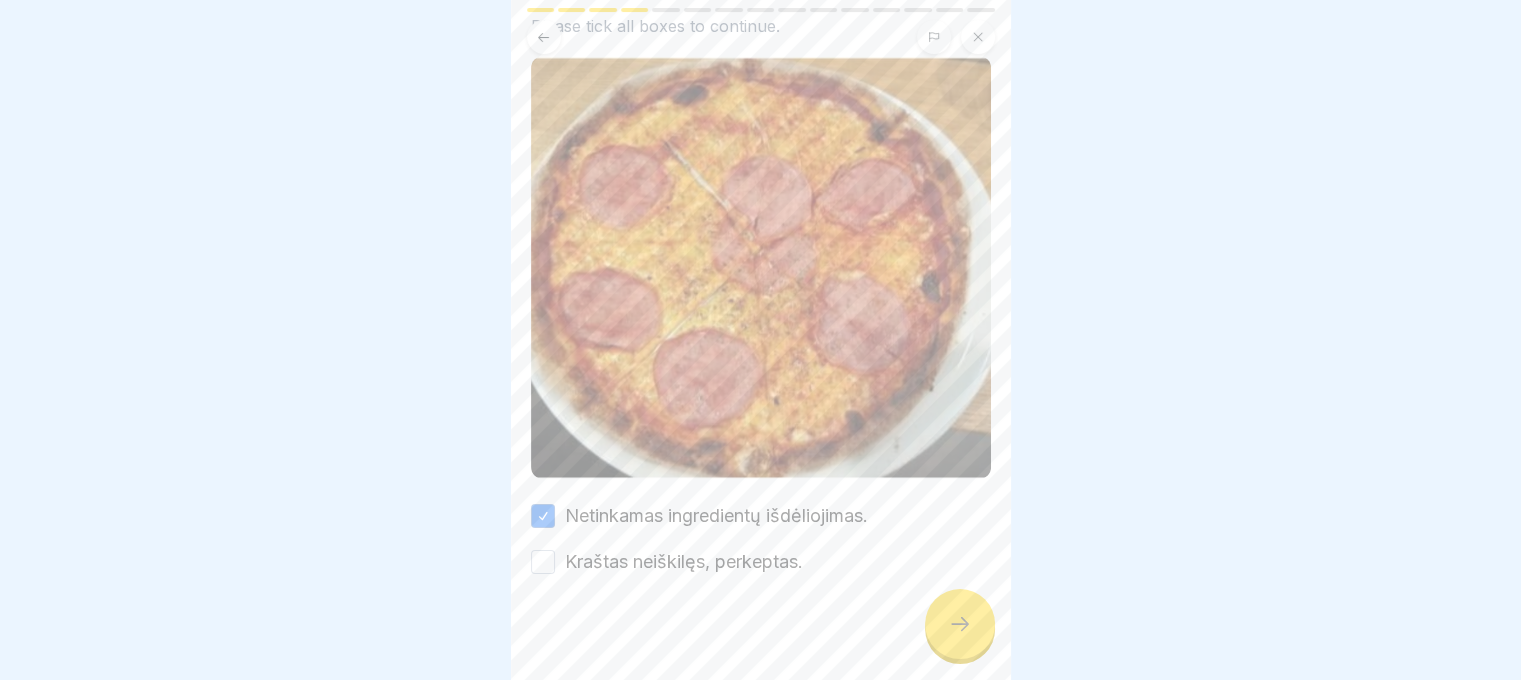 click on "Kraštas neiškilęs, perkeptas." at bounding box center [684, 562] 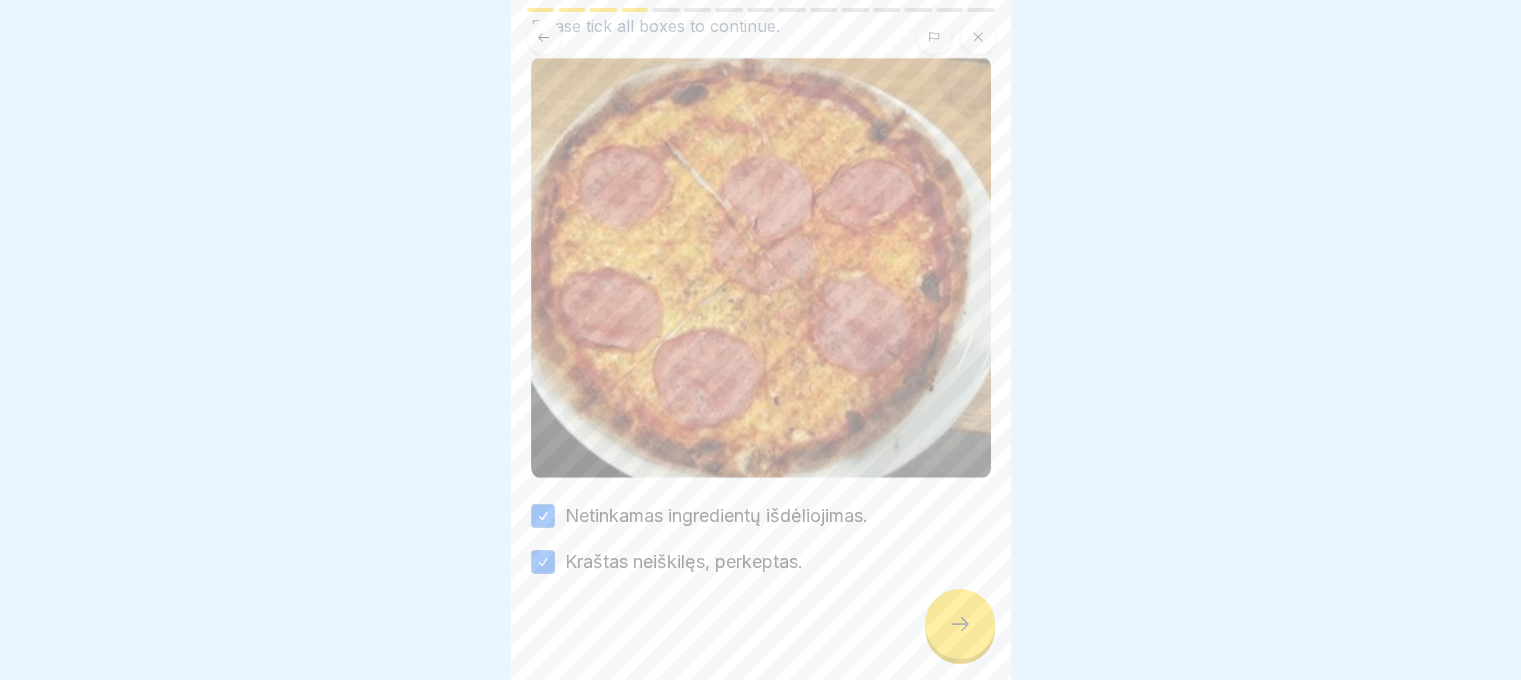 click at bounding box center (761, 635) 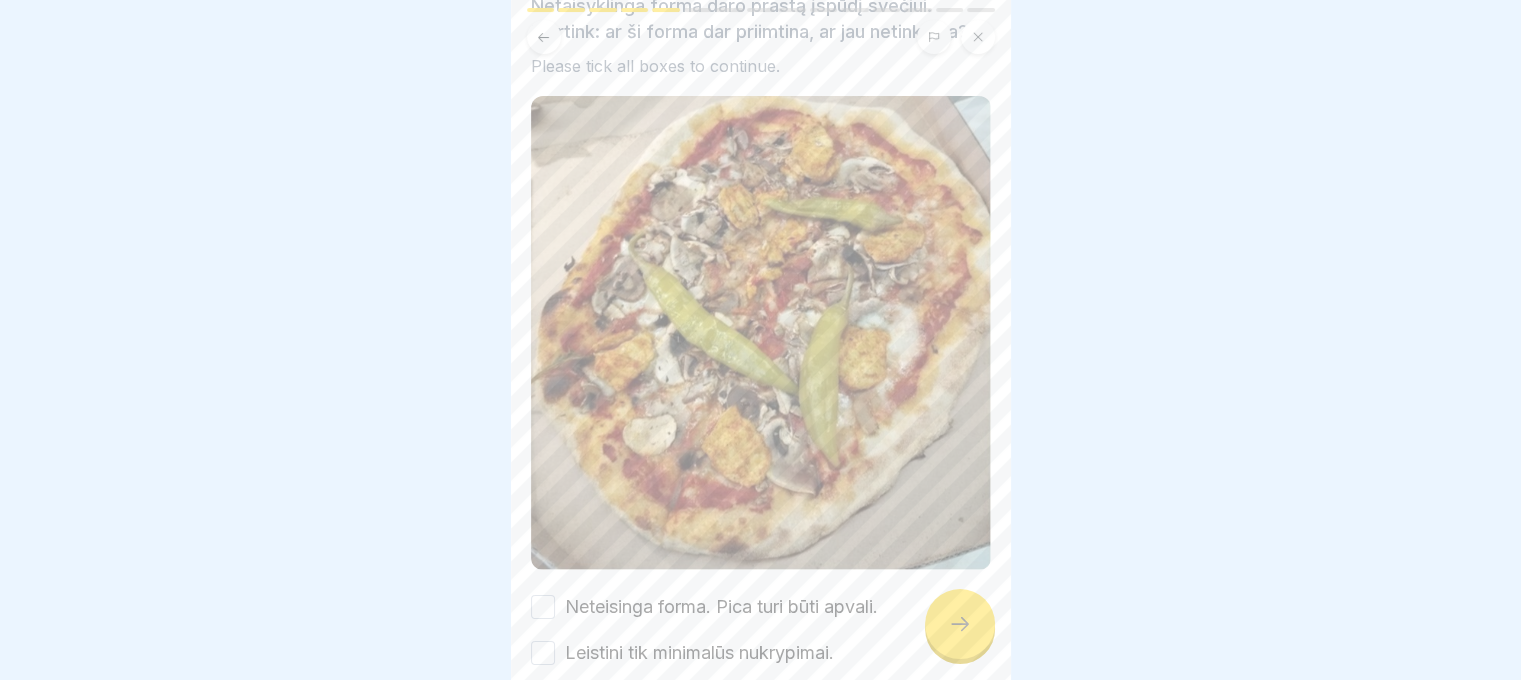 scroll, scrollTop: 255, scrollLeft: 0, axis: vertical 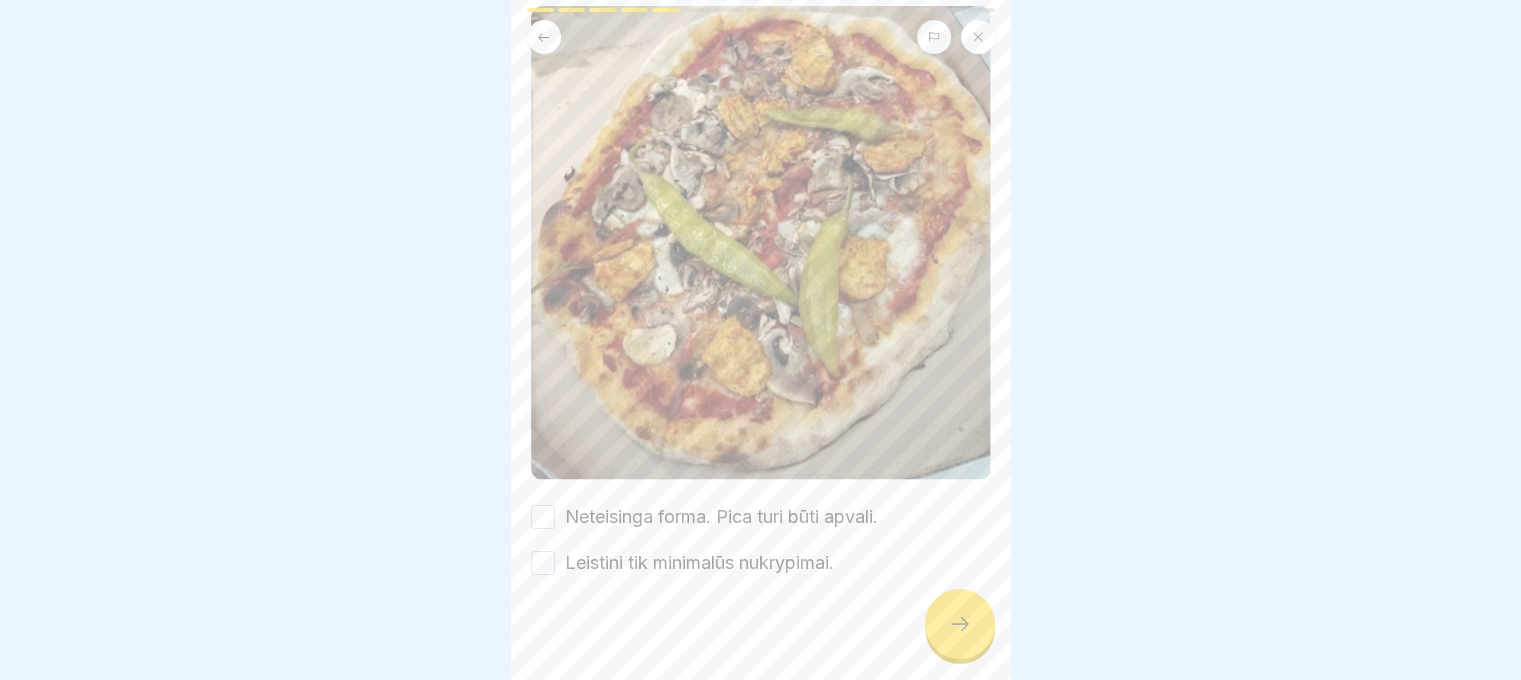 click on "Leistini tik minimalūs nukrypimai." at bounding box center (699, 563) 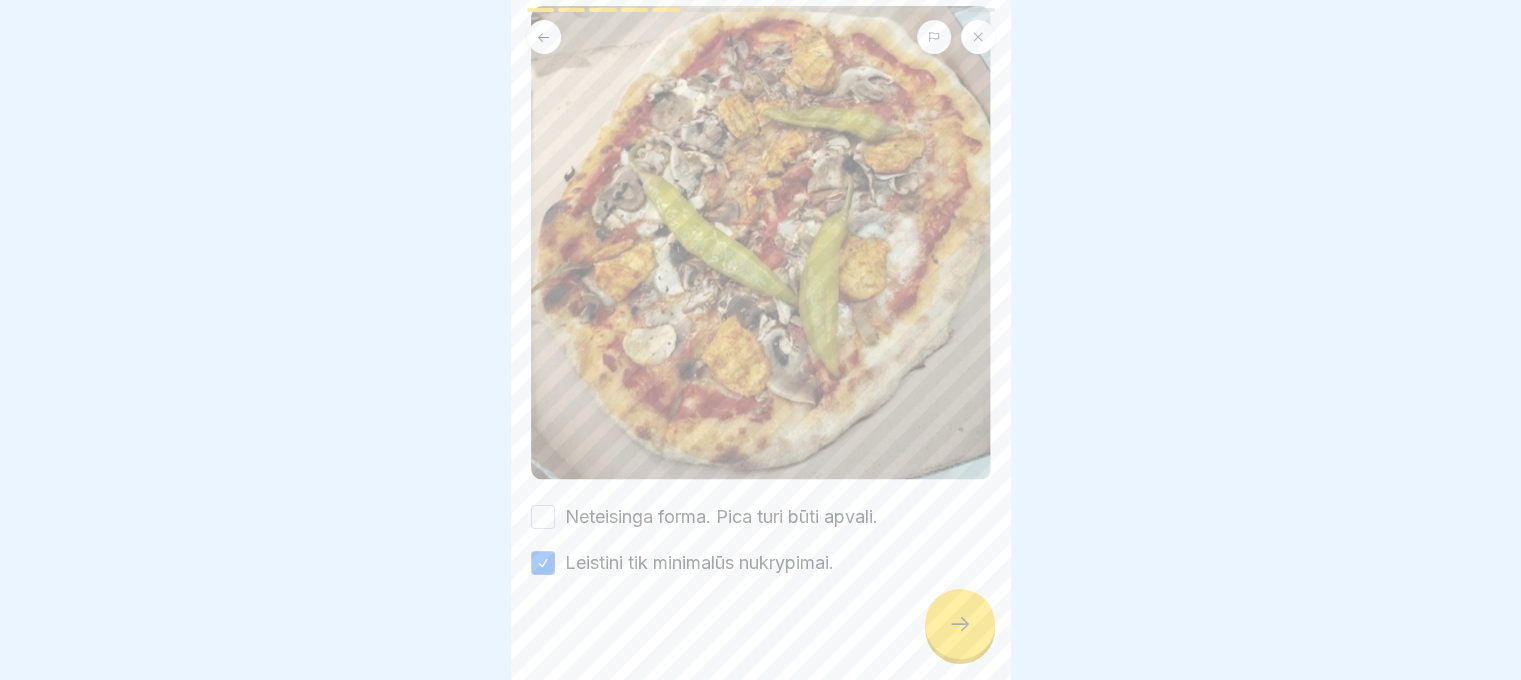 click on "Neteisinga forma. Pica turi būti apvali." at bounding box center (721, 517) 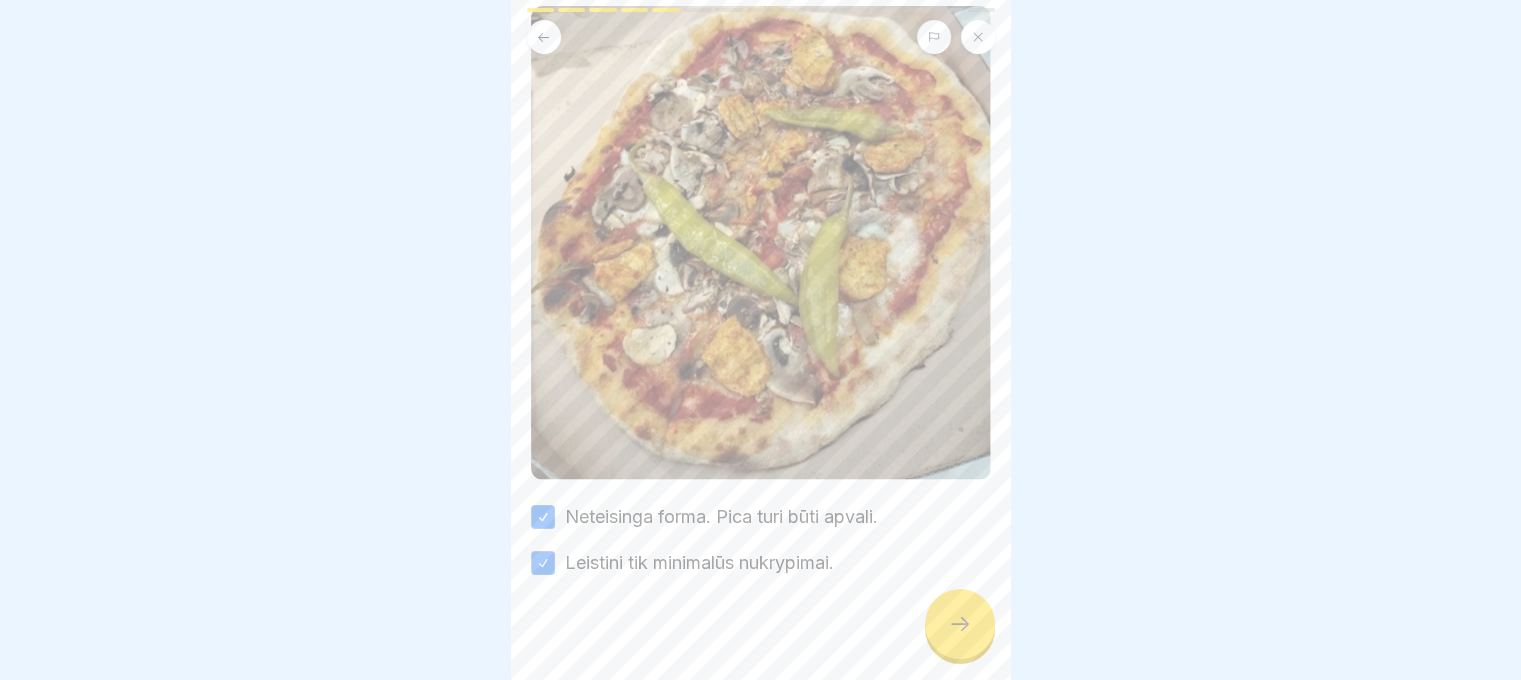 click at bounding box center (761, 636) 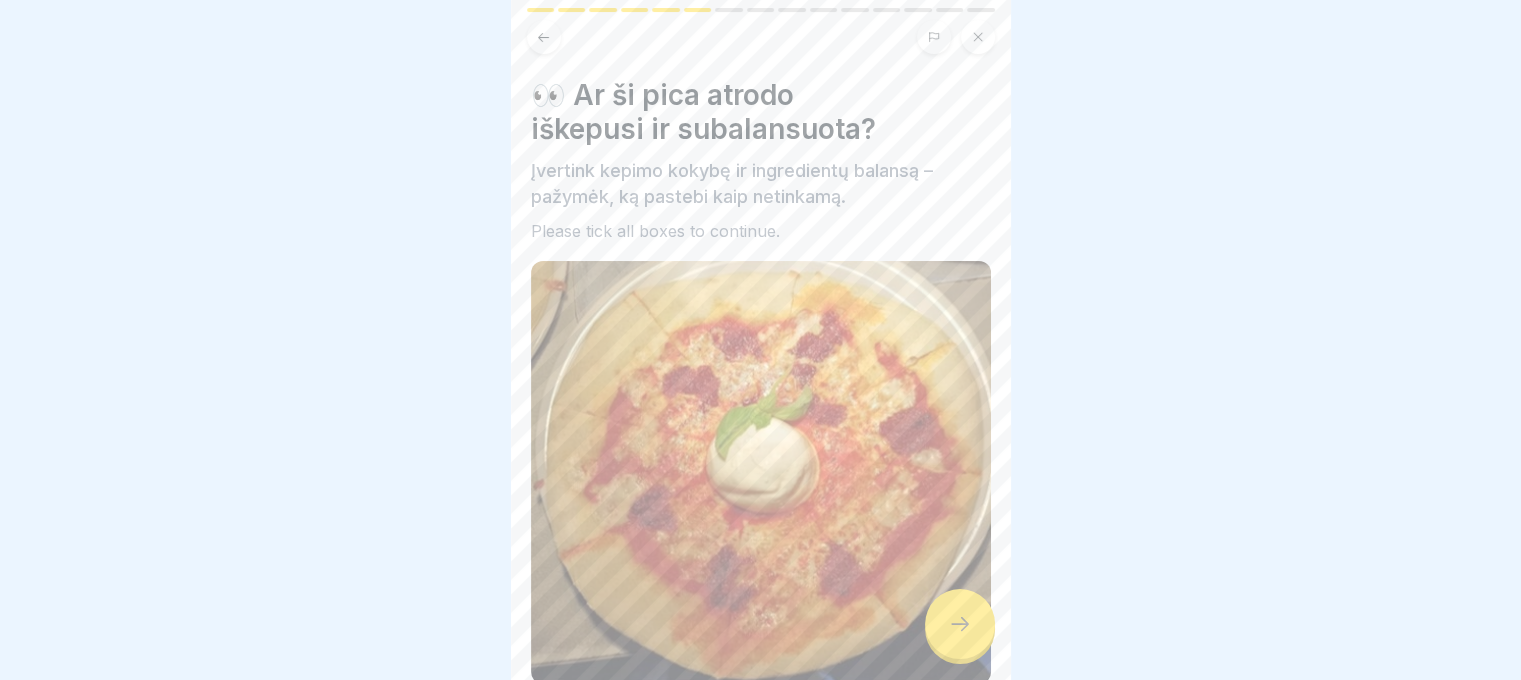 click 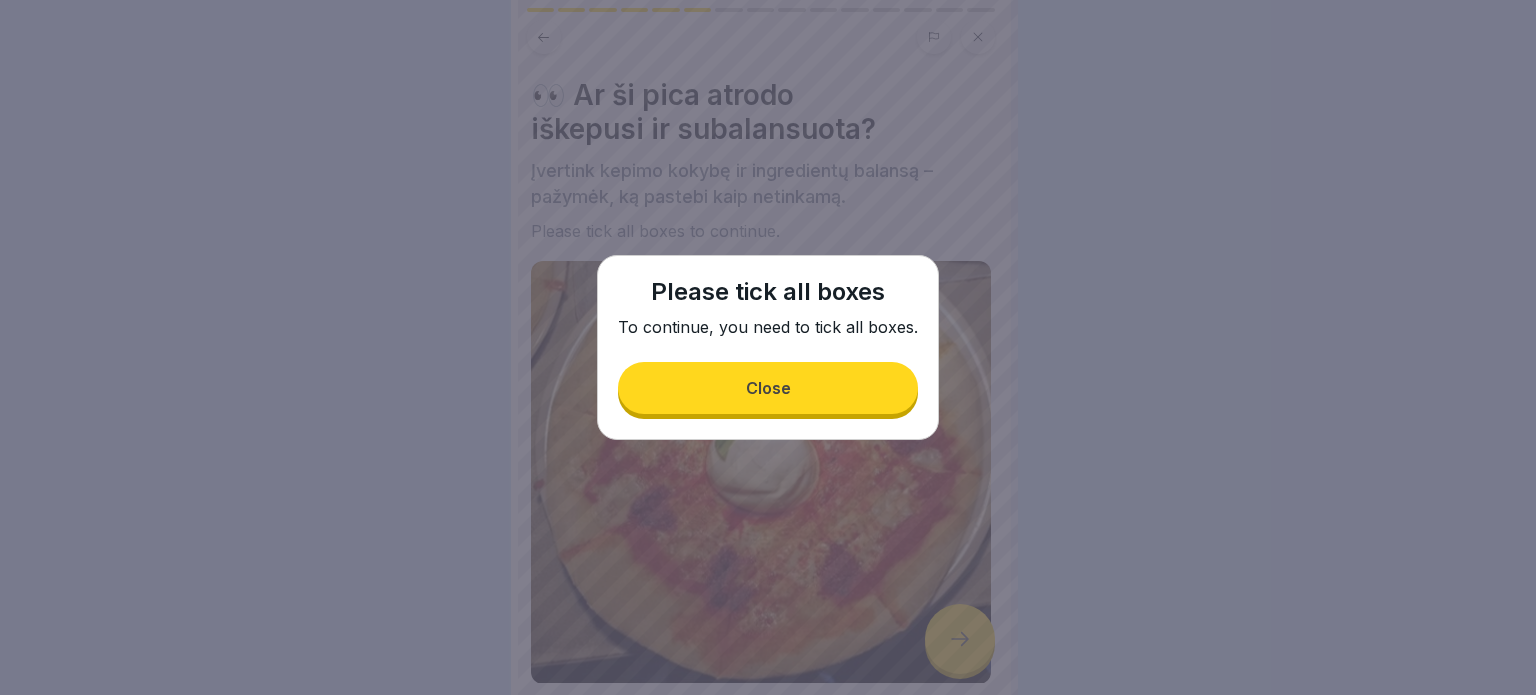click on "Close" at bounding box center [768, 388] 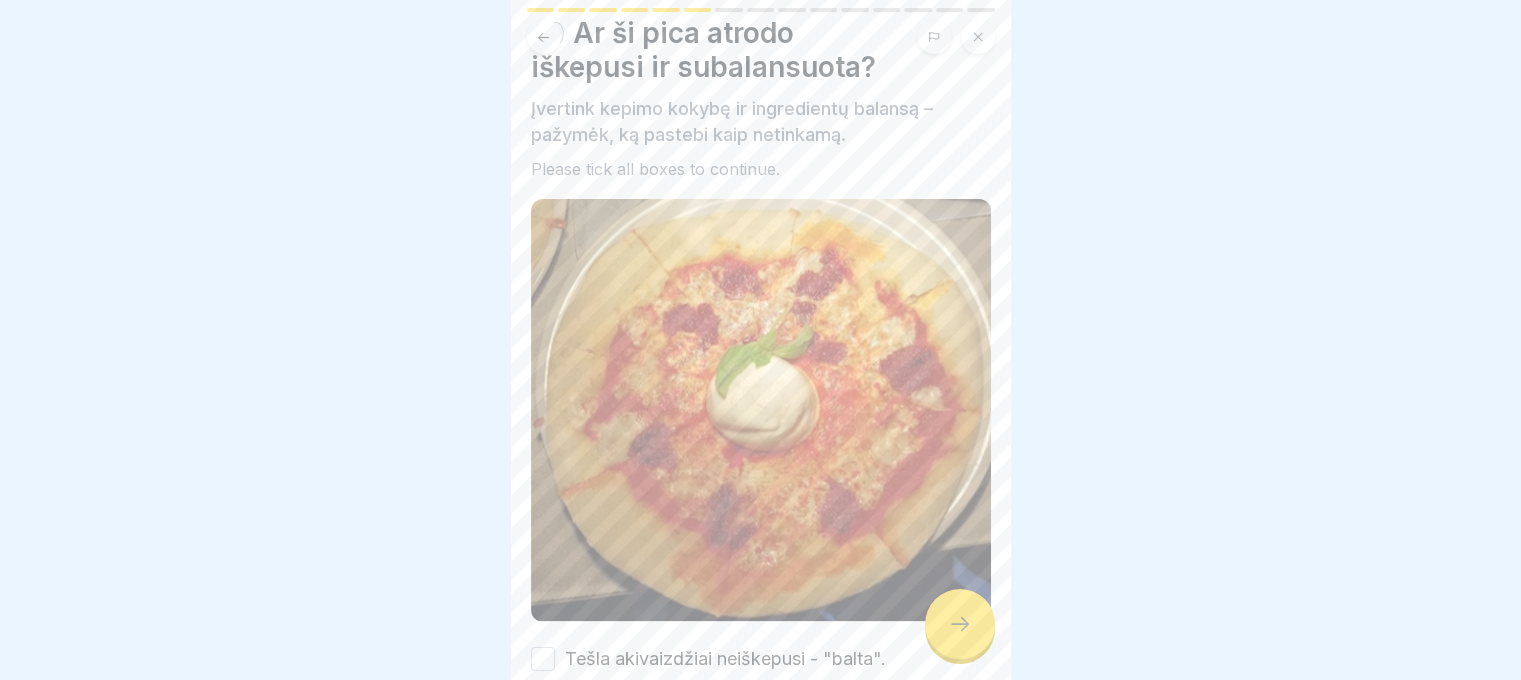 scroll, scrollTop: 205, scrollLeft: 0, axis: vertical 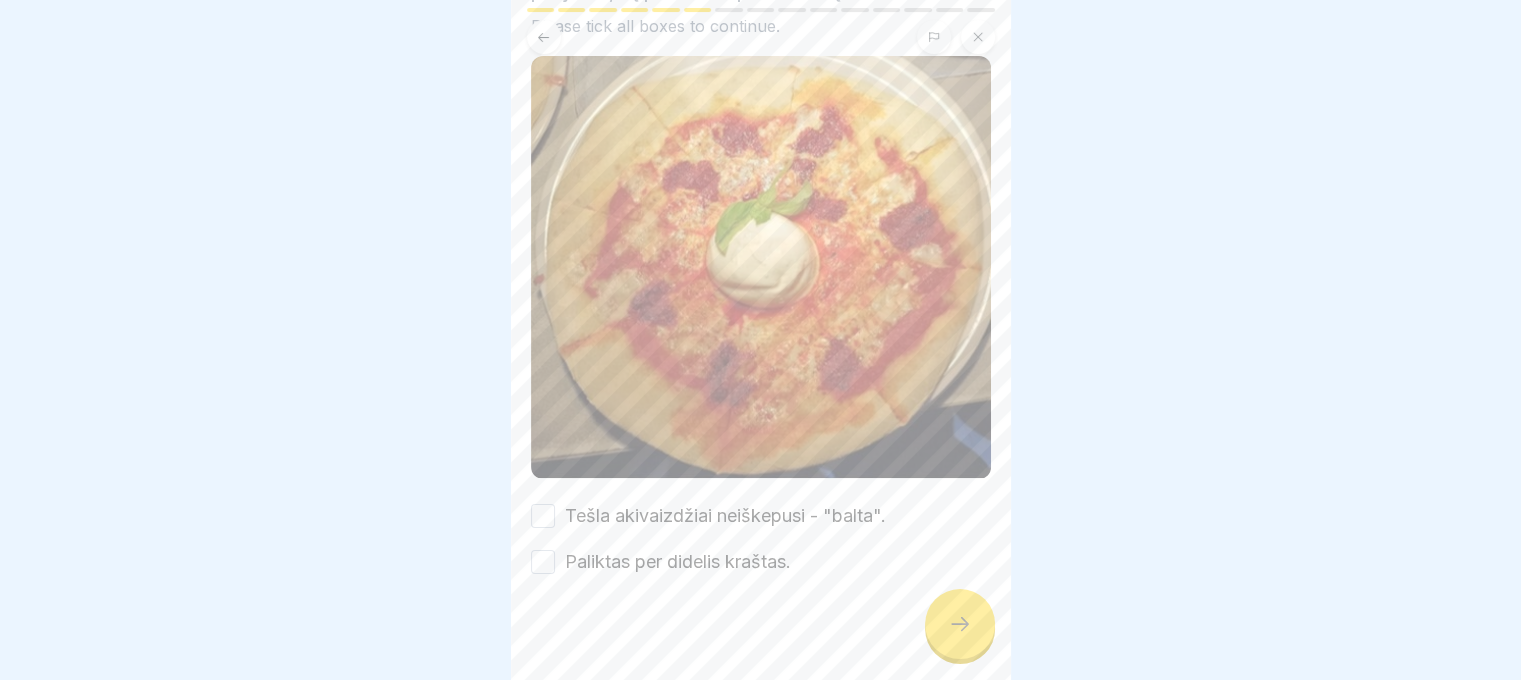 click at bounding box center (761, 635) 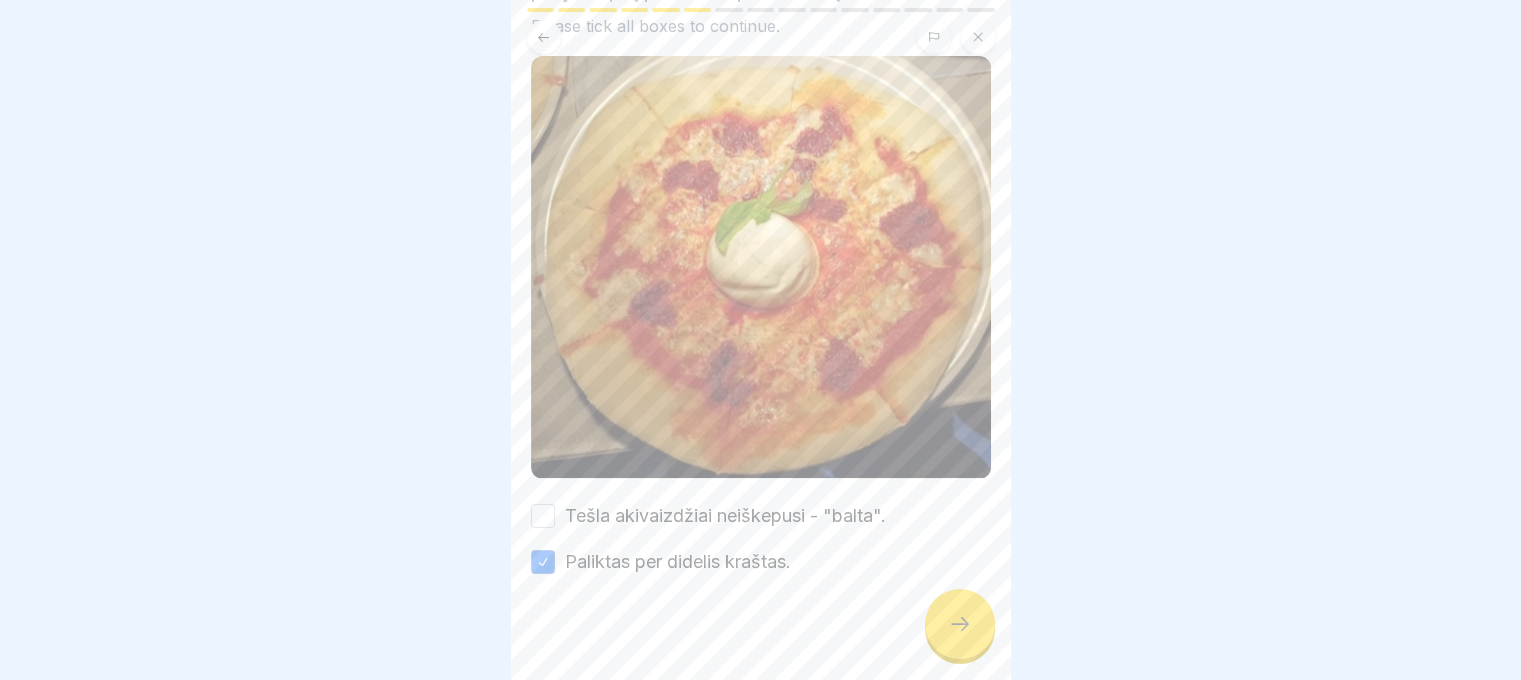 click on "Tešla akivaizdžiai neiškepusi - "balta"." at bounding box center (725, 516) 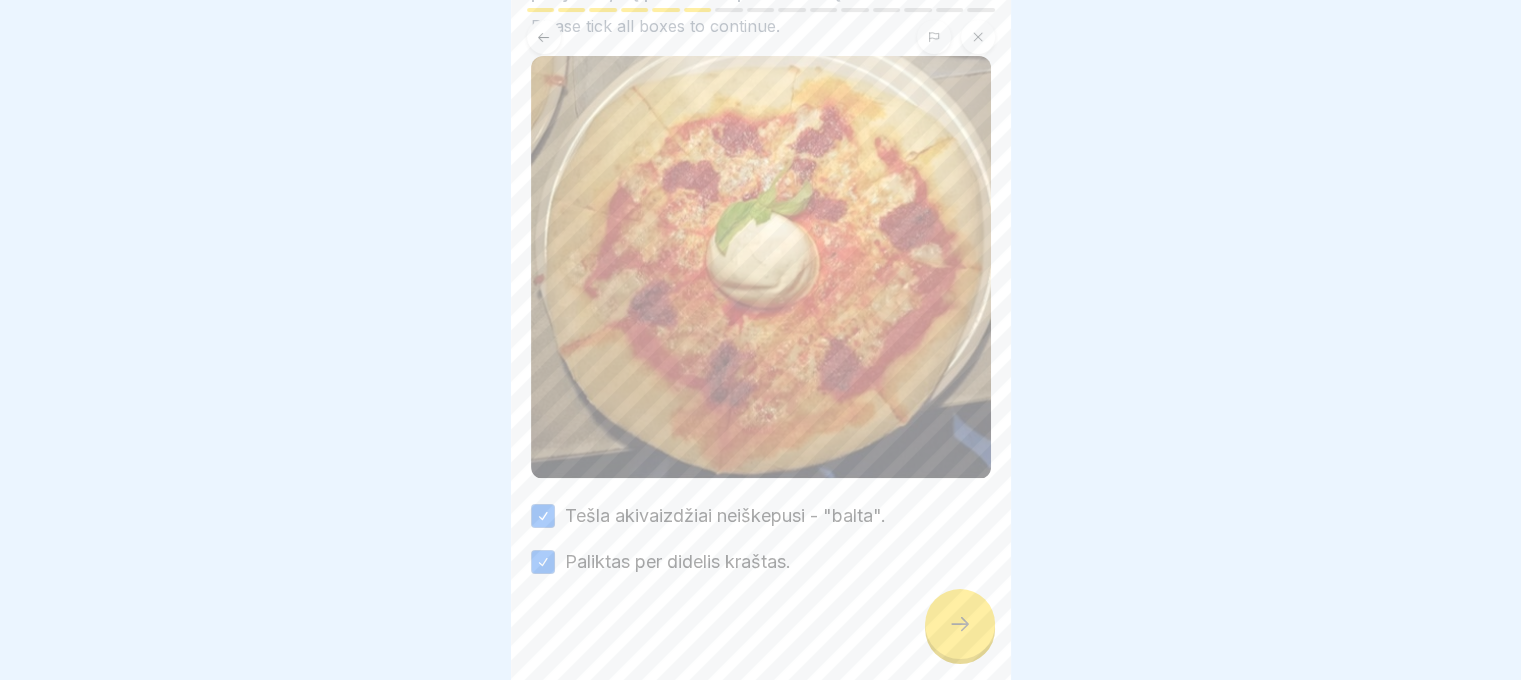 click at bounding box center [960, 624] 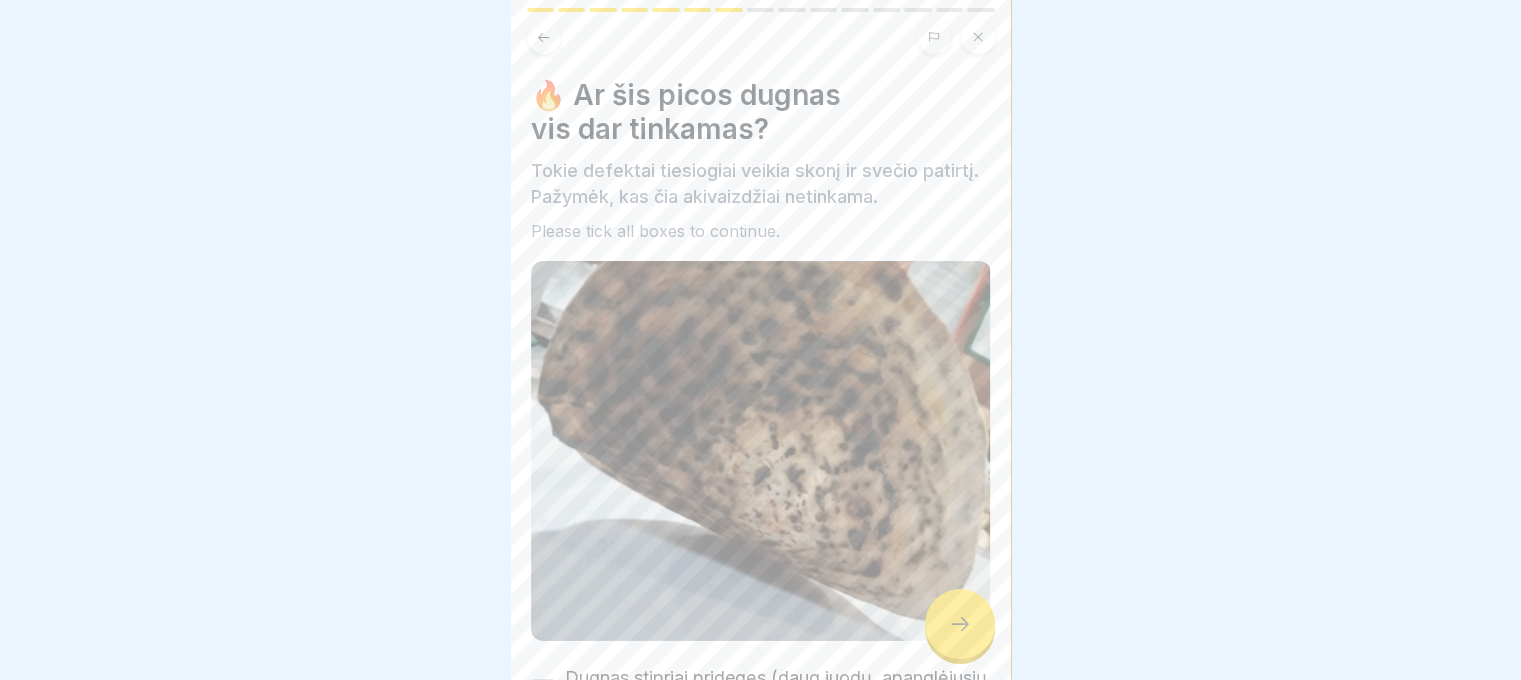 click at bounding box center [960, 624] 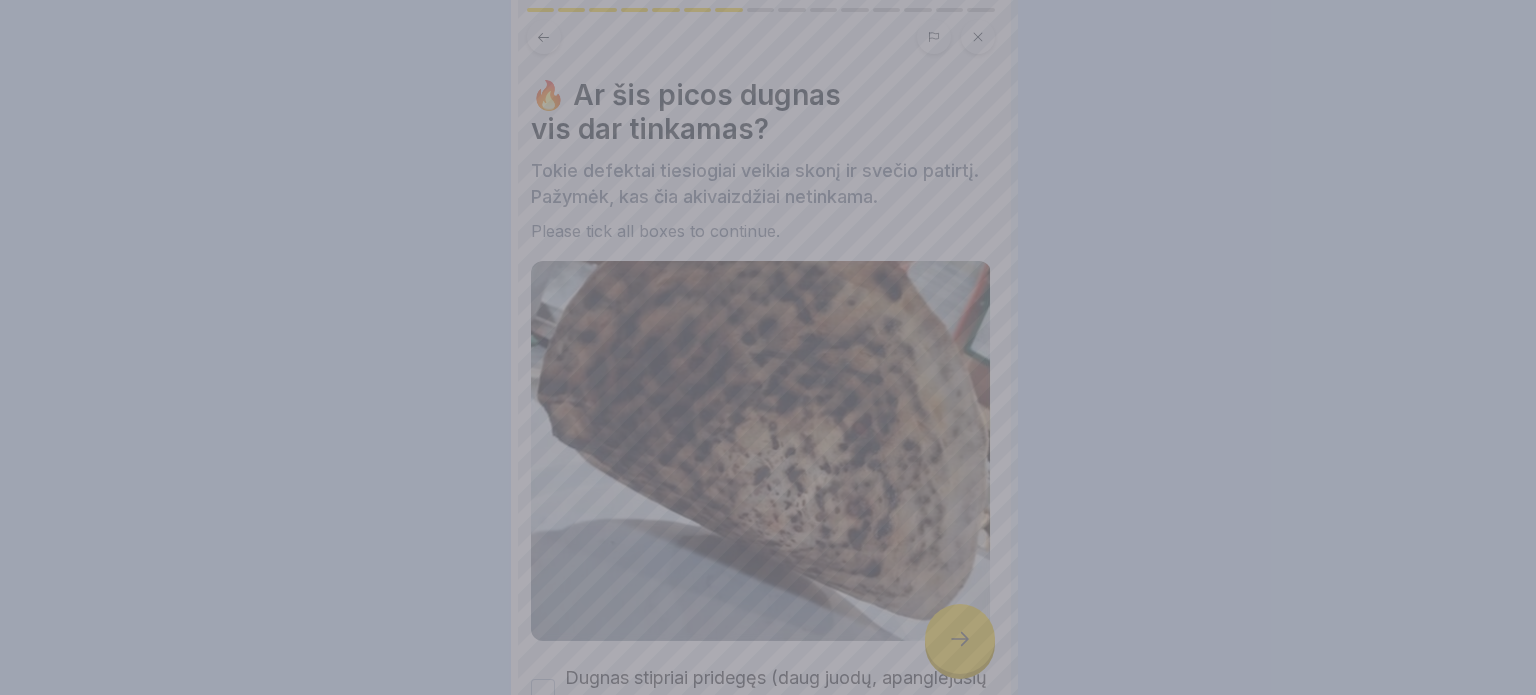 click at bounding box center [768, 347] 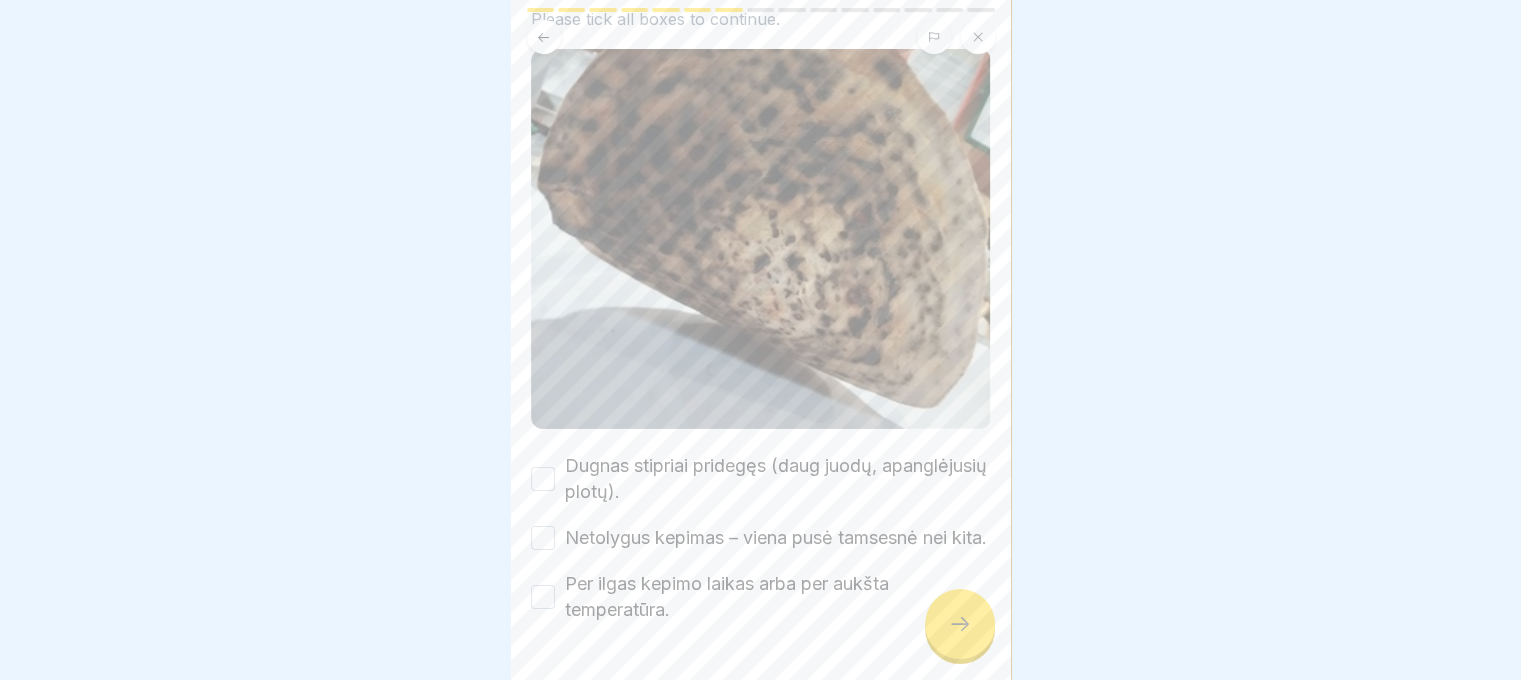 scroll, scrollTop: 288, scrollLeft: 0, axis: vertical 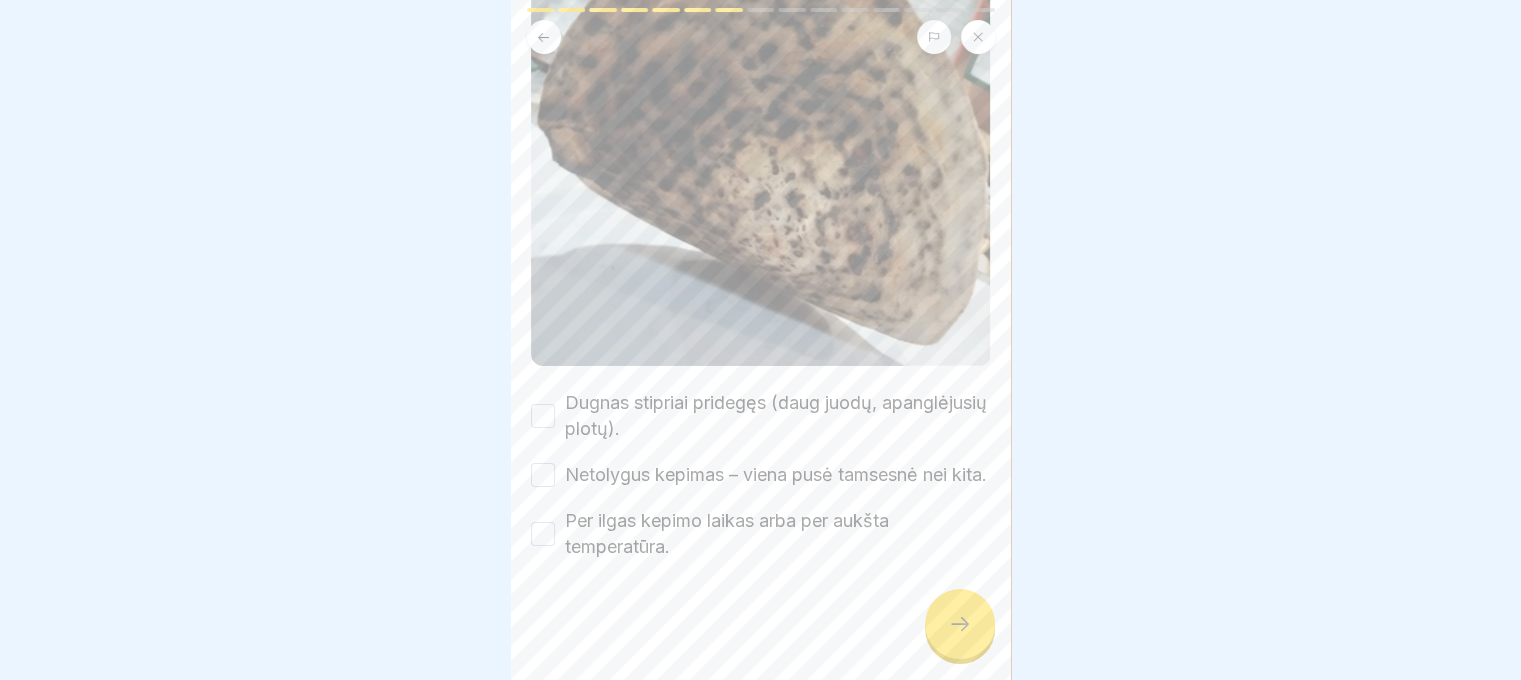 click on "Per ilgas kepimo laikas arba per aukšta temperatūra." at bounding box center [778, 534] 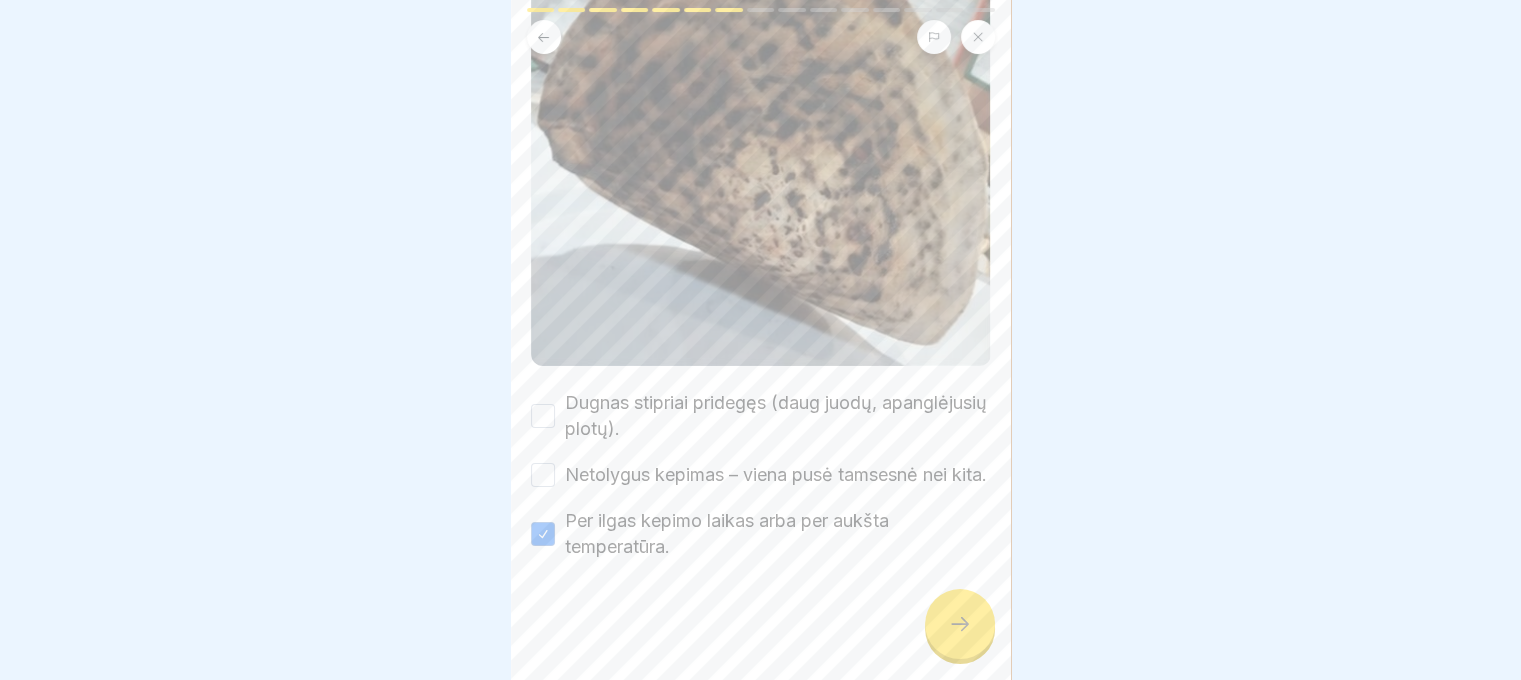 click on "Netolygus kepimas – viena pusė tamsesnė nei kita." at bounding box center (776, 475) 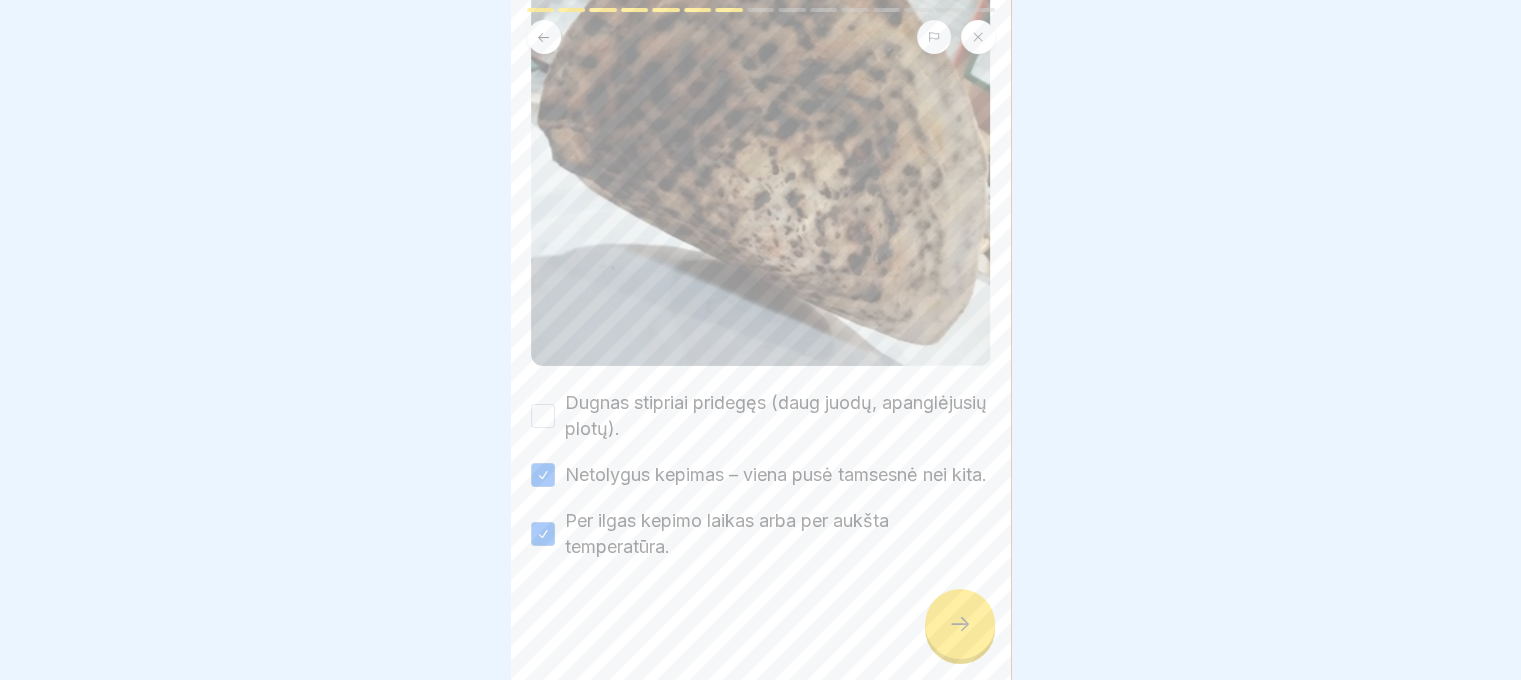 click at bounding box center (761, 176) 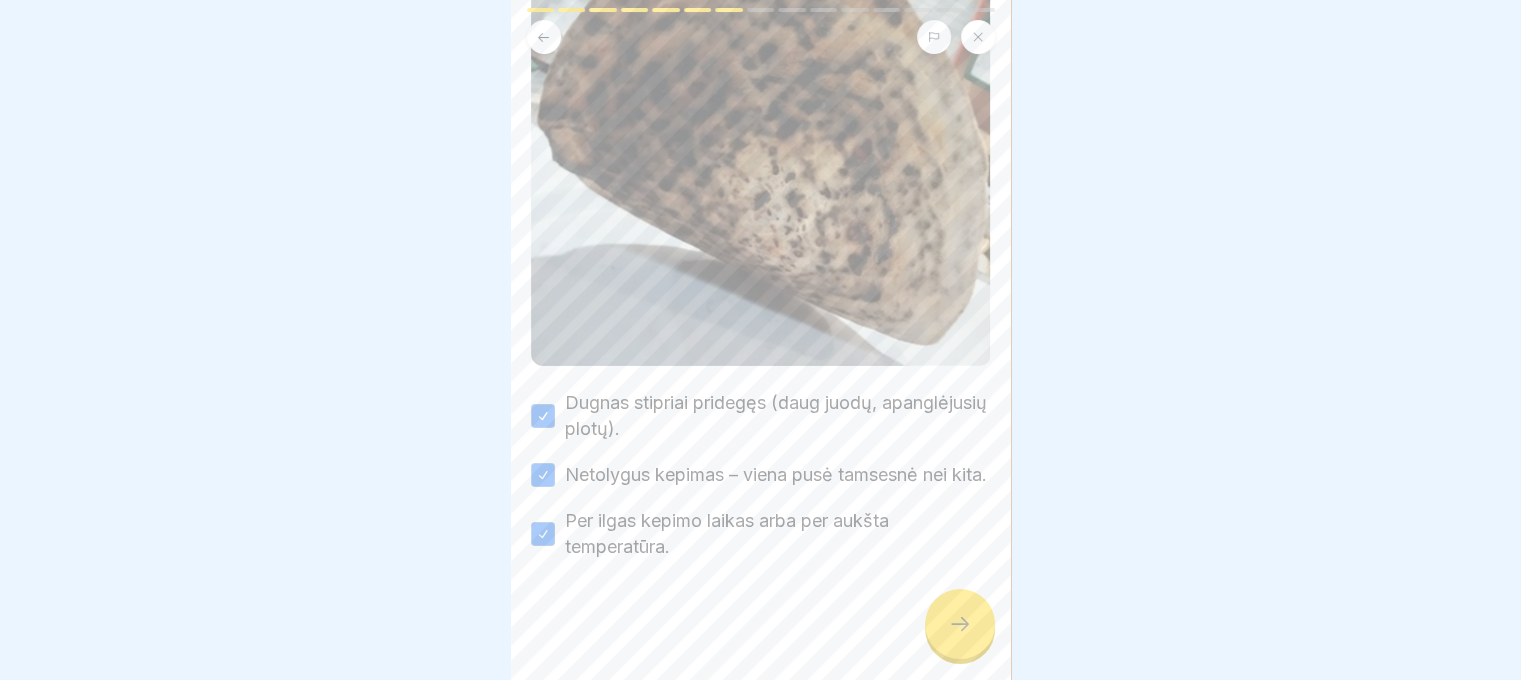 click at bounding box center (960, 624) 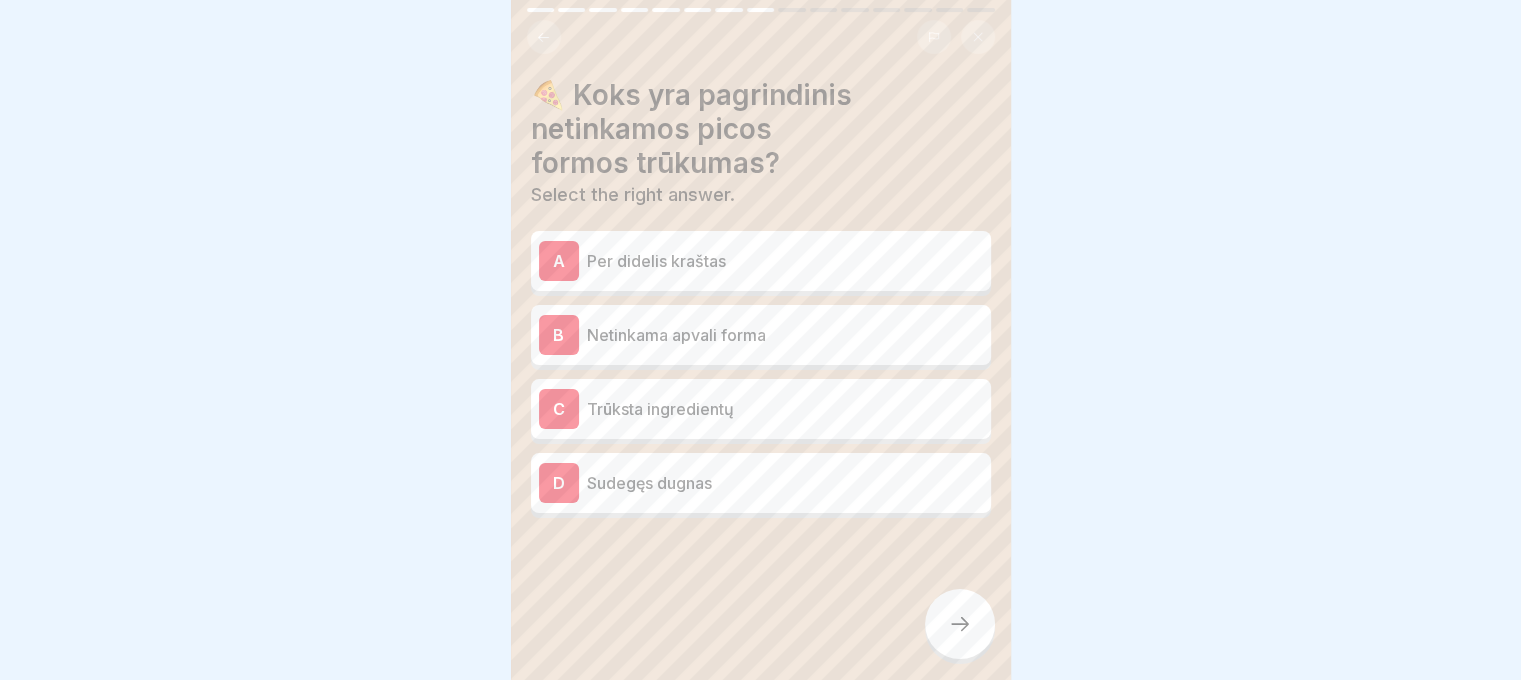 click on "Netinkama apvali forma" at bounding box center (785, 335) 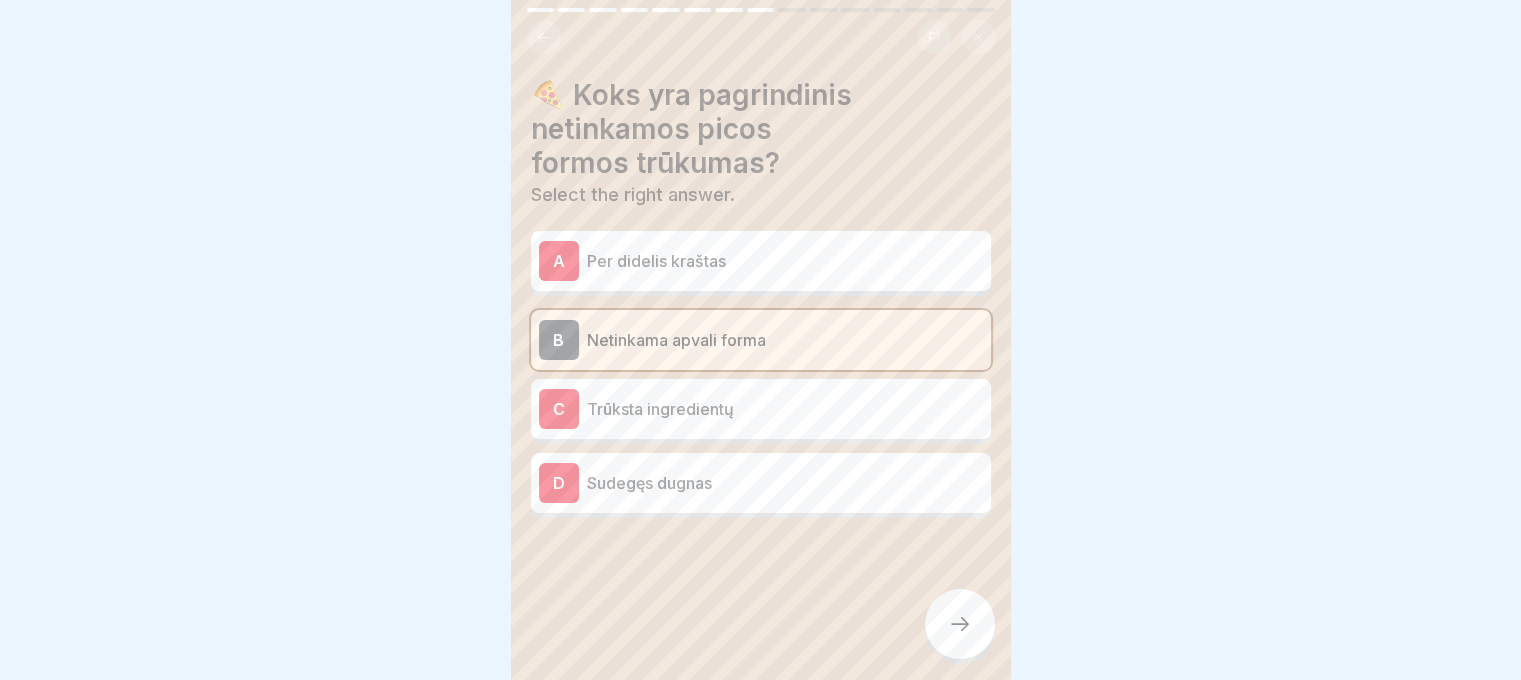 click on "Per didelis kraštas" at bounding box center (785, 261) 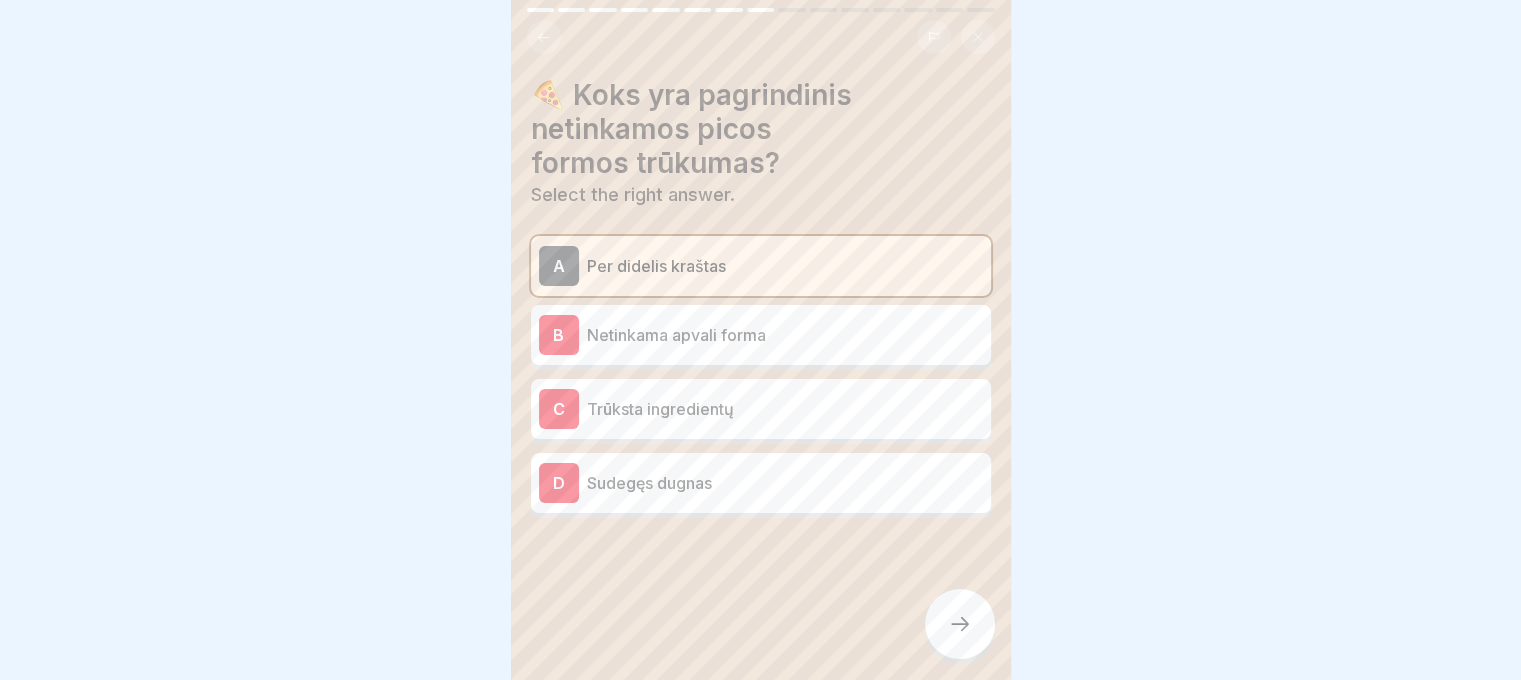click at bounding box center [960, 624] 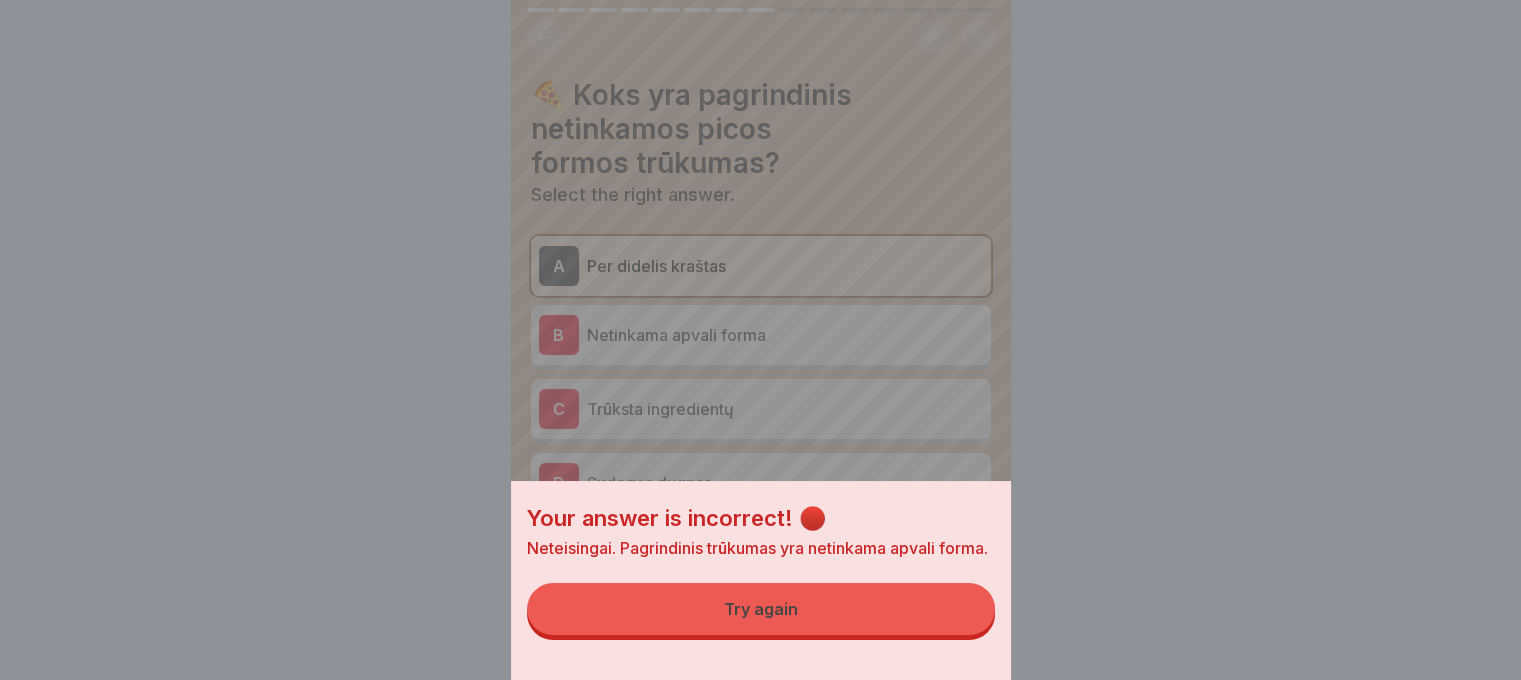 click on "Try again" at bounding box center [761, 609] 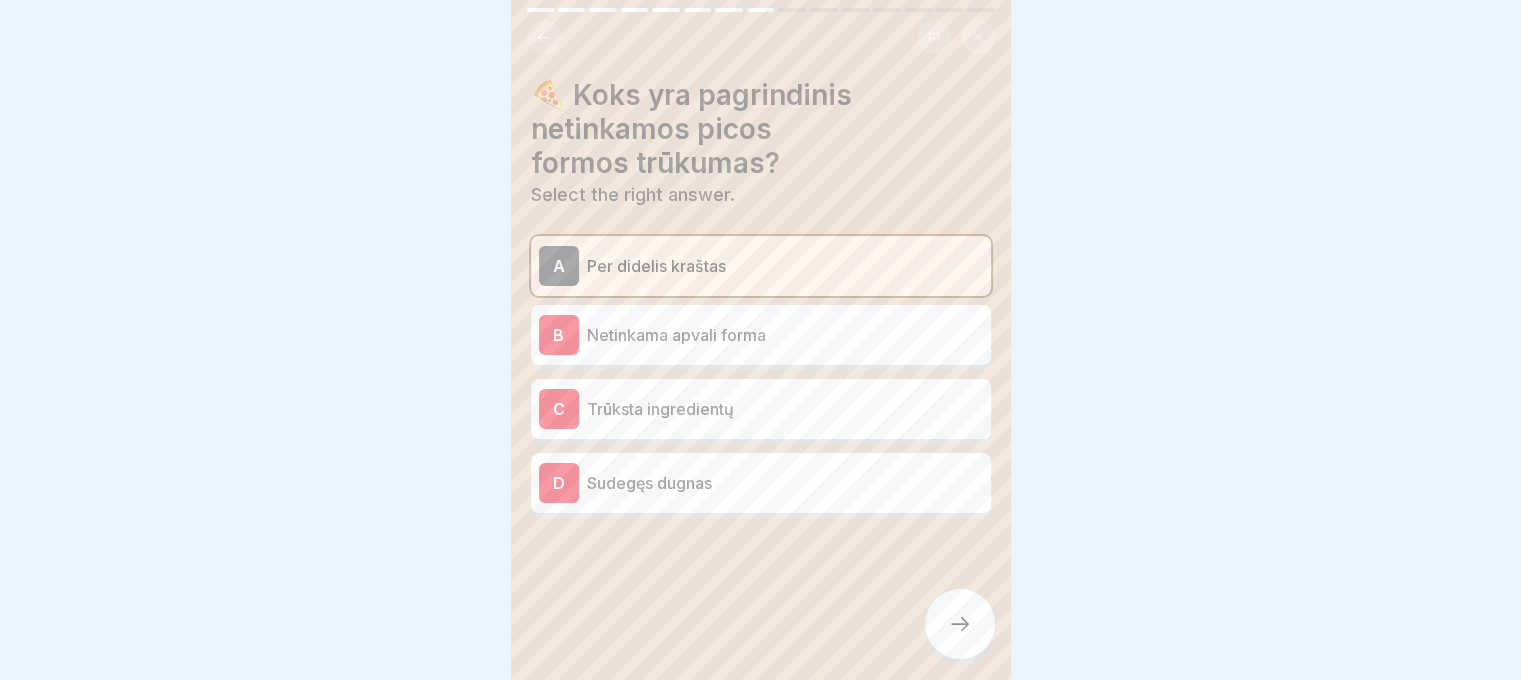 click on "B Netinkama apvali forma" at bounding box center [761, 335] 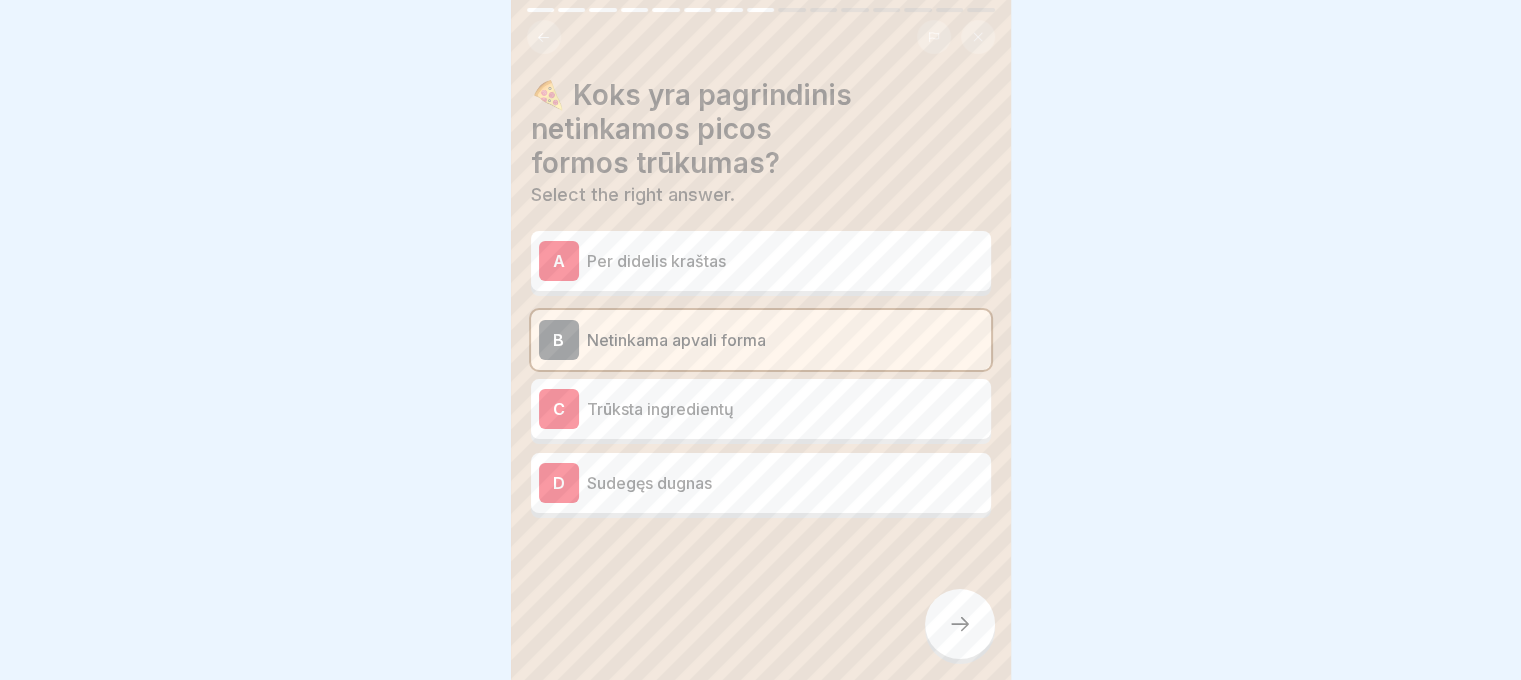 click 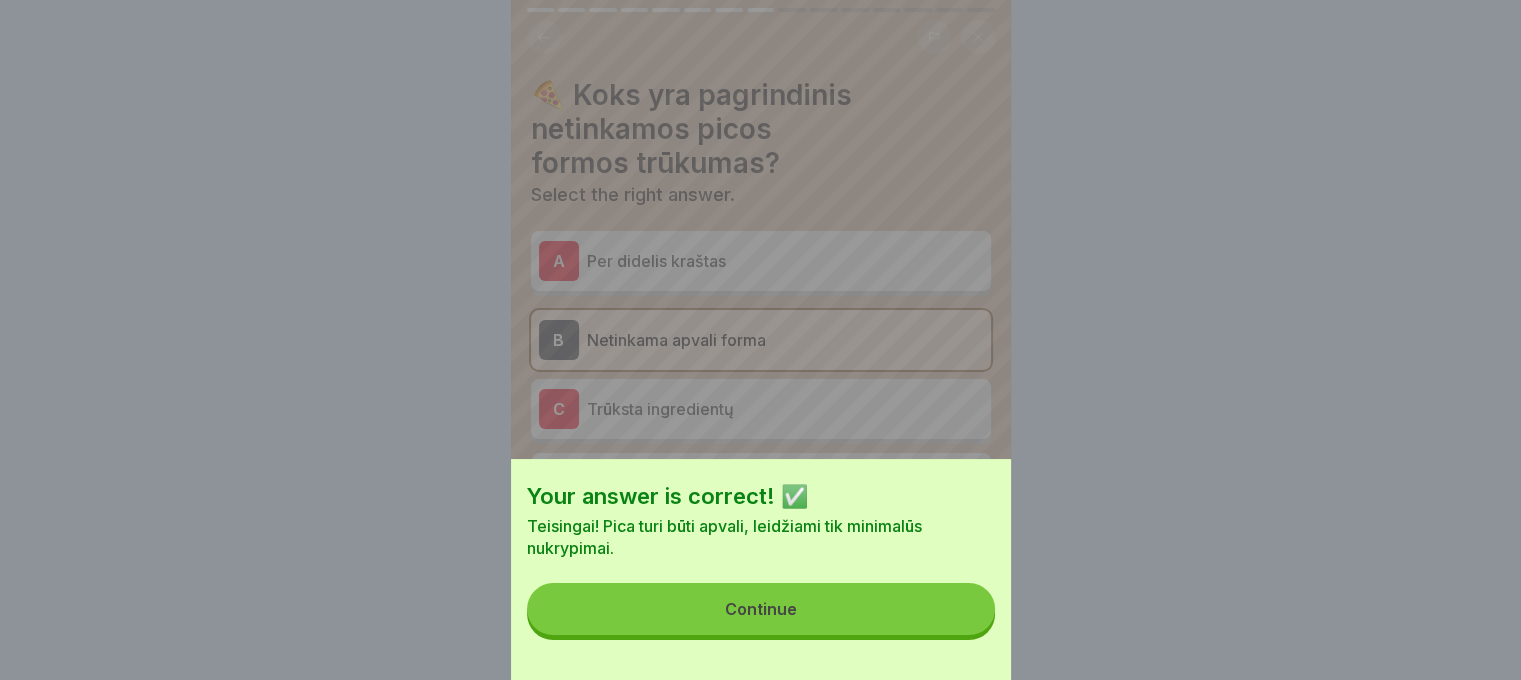click on "Continue" at bounding box center [761, 609] 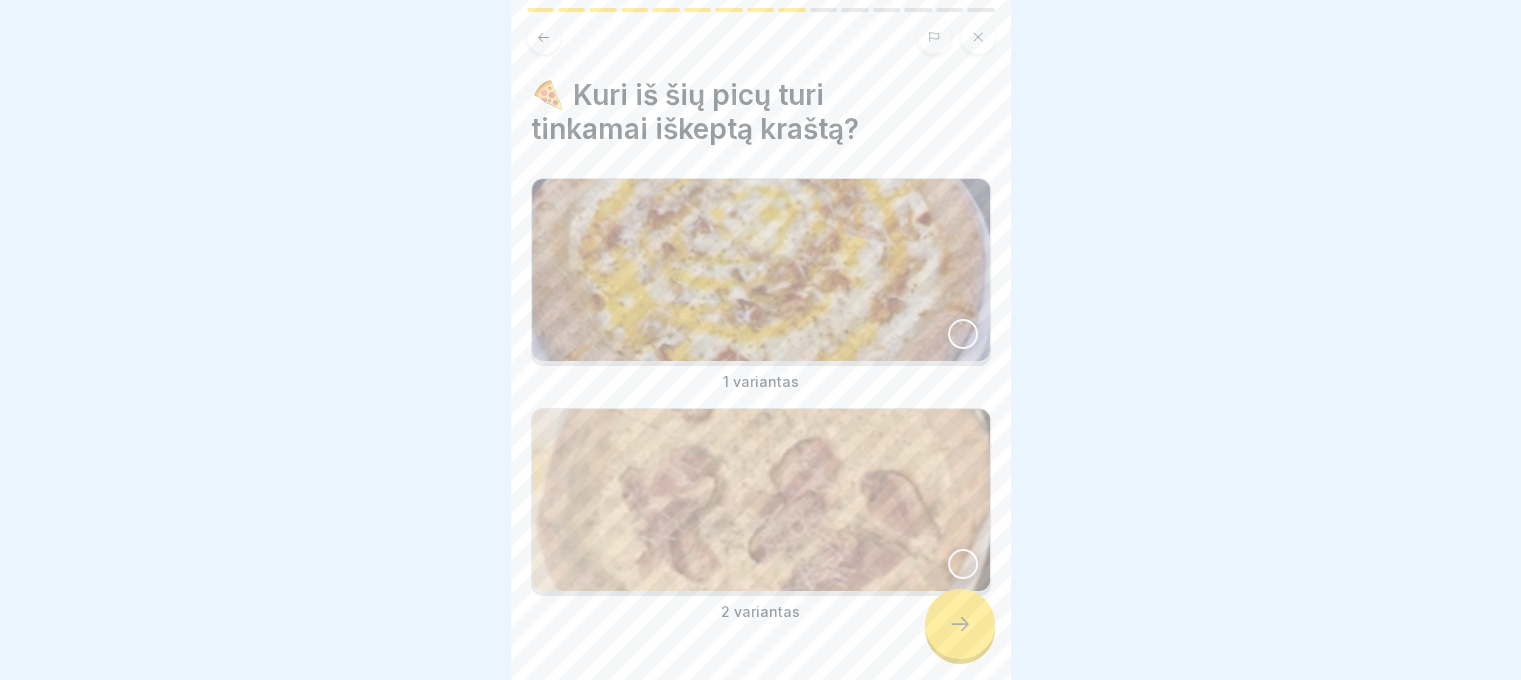 click on "🍕 Kuri iš šių picų turi tinkamai iškeptą kraštą? 1 variantas 2 variantas" at bounding box center [761, 340] 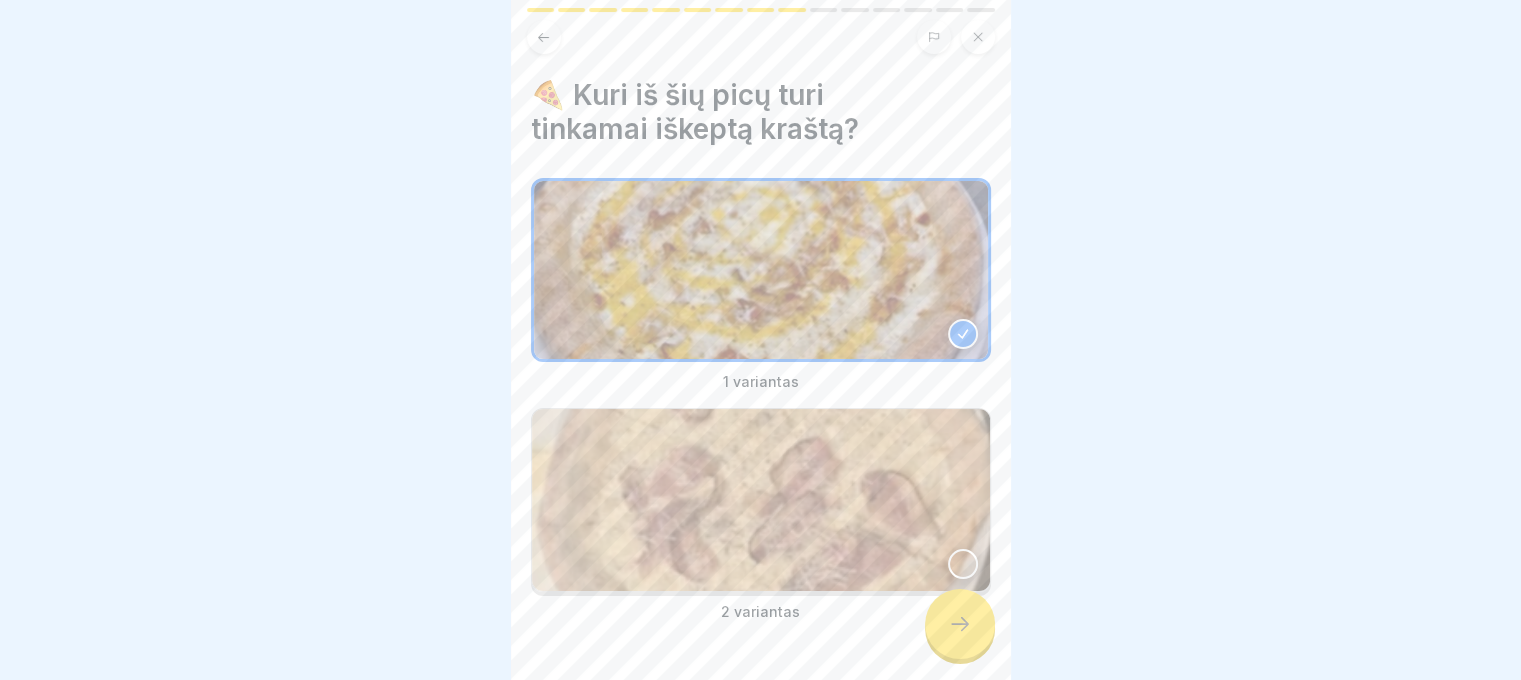 click 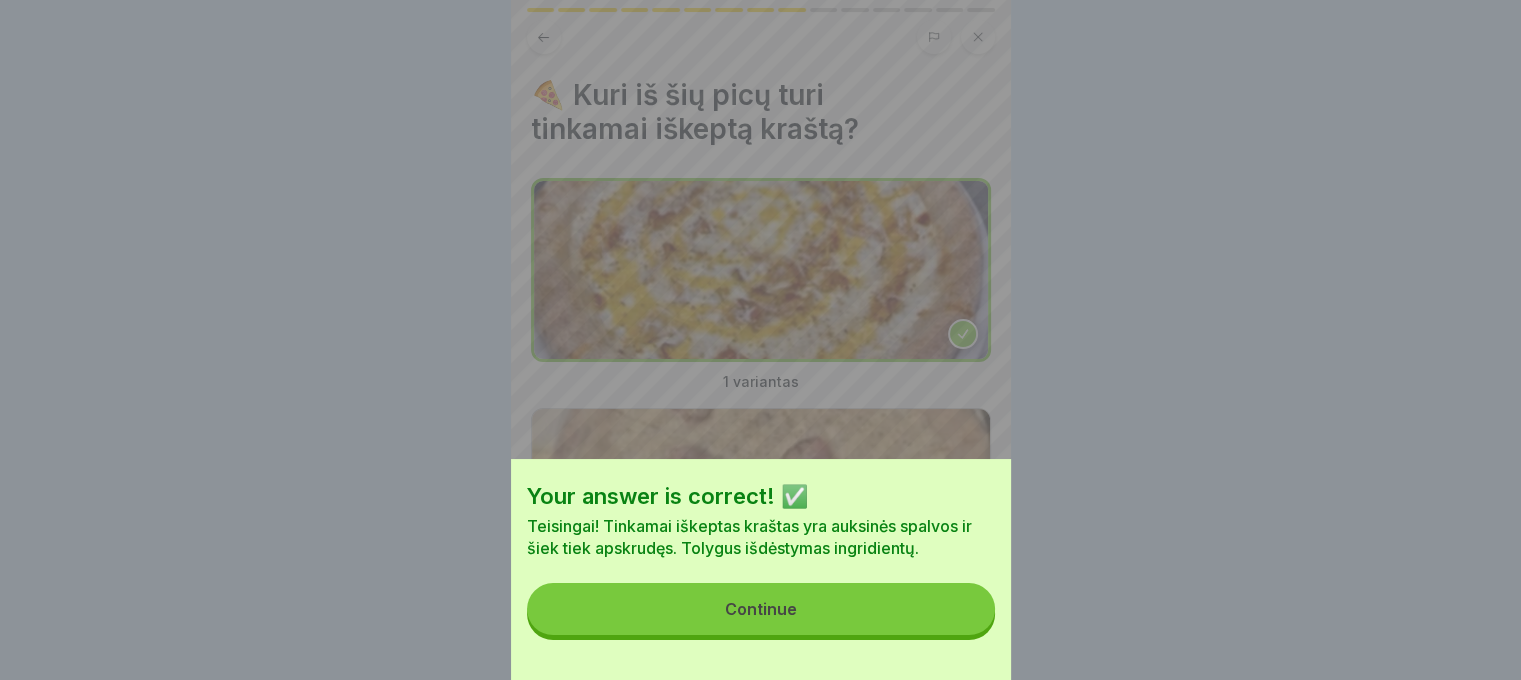 click on "Your answer is correct! ✅ Teisingai! Tinkamai iškeptas kraštas yra auksinės spalvos ir šiek tiek apskrudęs. Tolygus išdėstymas ingridientų.   Continue" at bounding box center (761, 569) 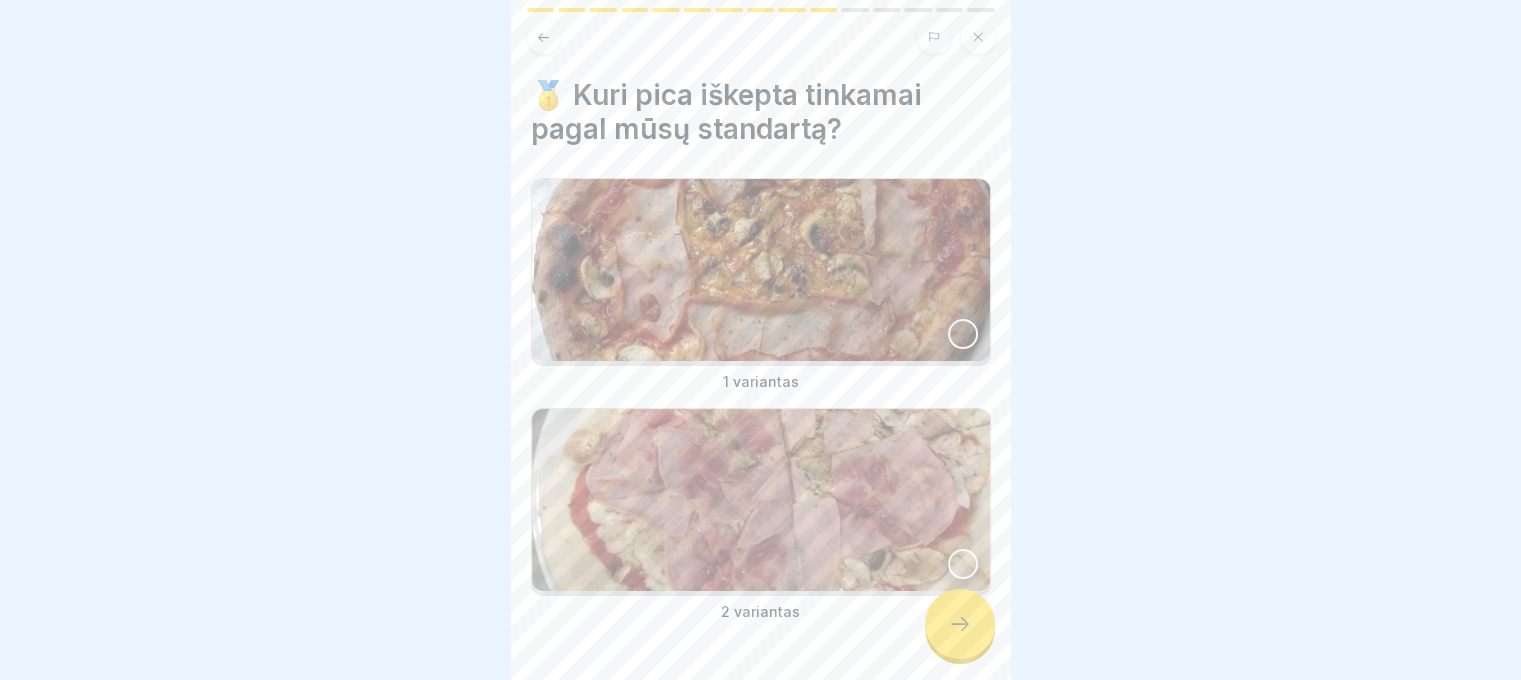 click at bounding box center (761, 270) 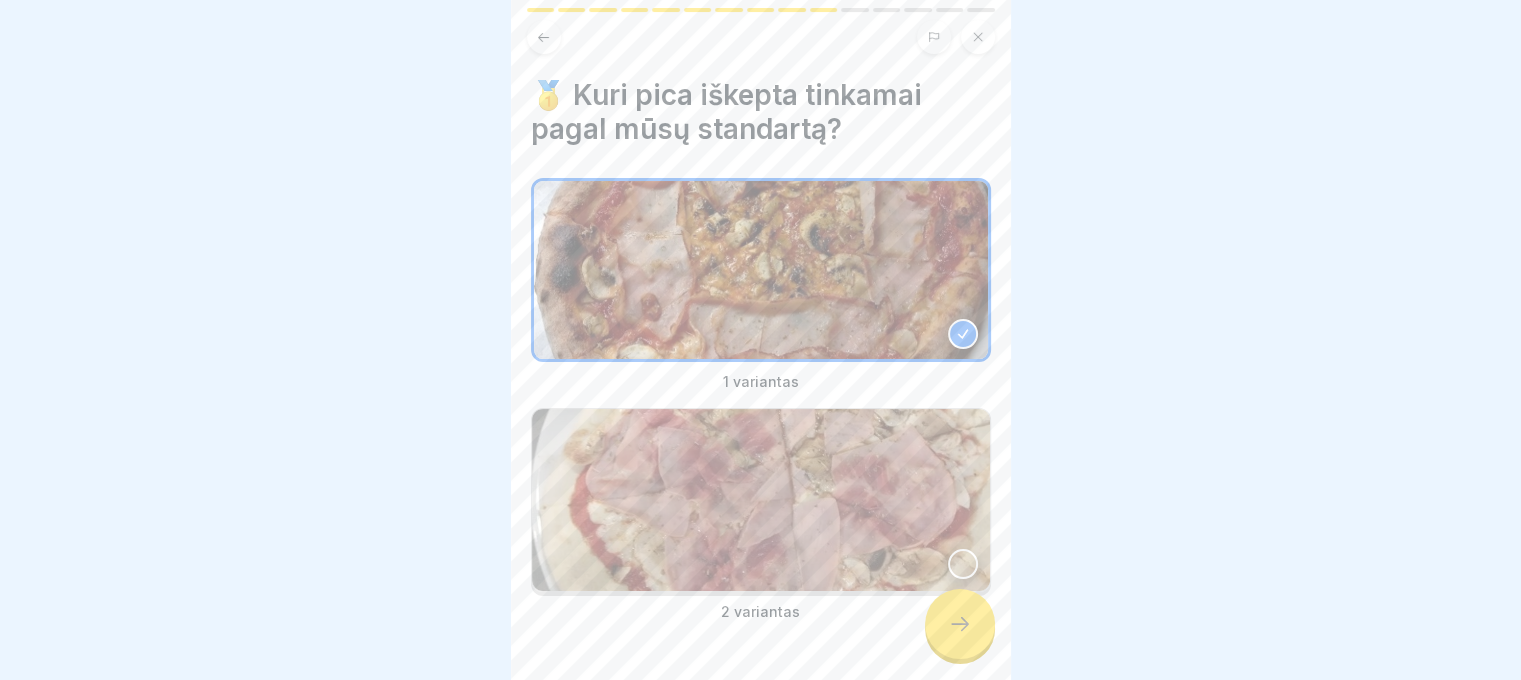 click at bounding box center [960, 624] 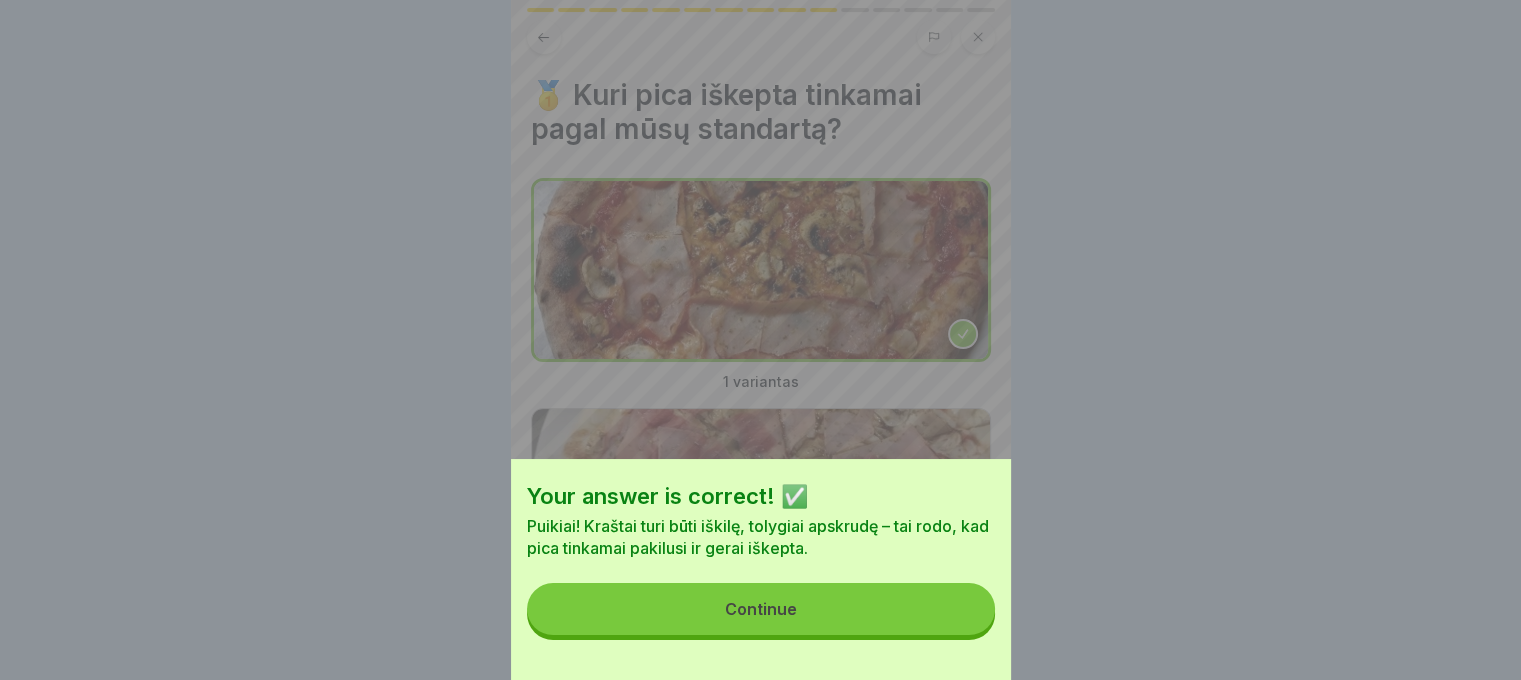 click on "Continue" at bounding box center [761, 609] 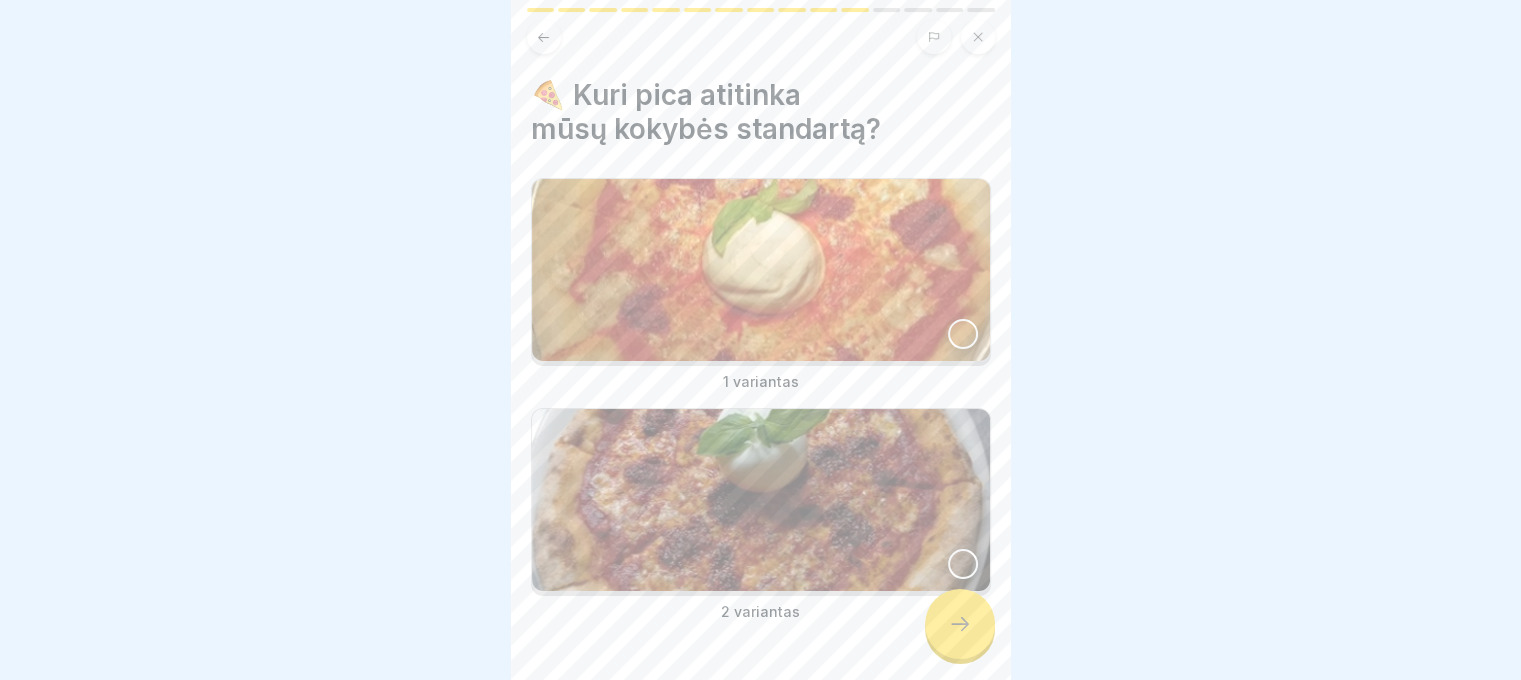click on "1 variantas" at bounding box center [761, 285] 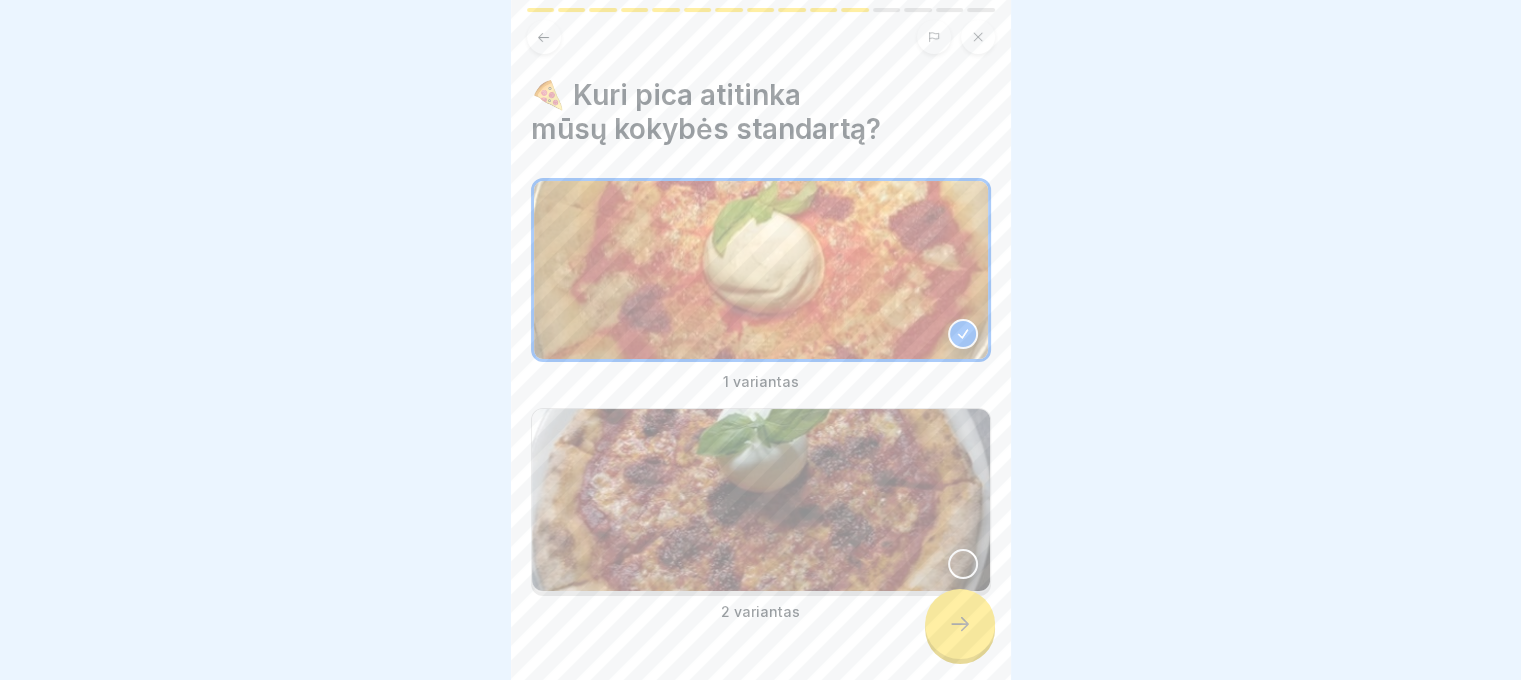 click at bounding box center [761, 500] 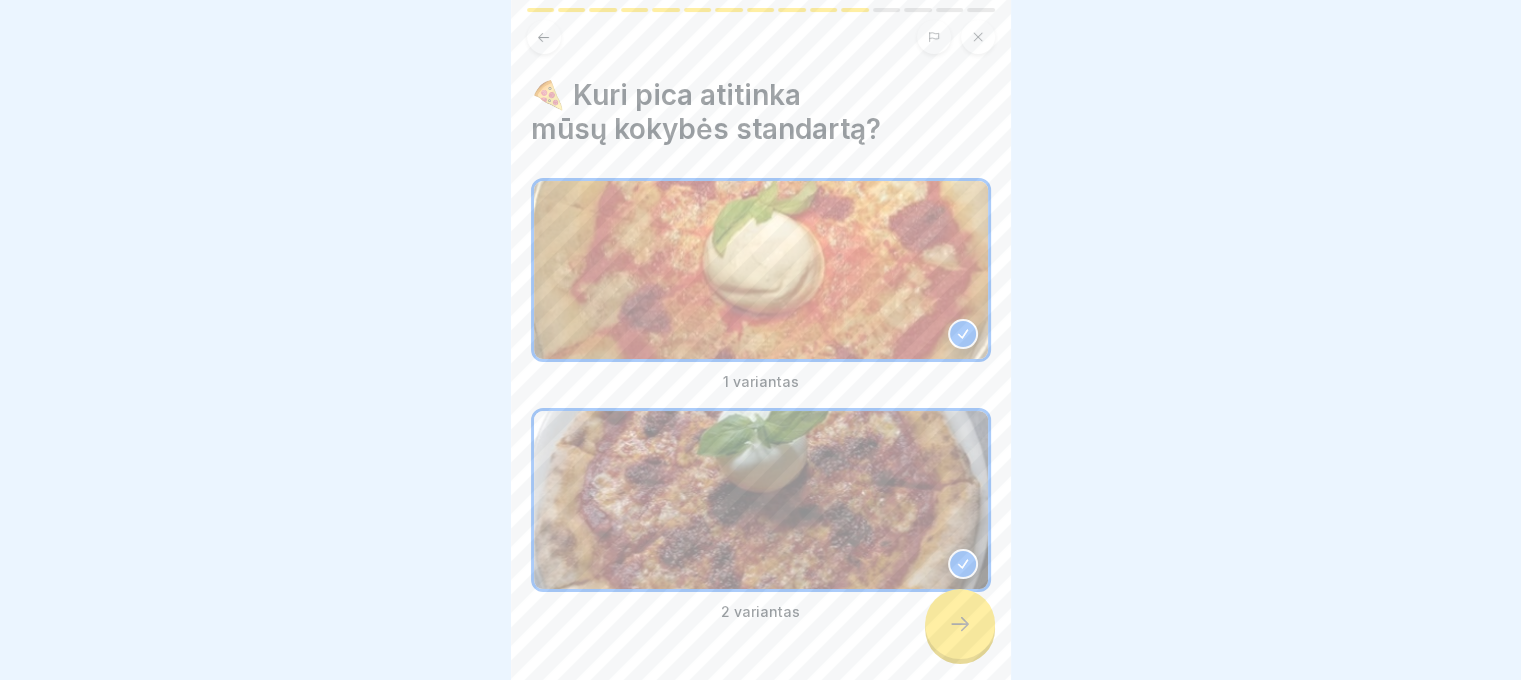 click at bounding box center (960, 624) 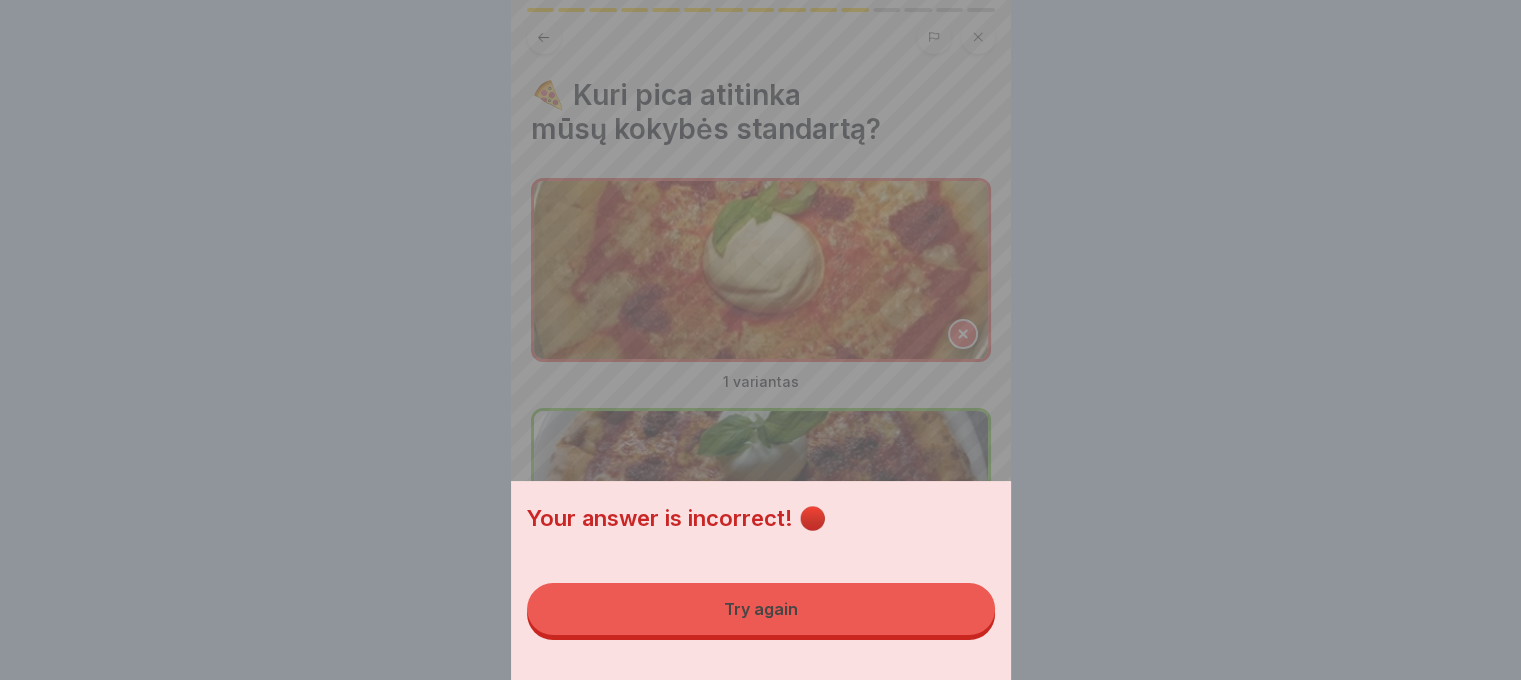 click on "Try again" at bounding box center [761, 609] 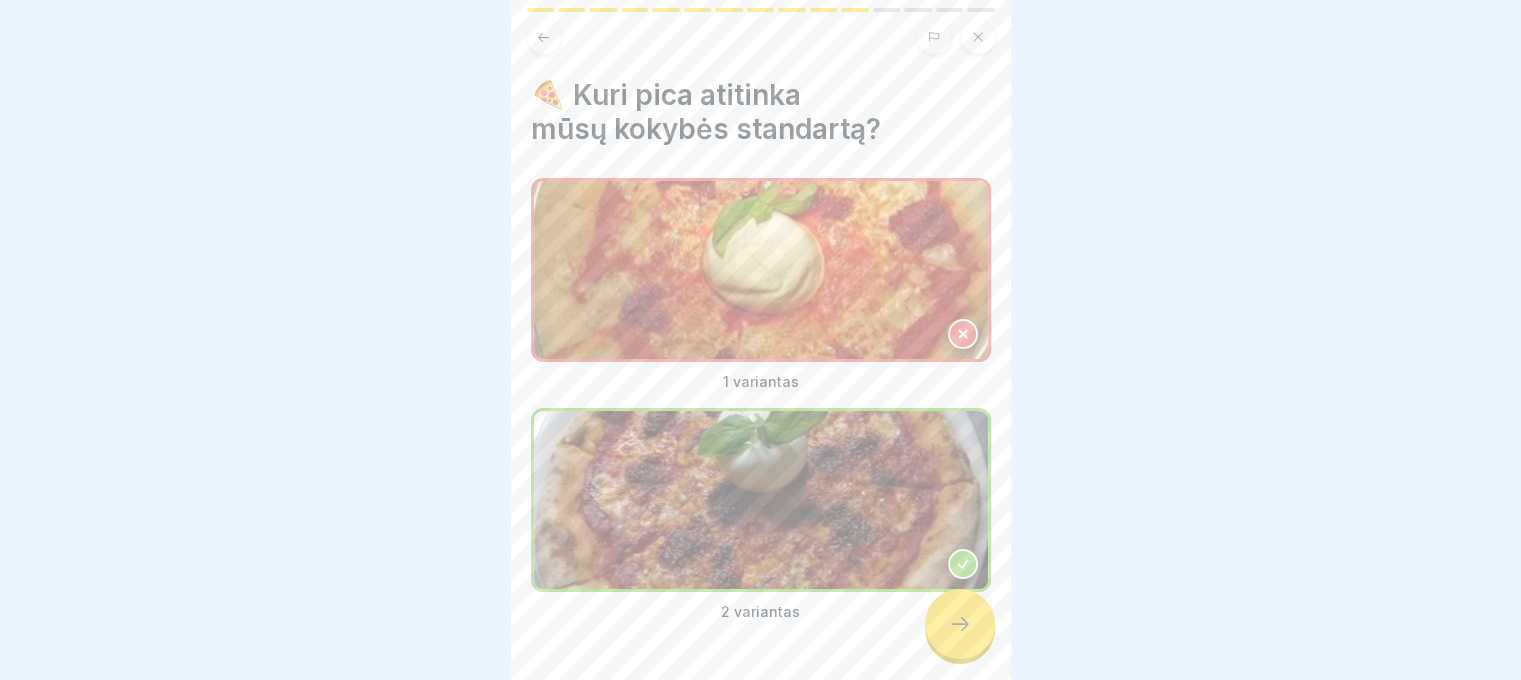 click at bounding box center (960, 624) 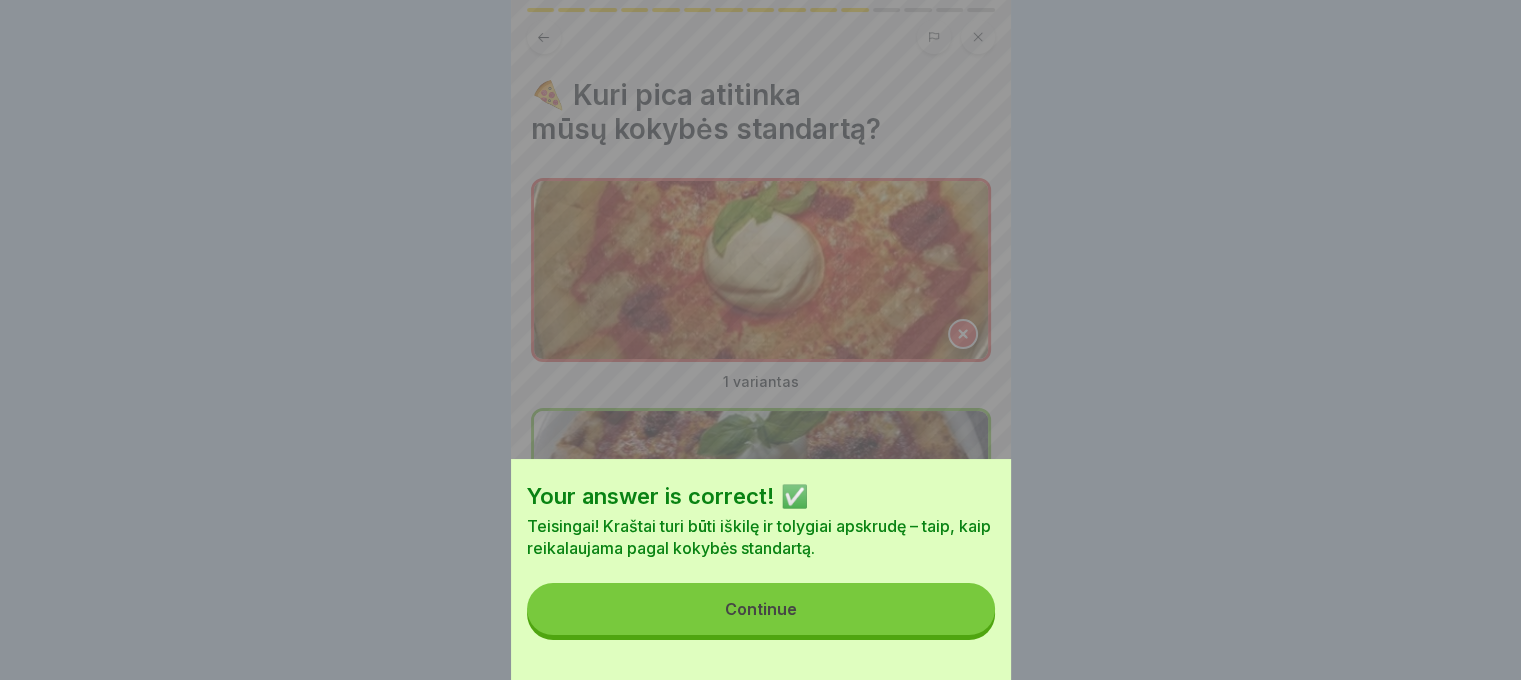 click on "Continue" at bounding box center [761, 609] 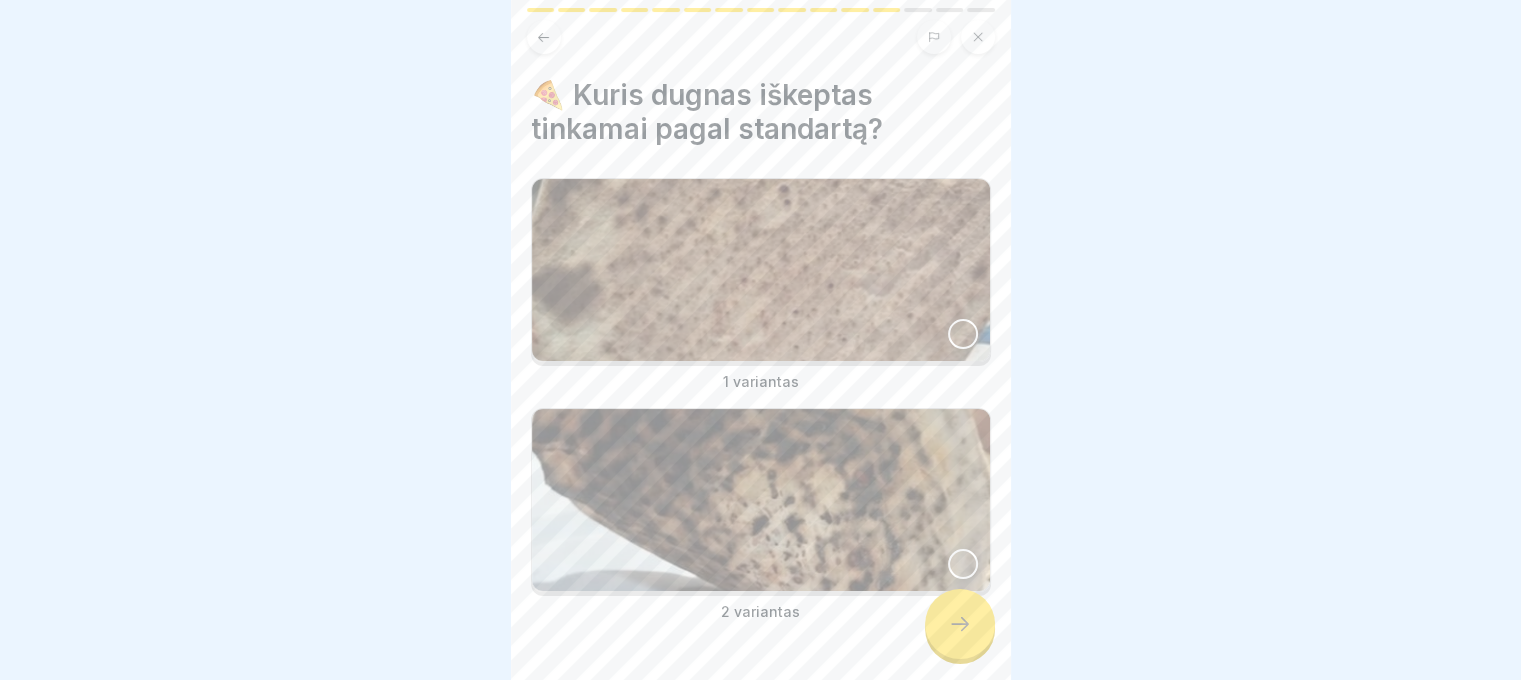 click at bounding box center (960, 624) 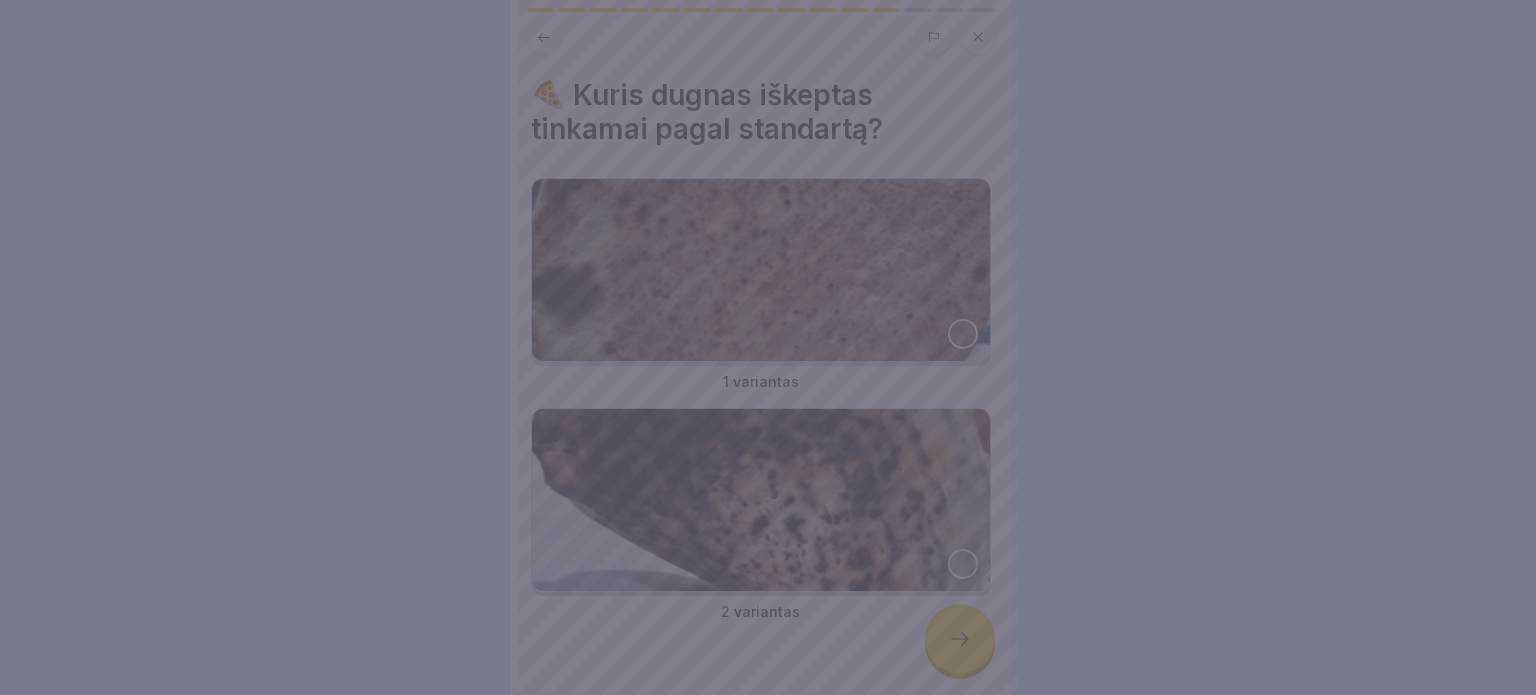click at bounding box center [768, 347] 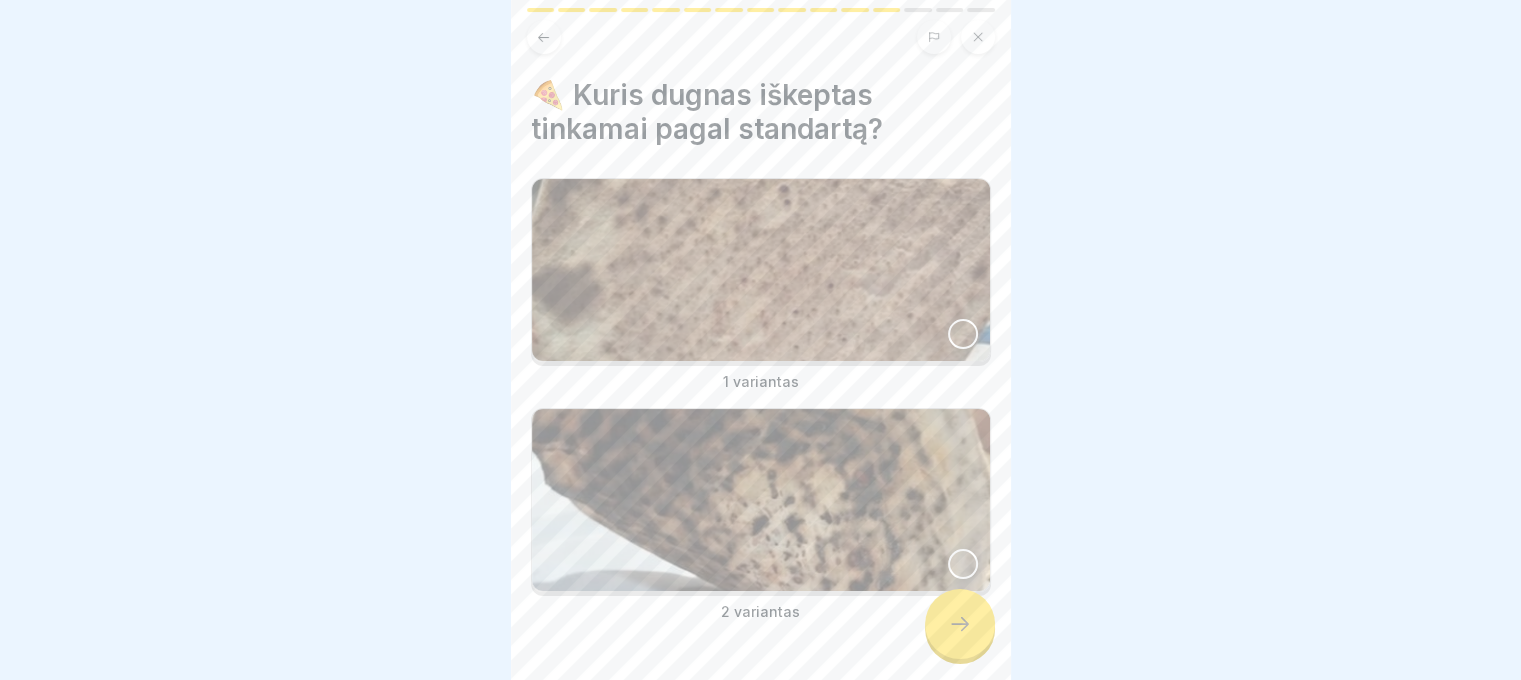 click at bounding box center (761, 270) 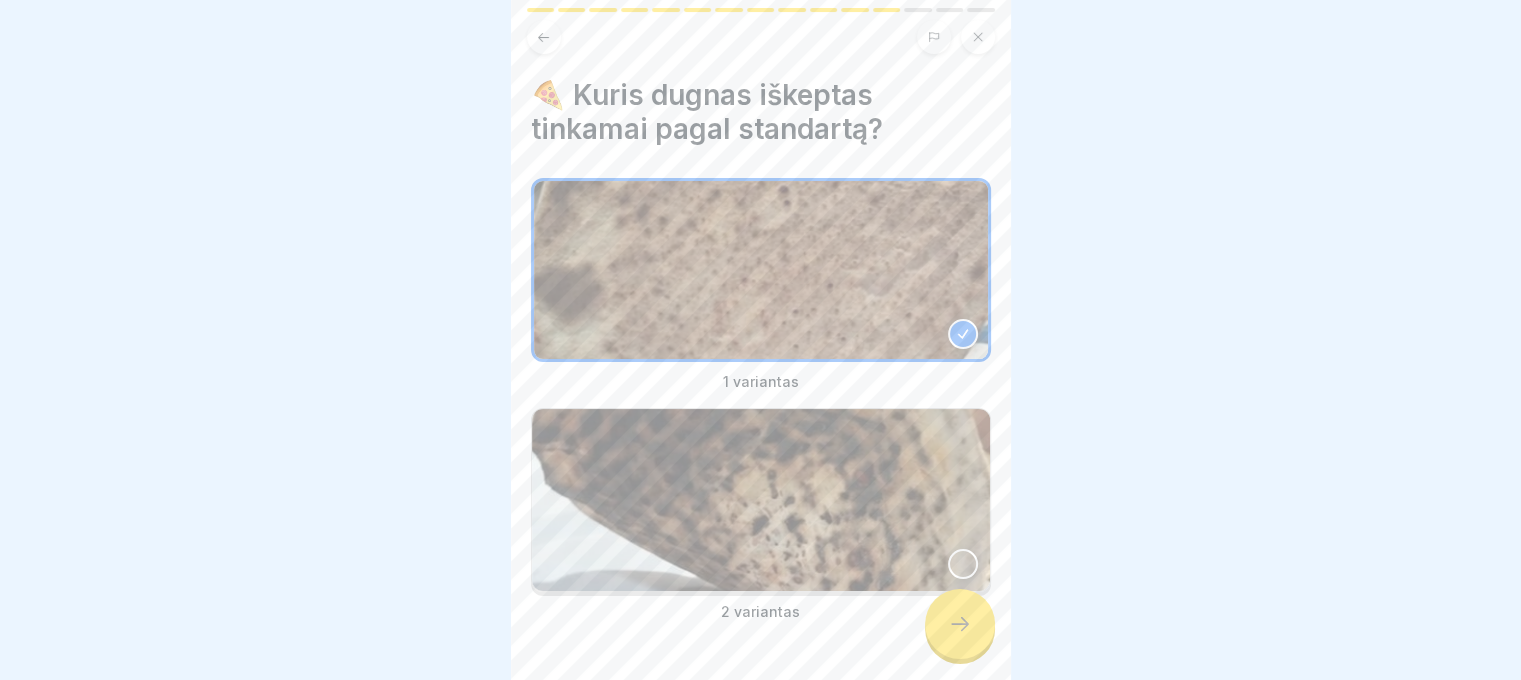 click on "2 variantas" at bounding box center [761, 515] 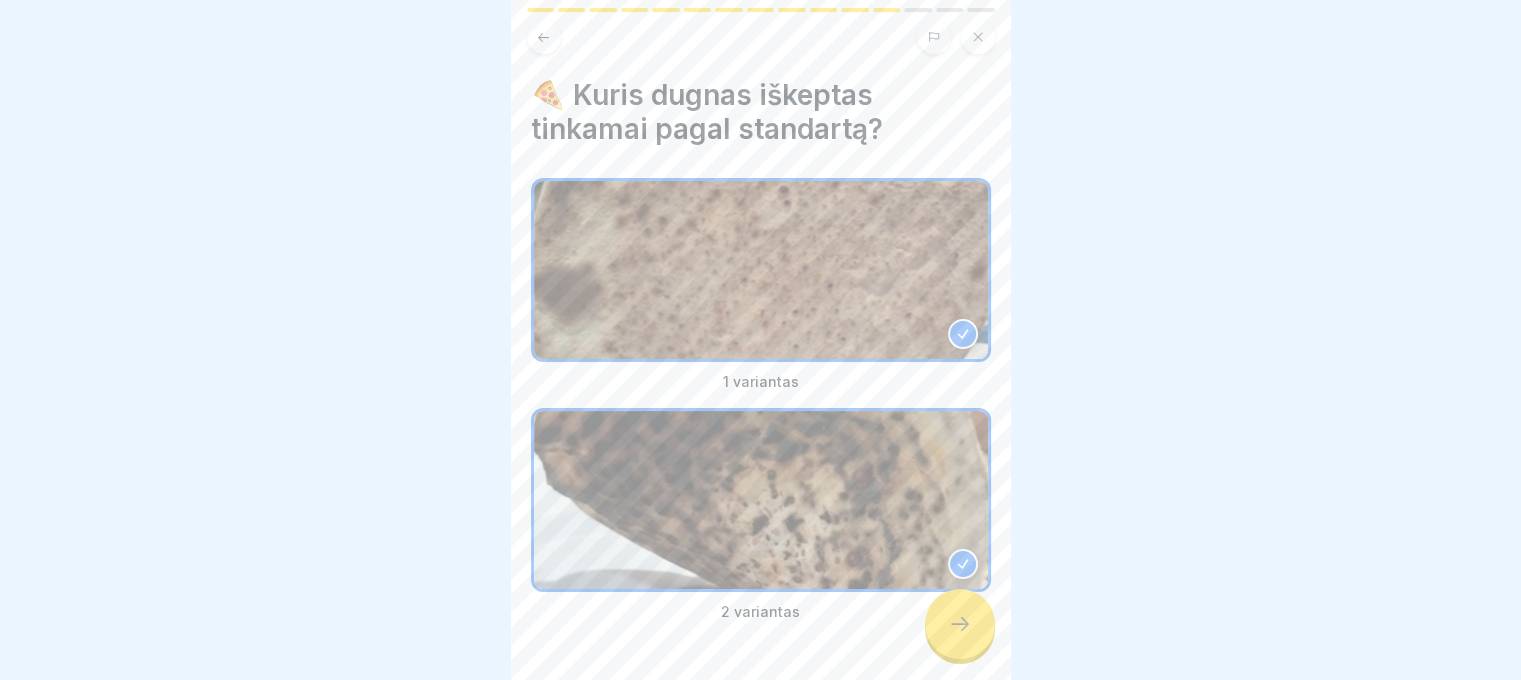 click at bounding box center (960, 624) 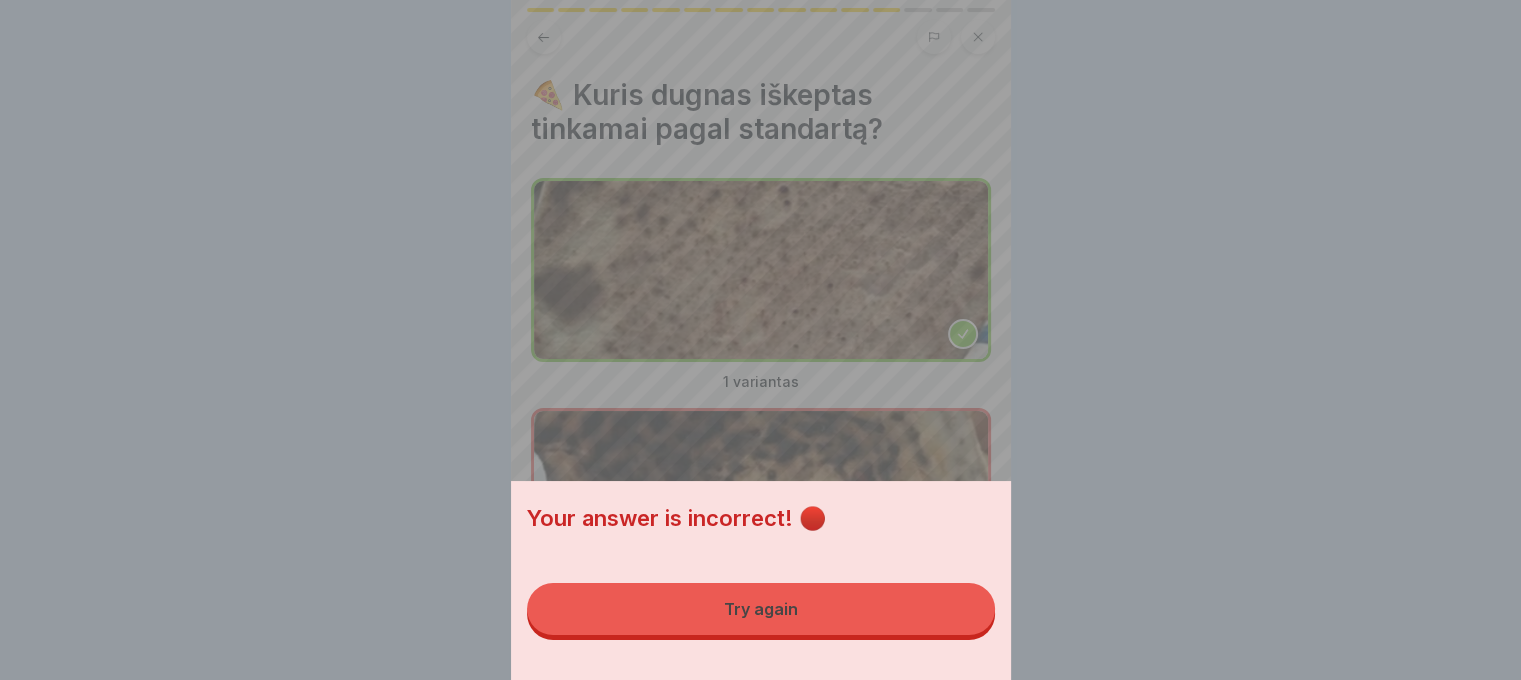 click on "Your answer is incorrect! 🔴   Try again" at bounding box center (761, 580) 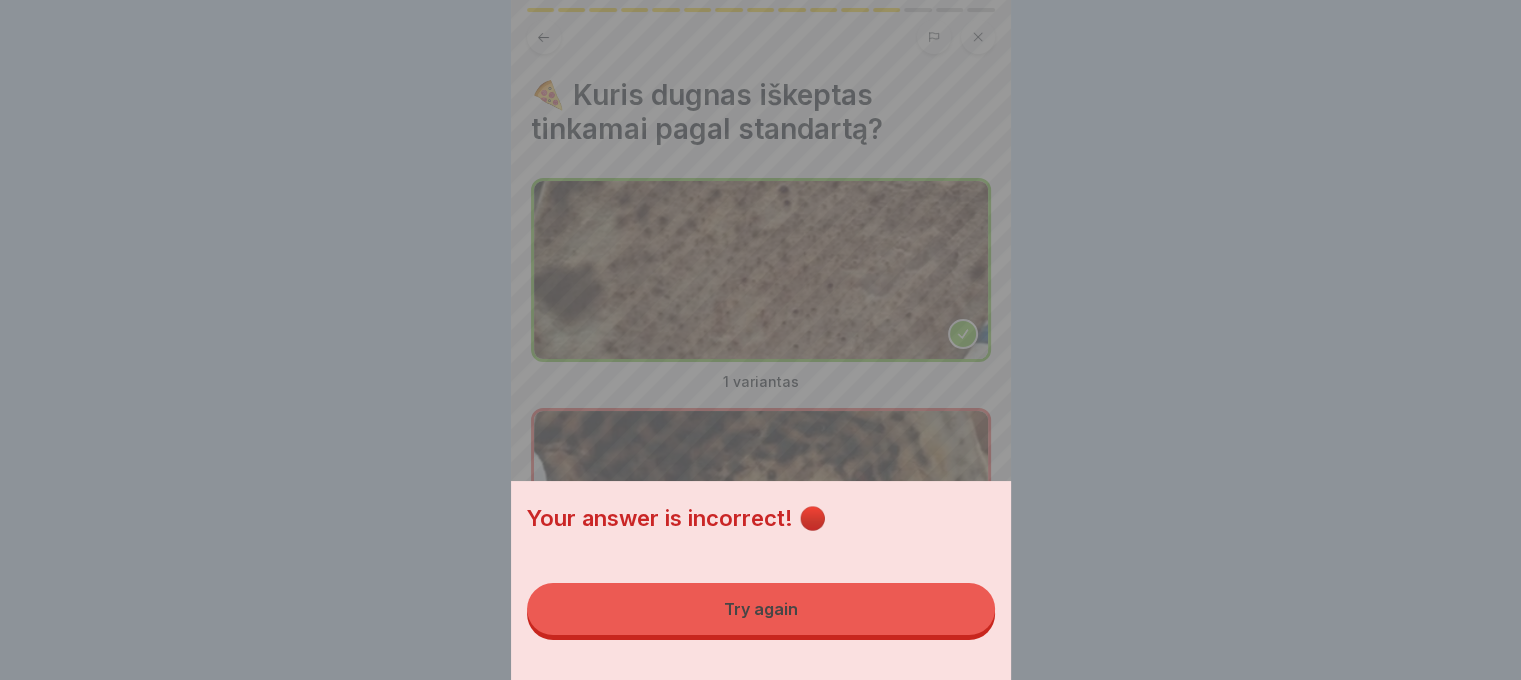 click on "Your answer is incorrect! 🔴   Try again" at bounding box center (761, 580) 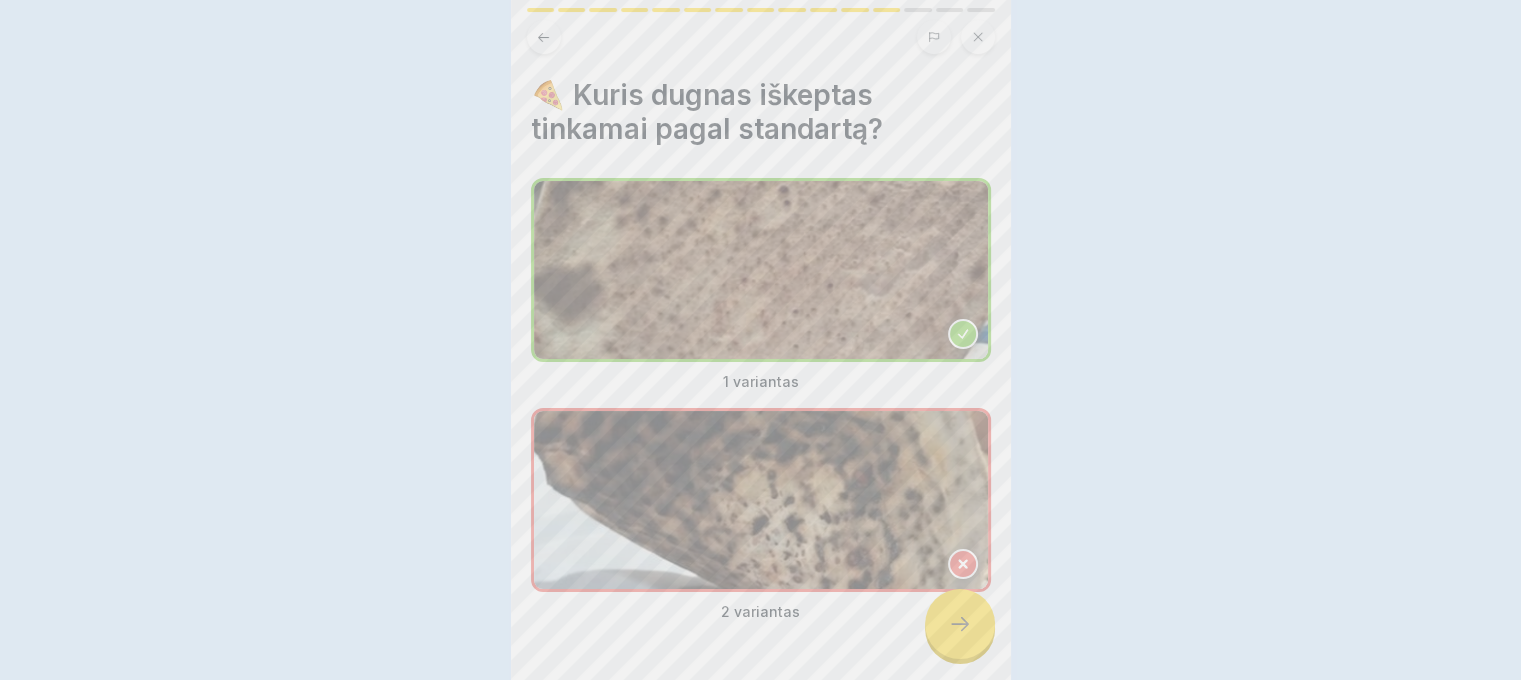 click 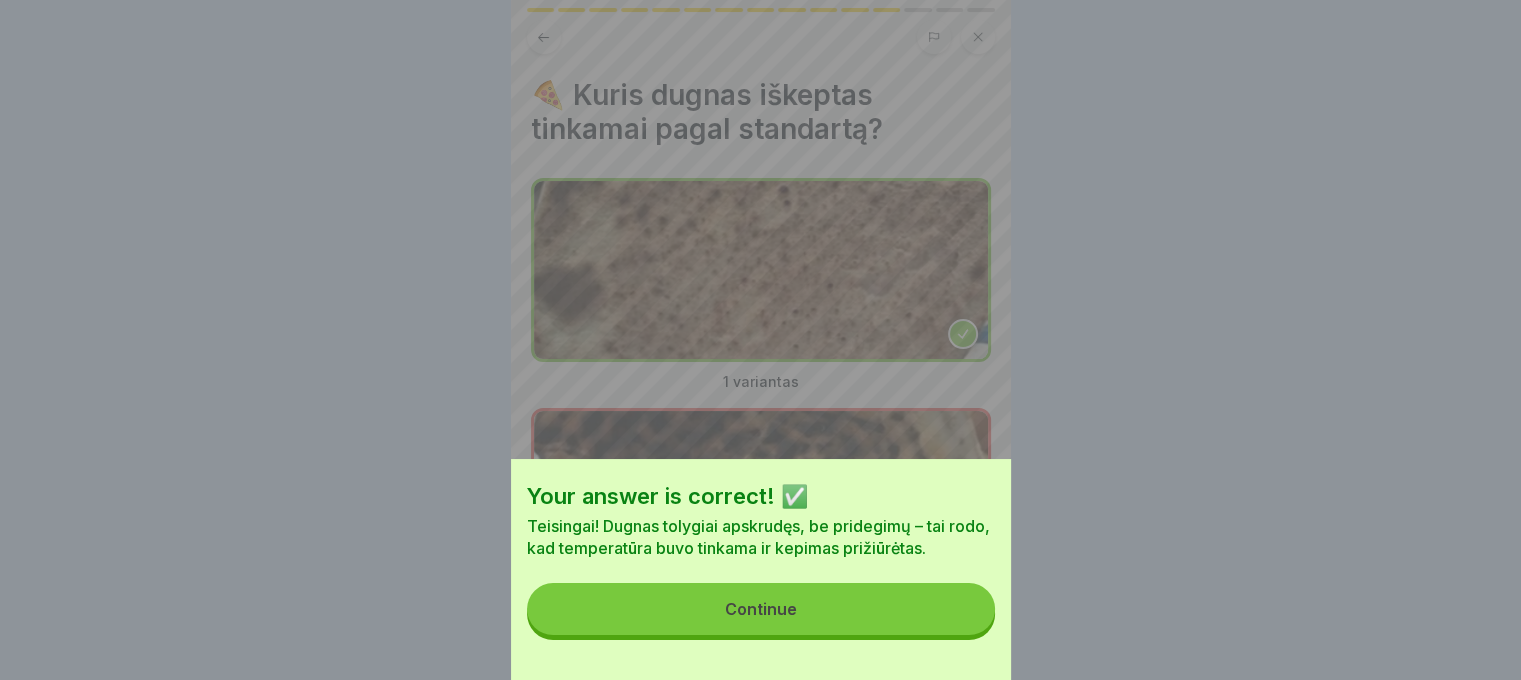 click on "Continue" at bounding box center (761, 609) 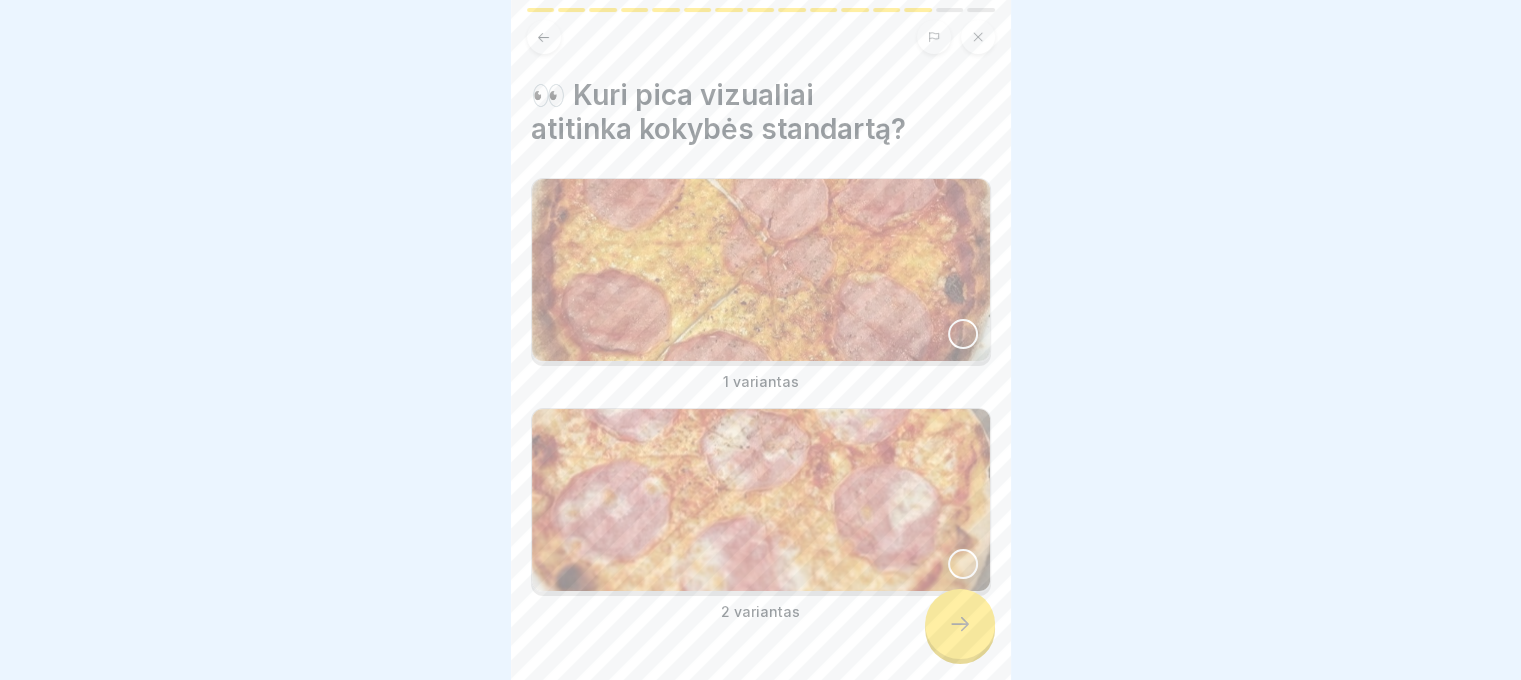 click at bounding box center (761, 270) 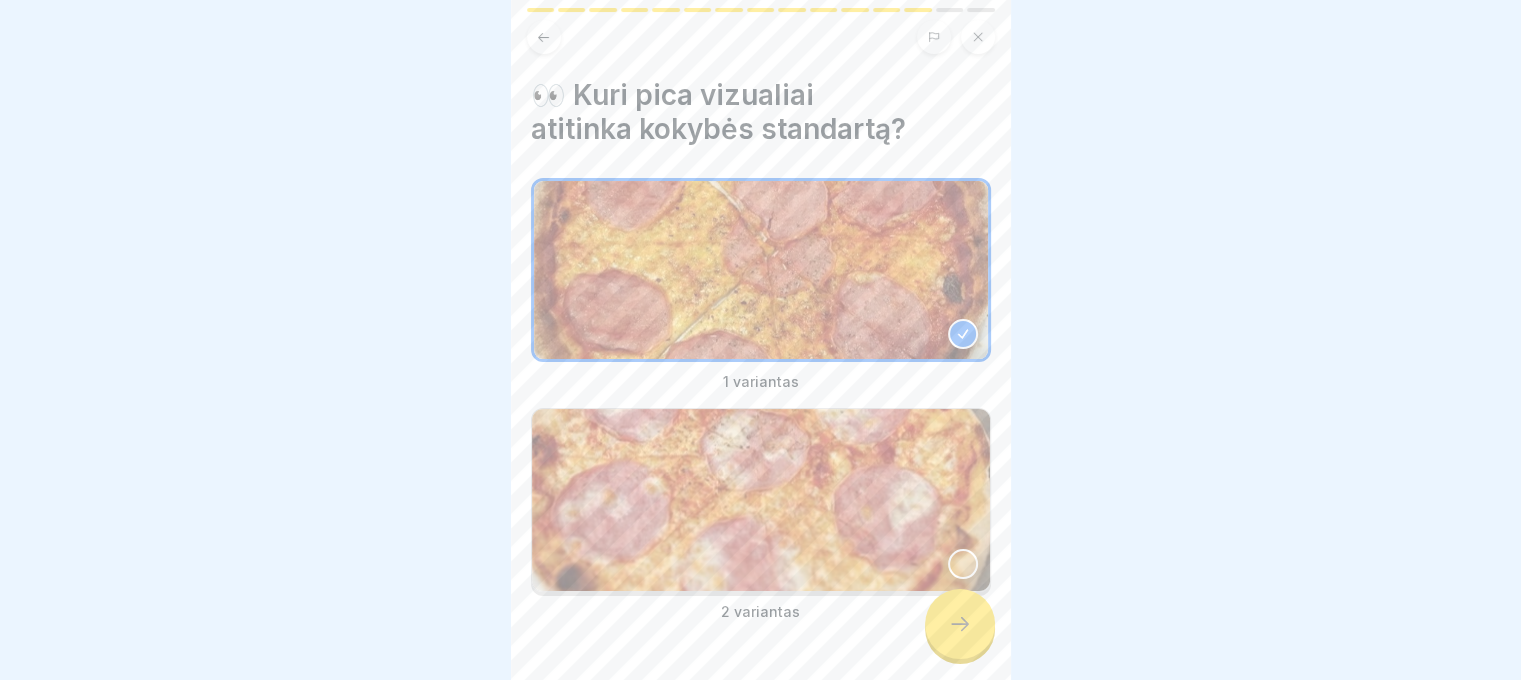 click at bounding box center [761, 682] 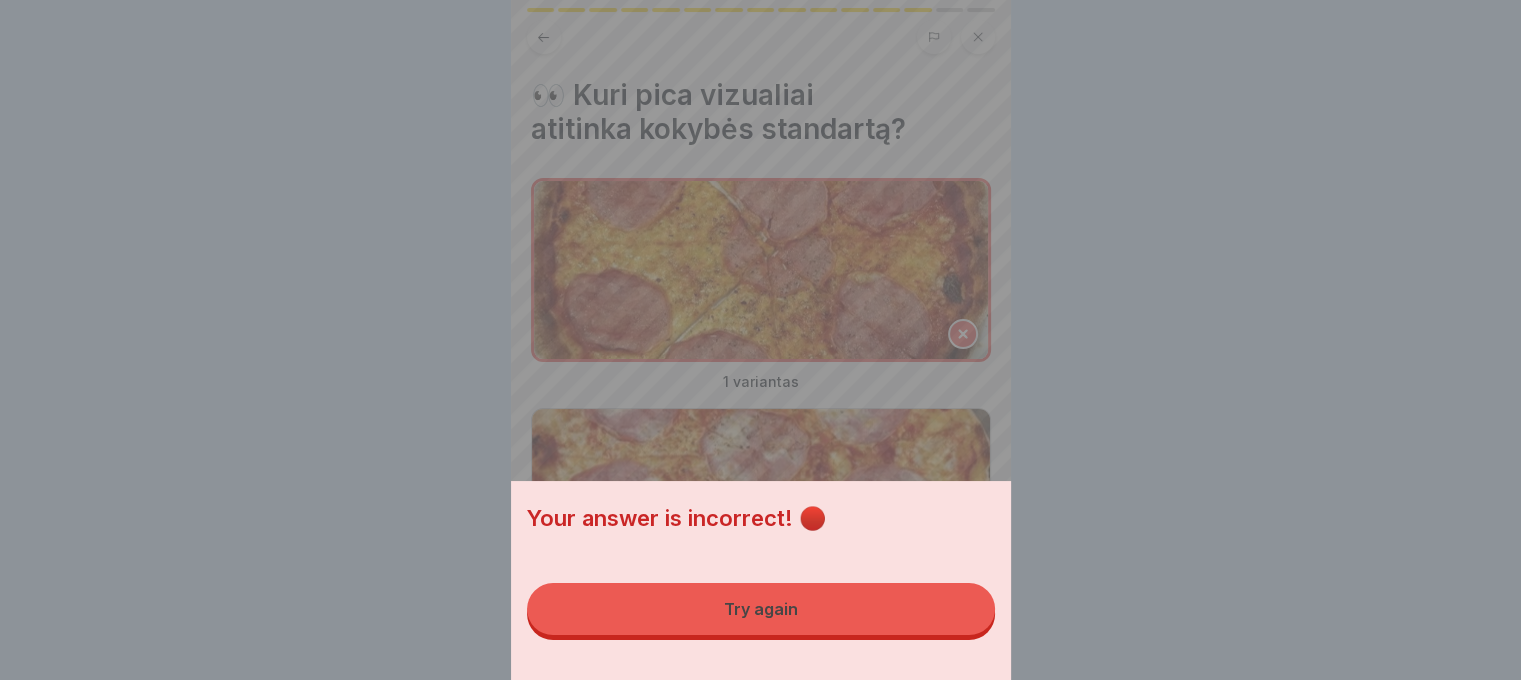 click on "Your answer is incorrect! 🔴   Try again" at bounding box center (761, 580) 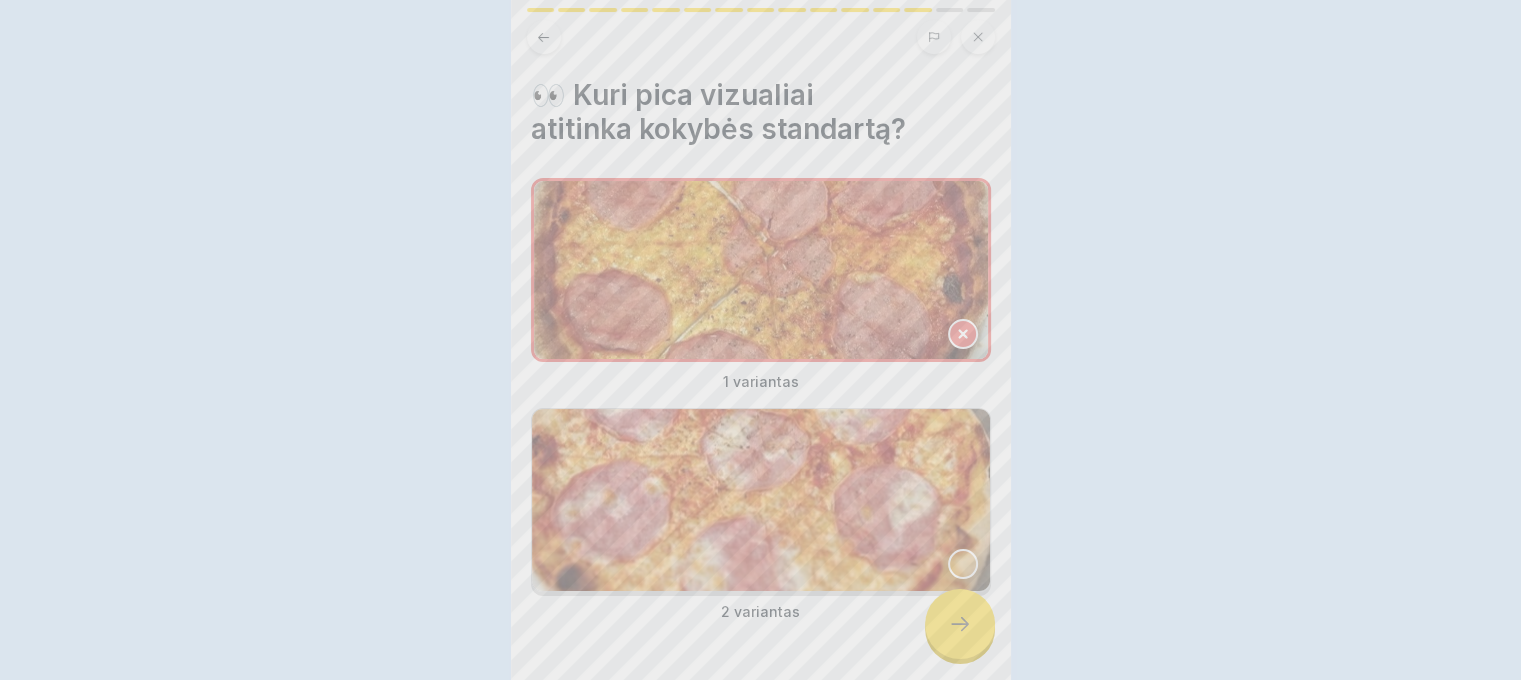 click on "Your answer is incorrect! 🔴   Try again" at bounding box center [760, 340] 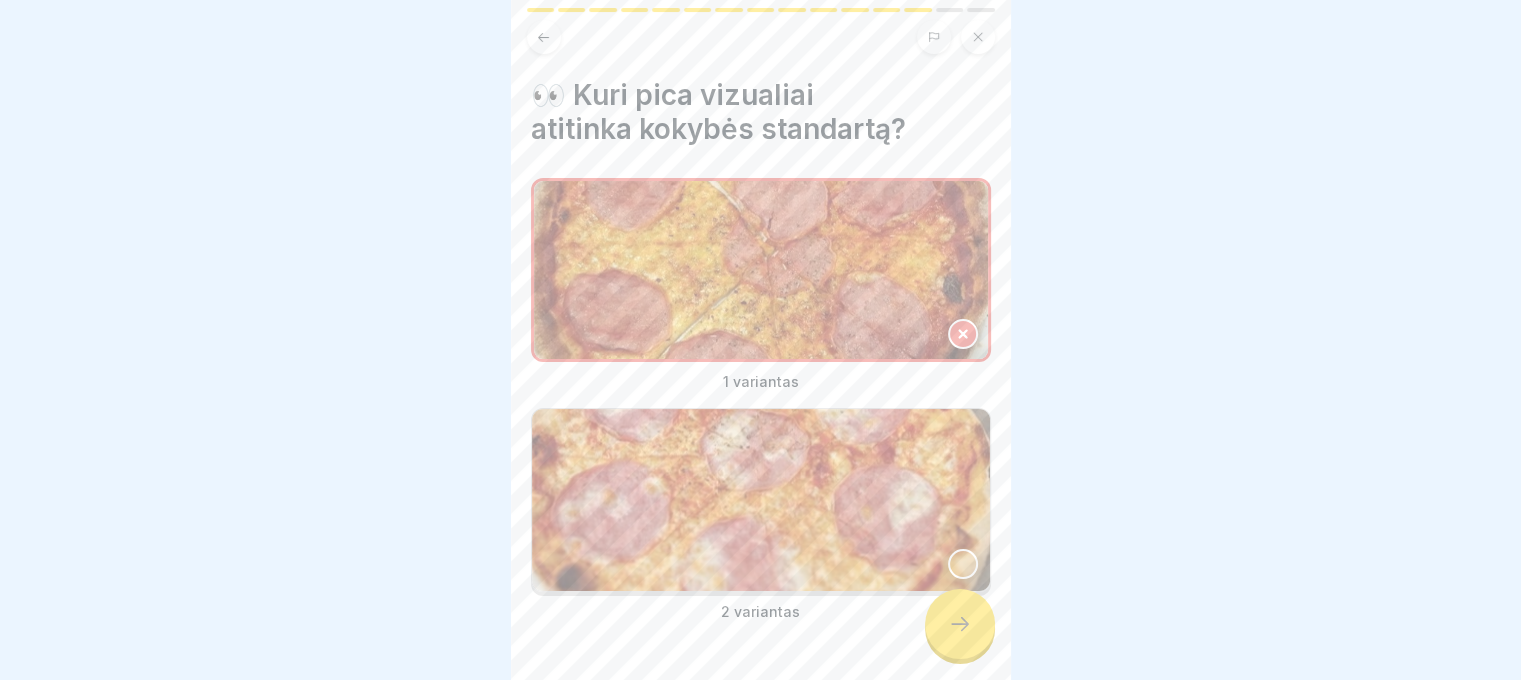 click at bounding box center (960, 624) 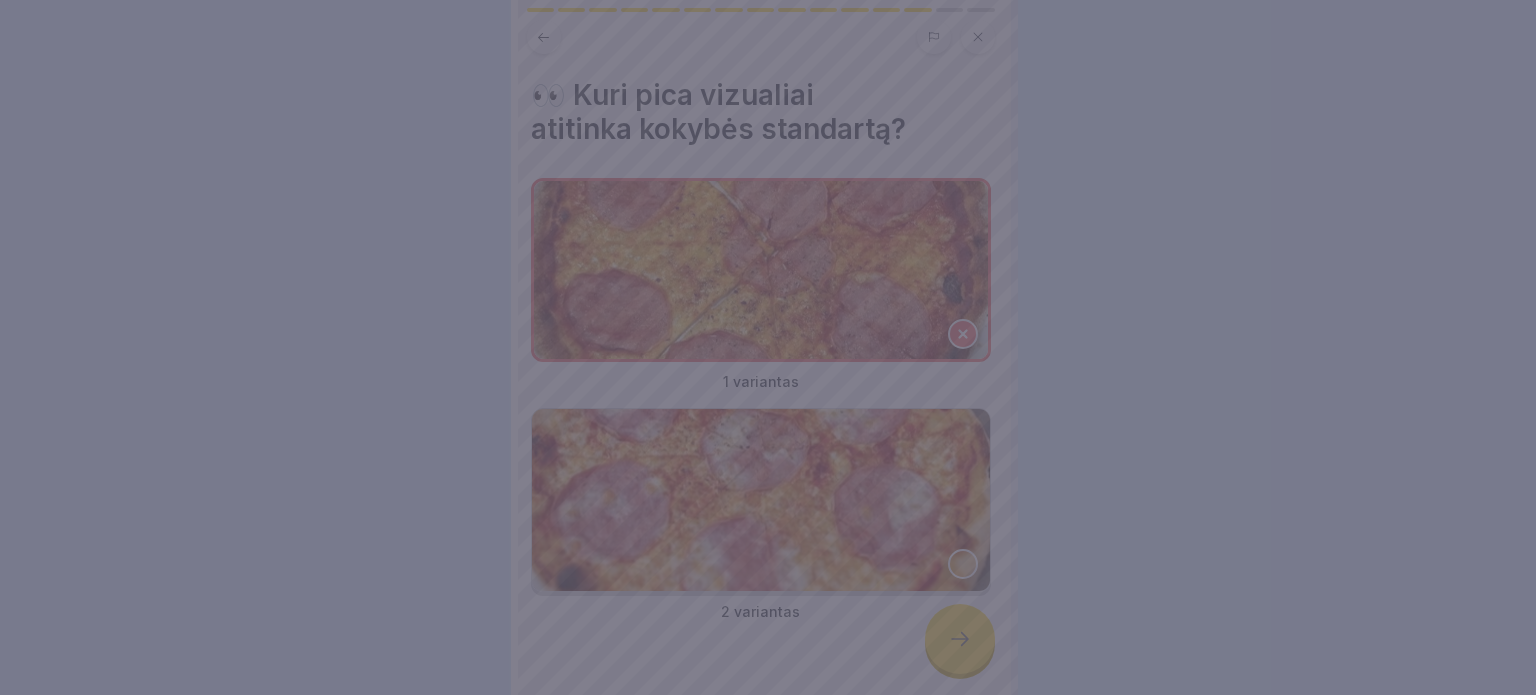 click at bounding box center [768, 347] 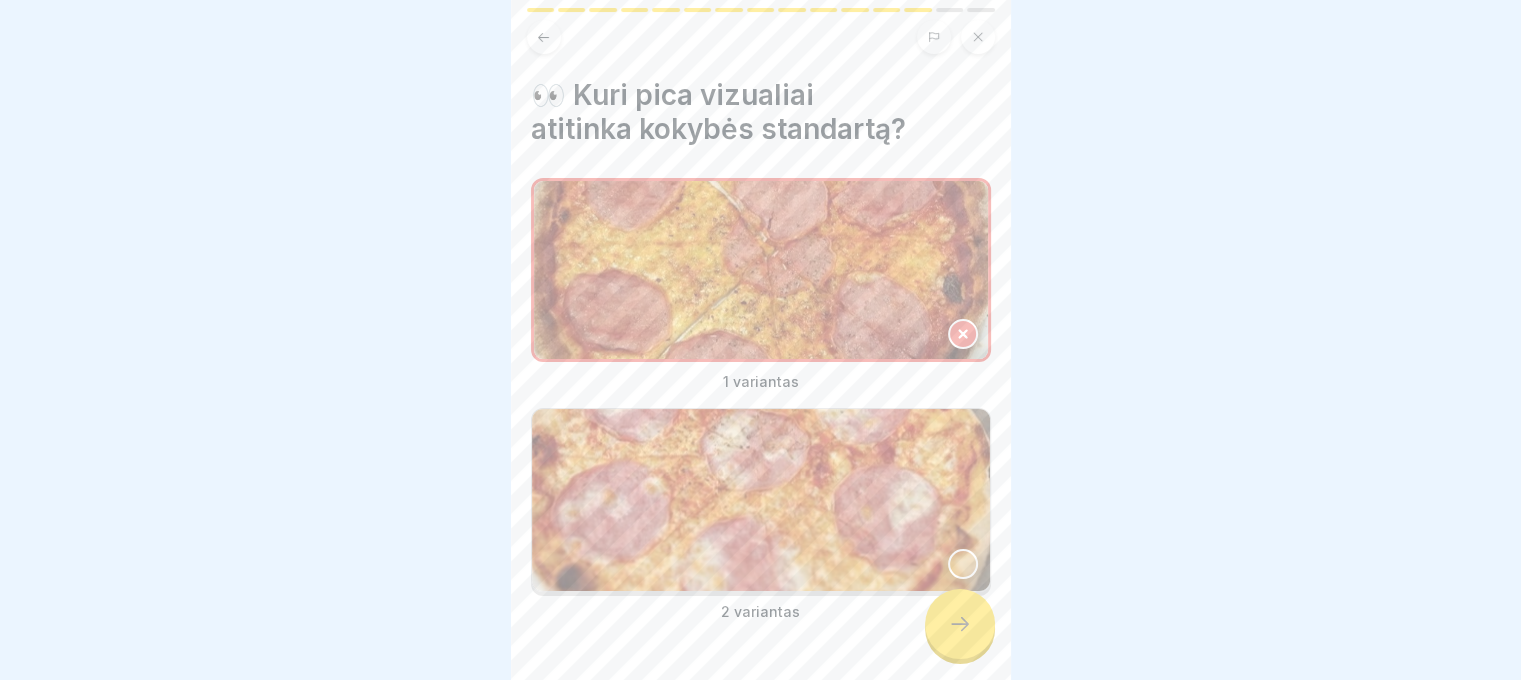 click at bounding box center (761, 500) 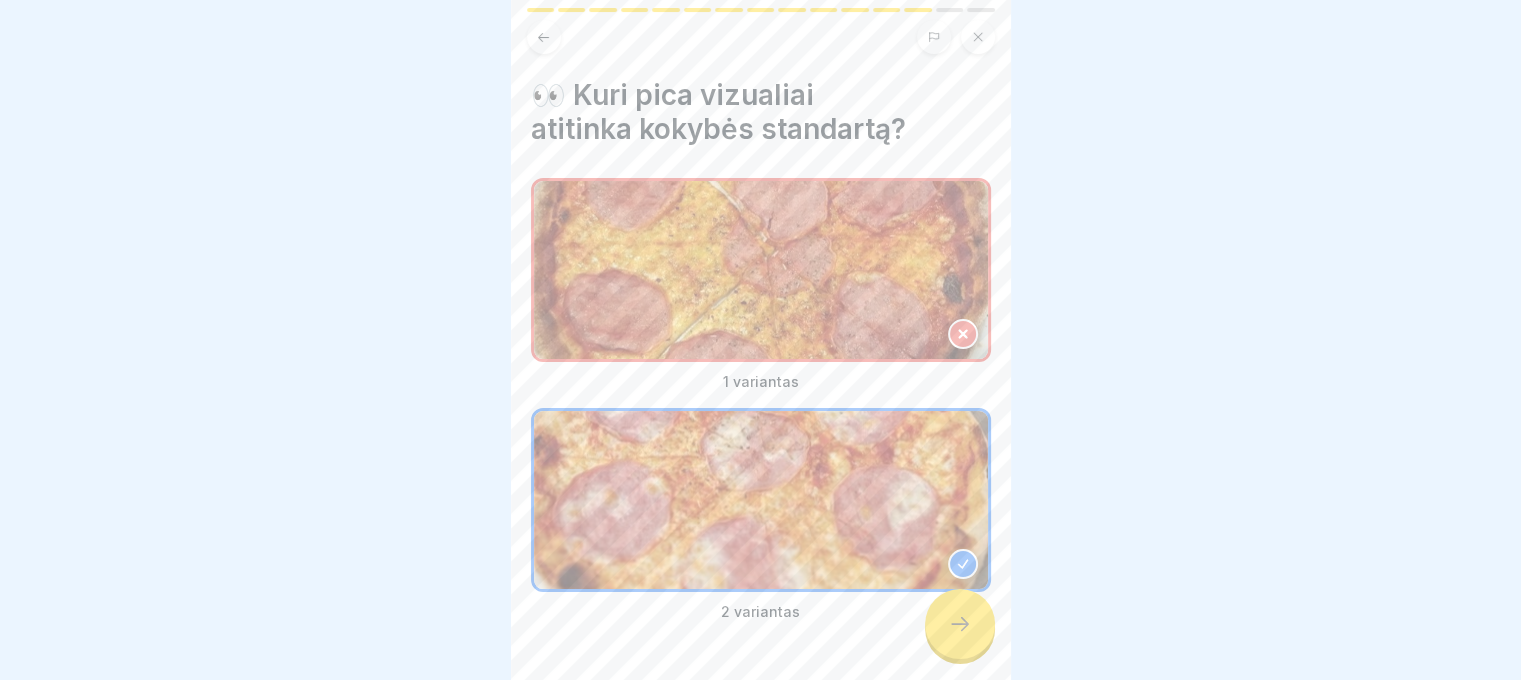 click 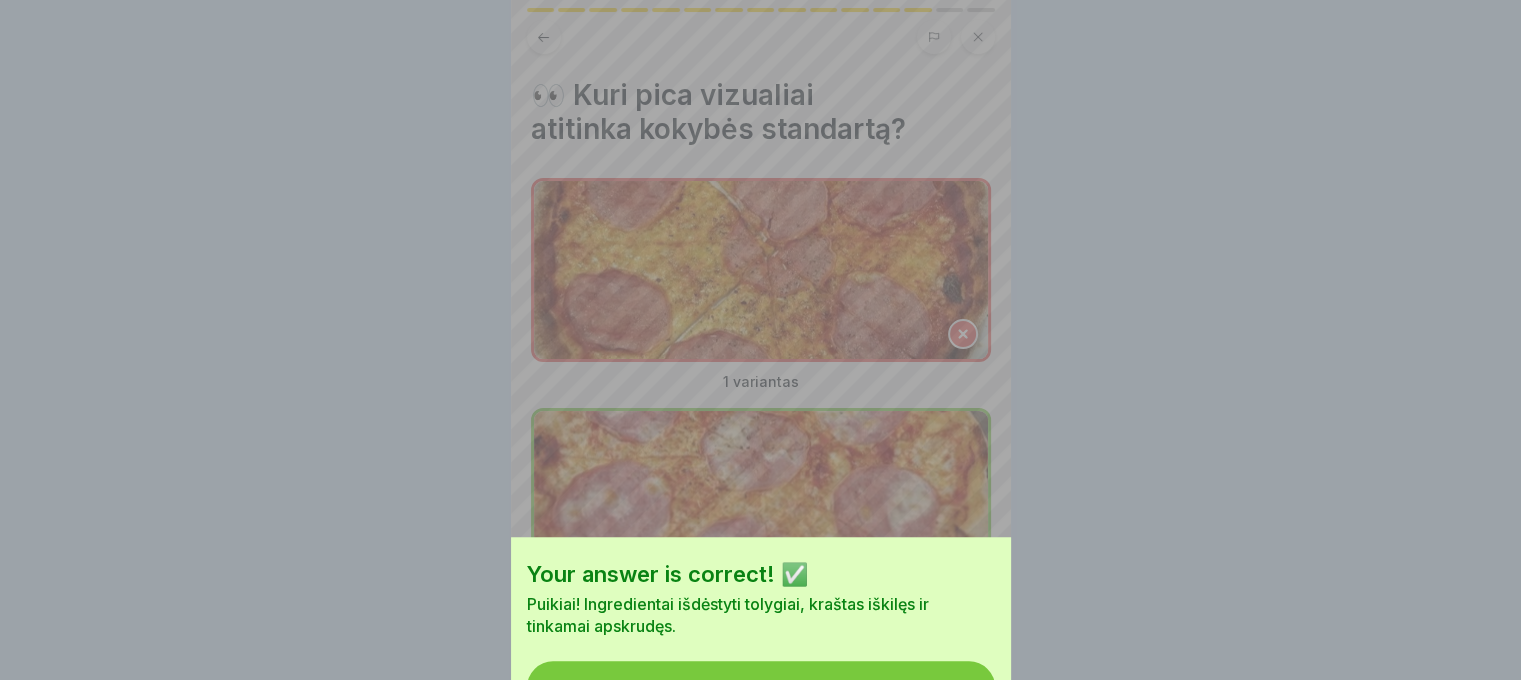click on "Continue" at bounding box center [761, 687] 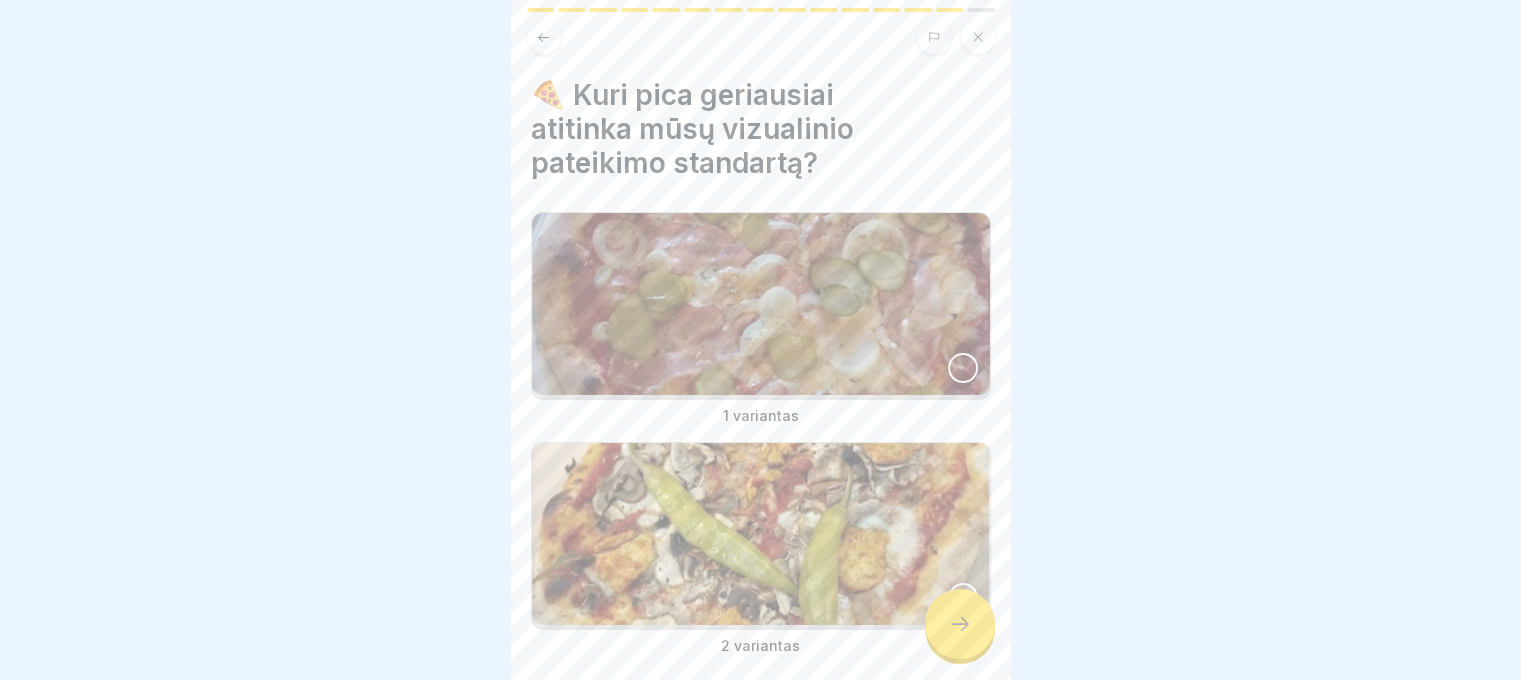 click at bounding box center [761, 304] 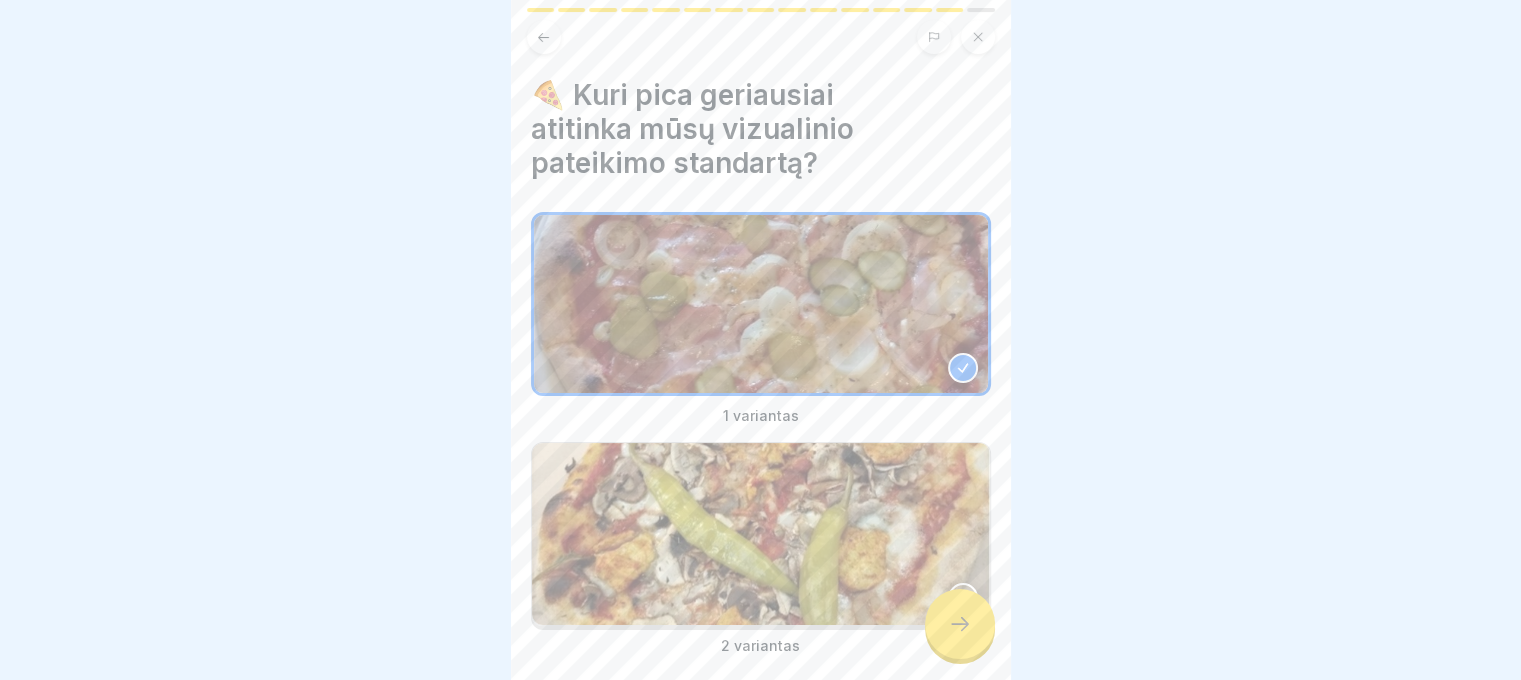 click at bounding box center (761, 534) 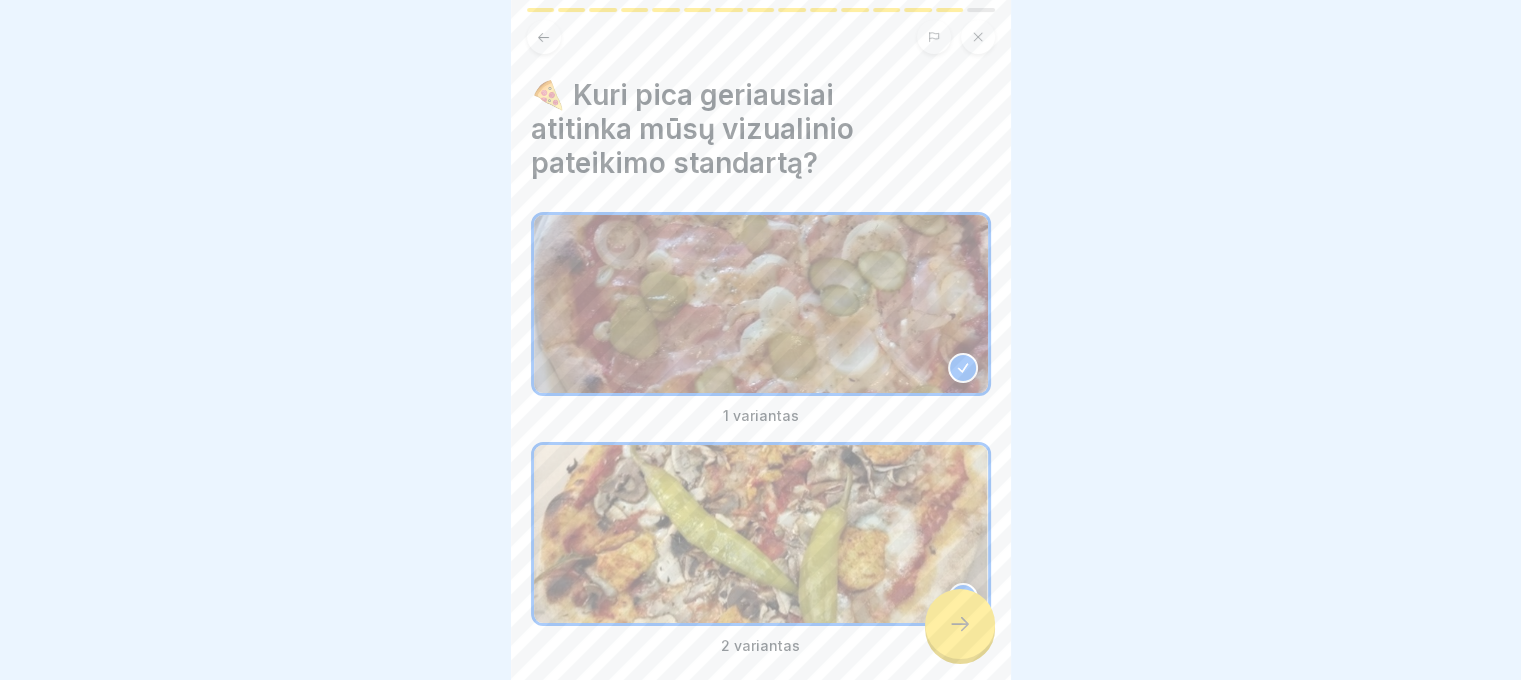 click at bounding box center (960, 624) 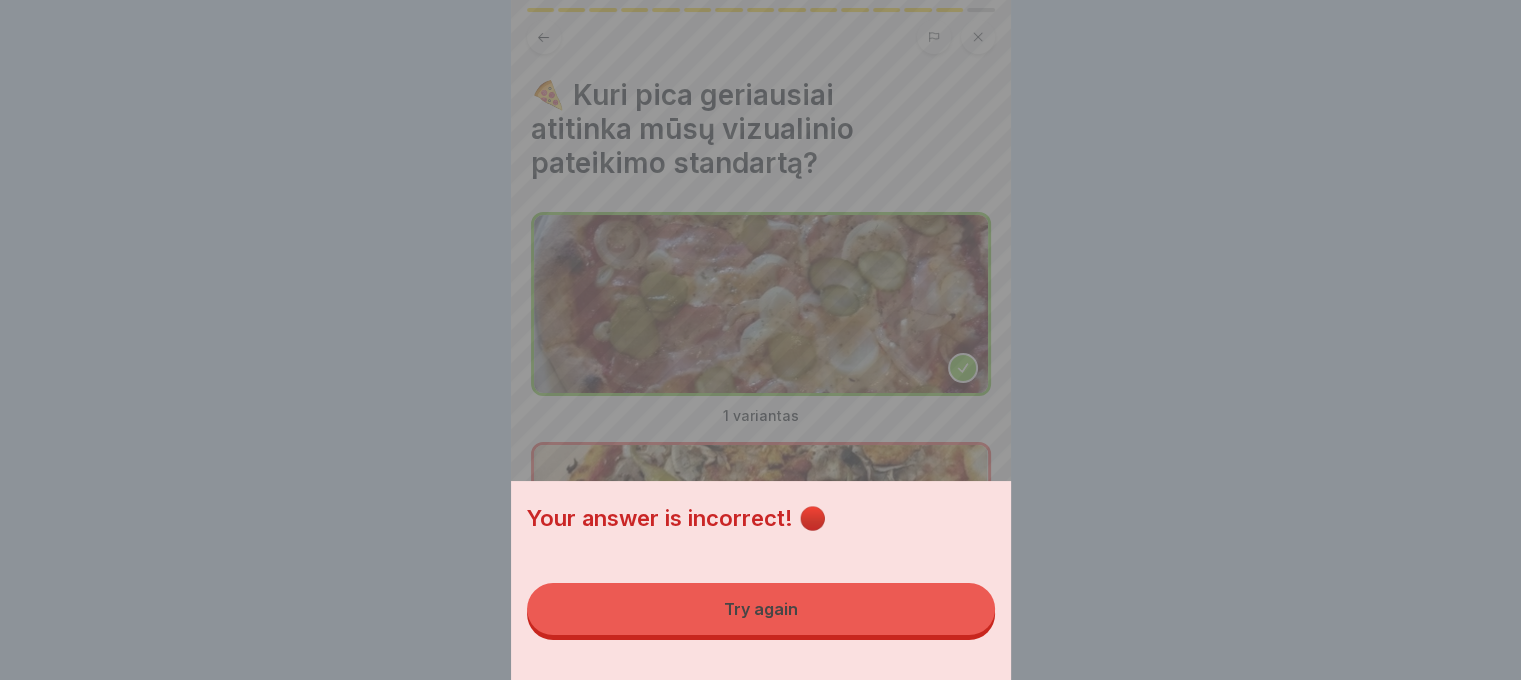 click on "Try again" at bounding box center (761, 609) 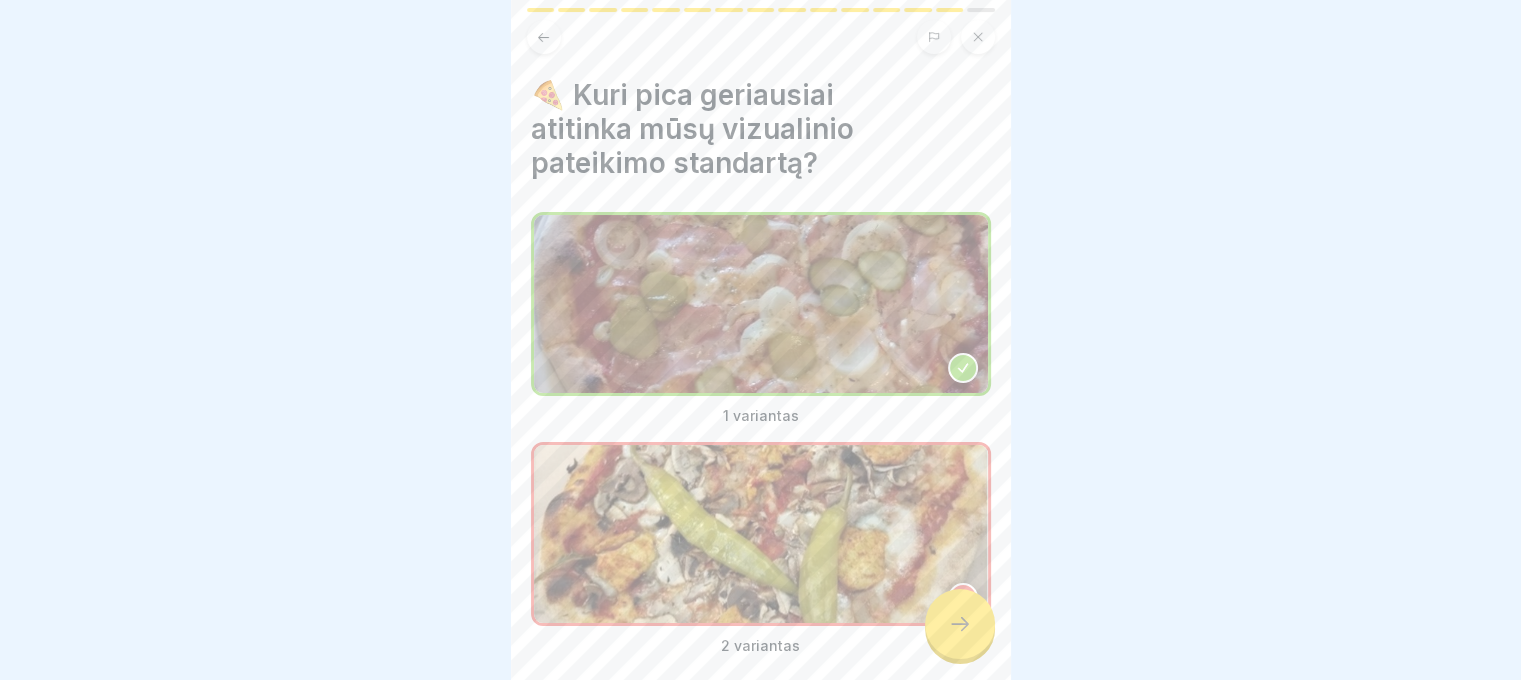 click at bounding box center [960, 624] 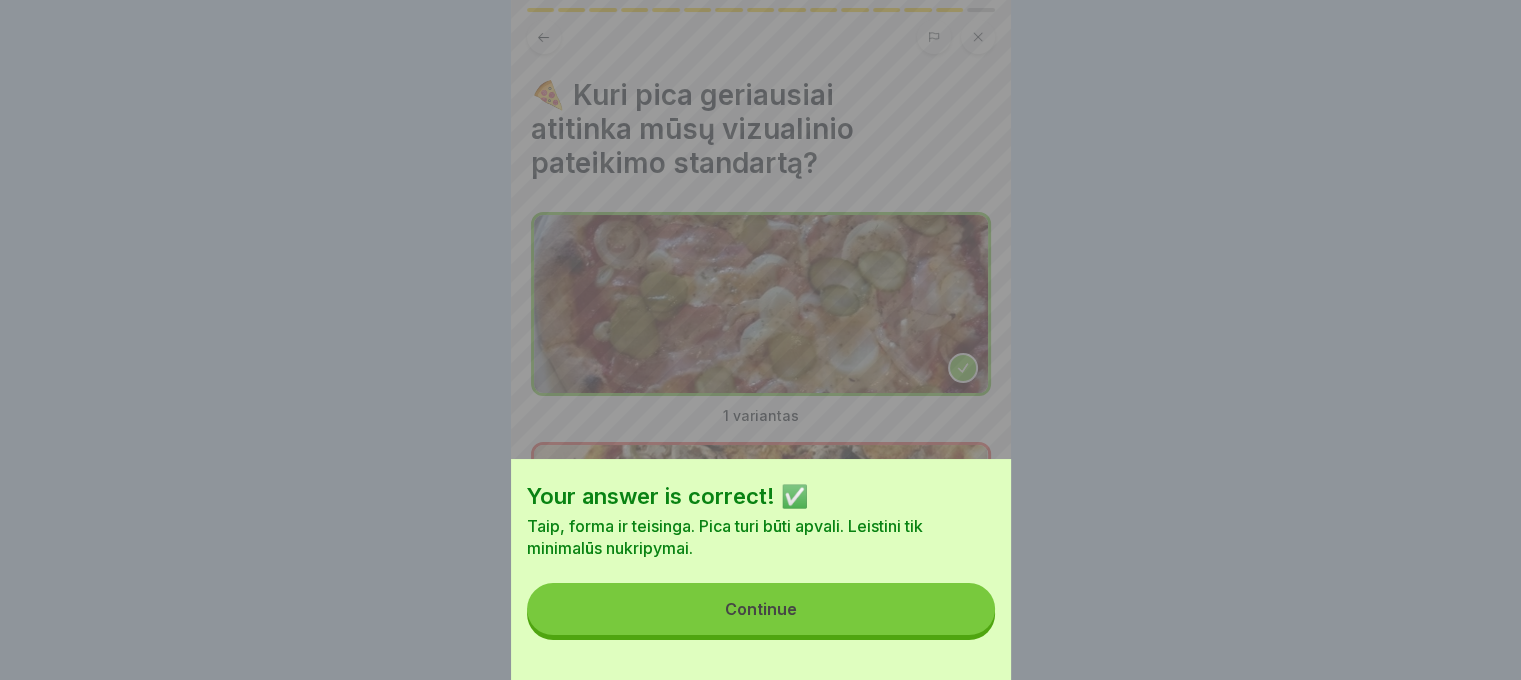 click on "Continue" at bounding box center (761, 609) 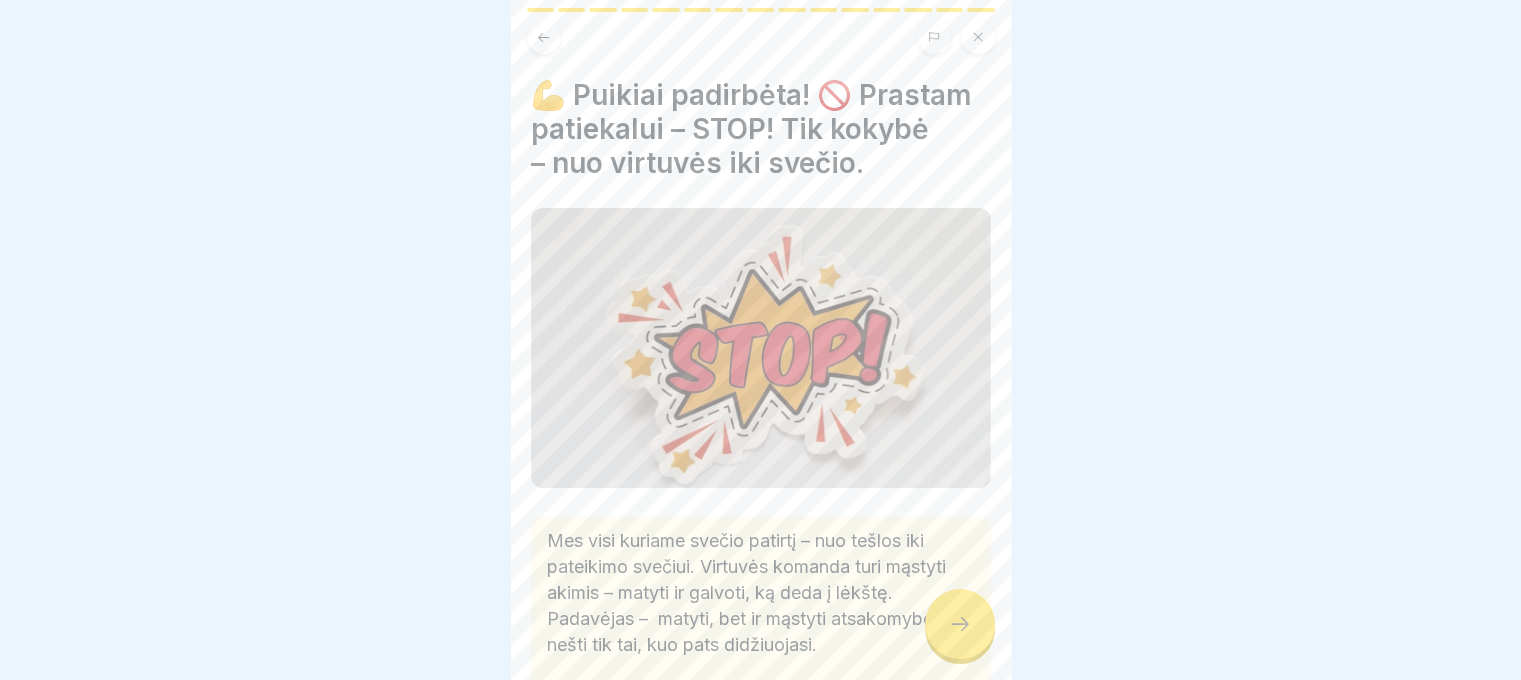 click at bounding box center [960, 624] 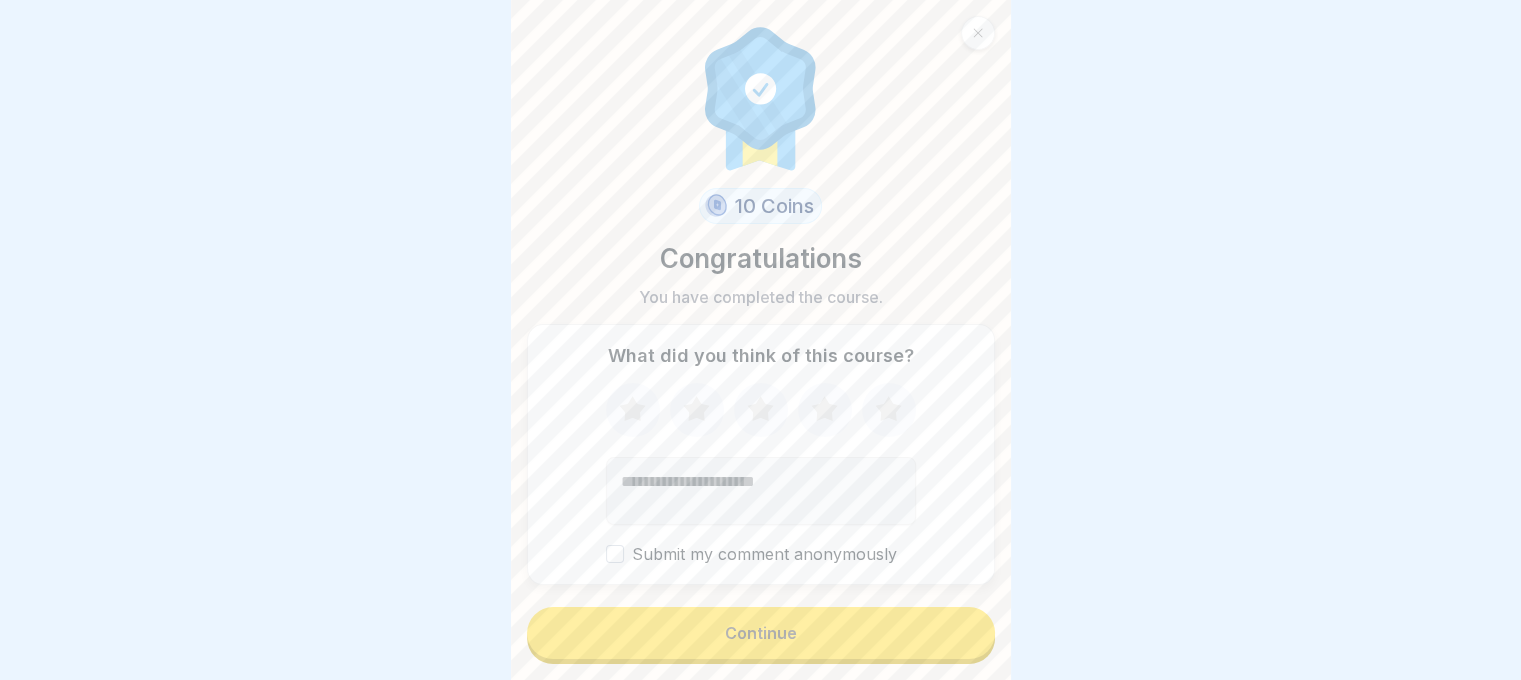 click on "Continue" at bounding box center [761, 633] 